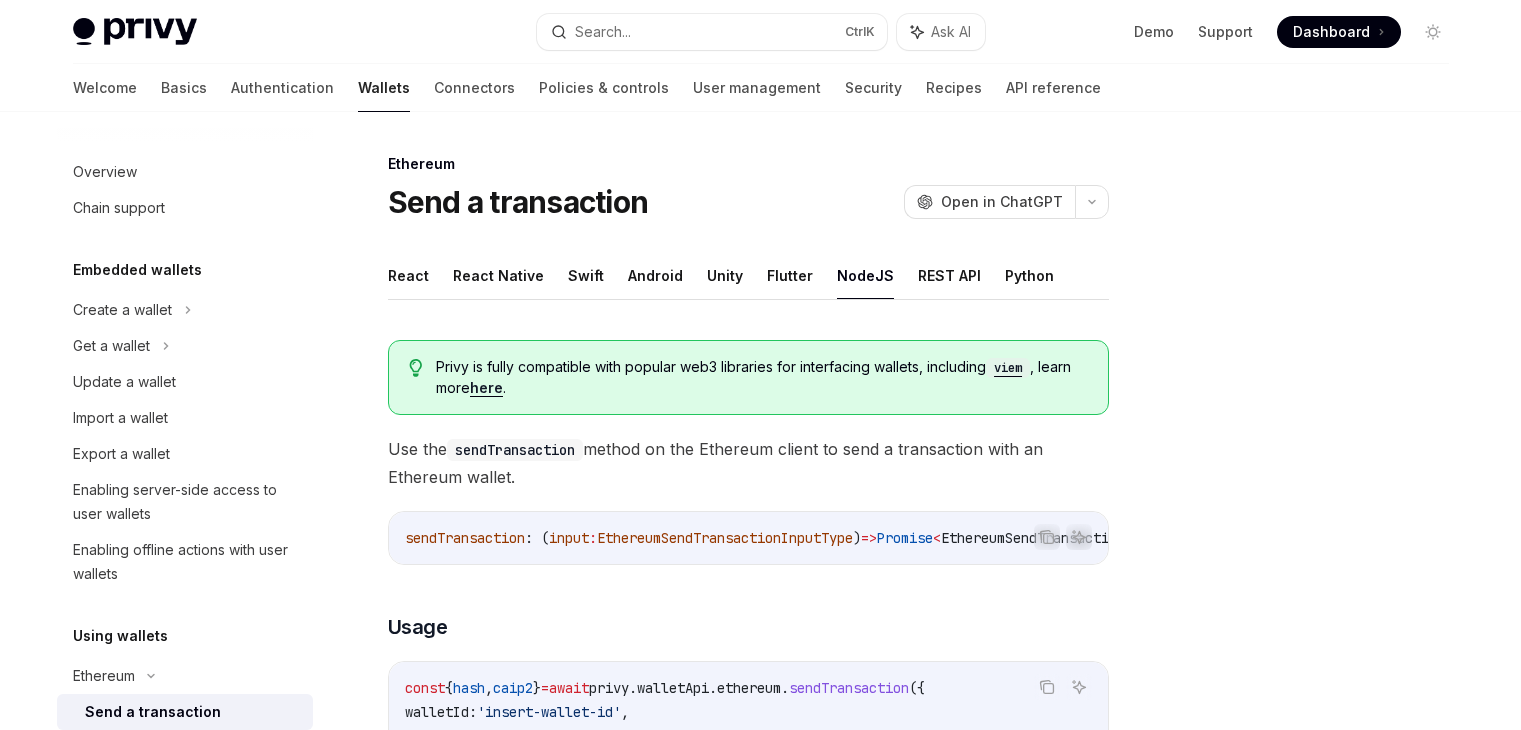 scroll, scrollTop: 245, scrollLeft: 0, axis: vertical 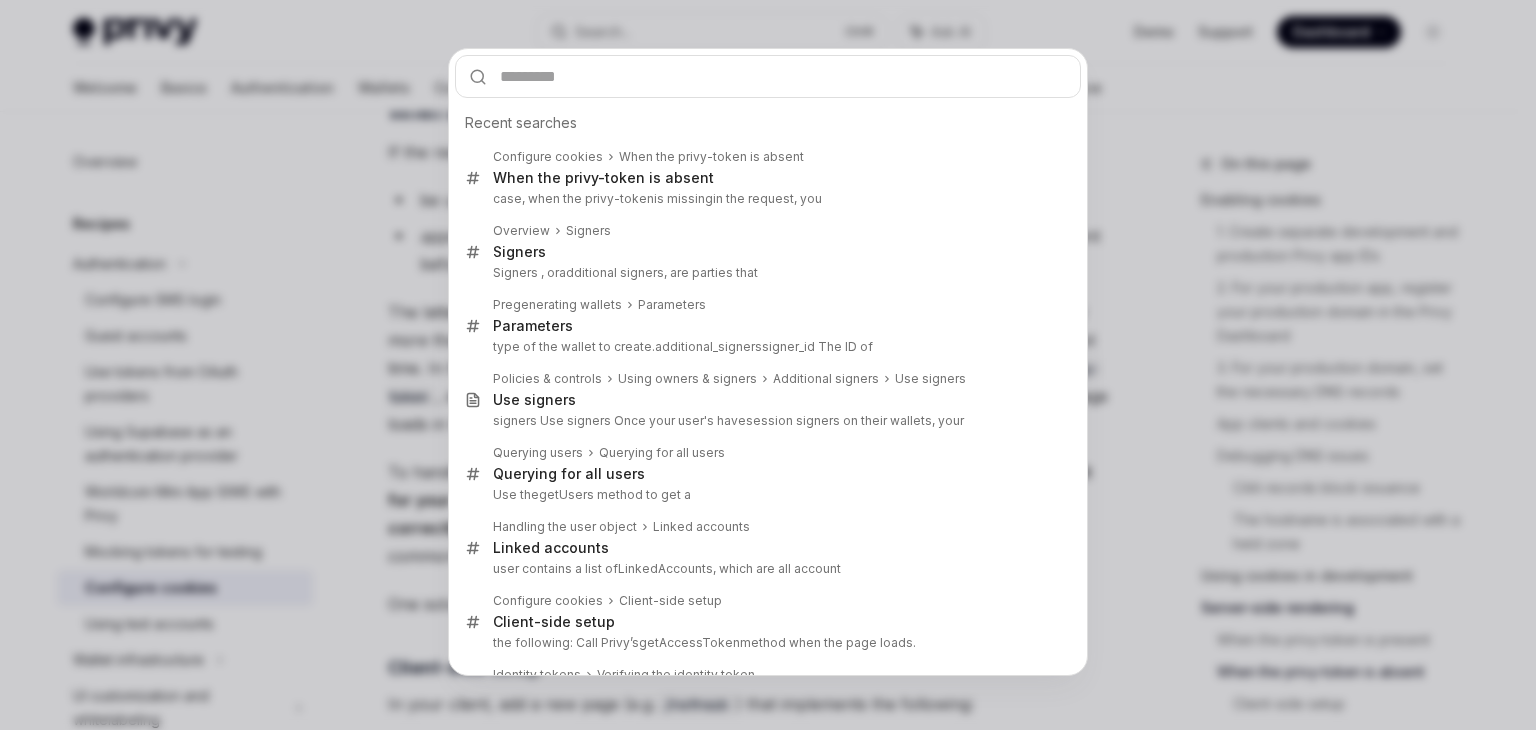type on "**********" 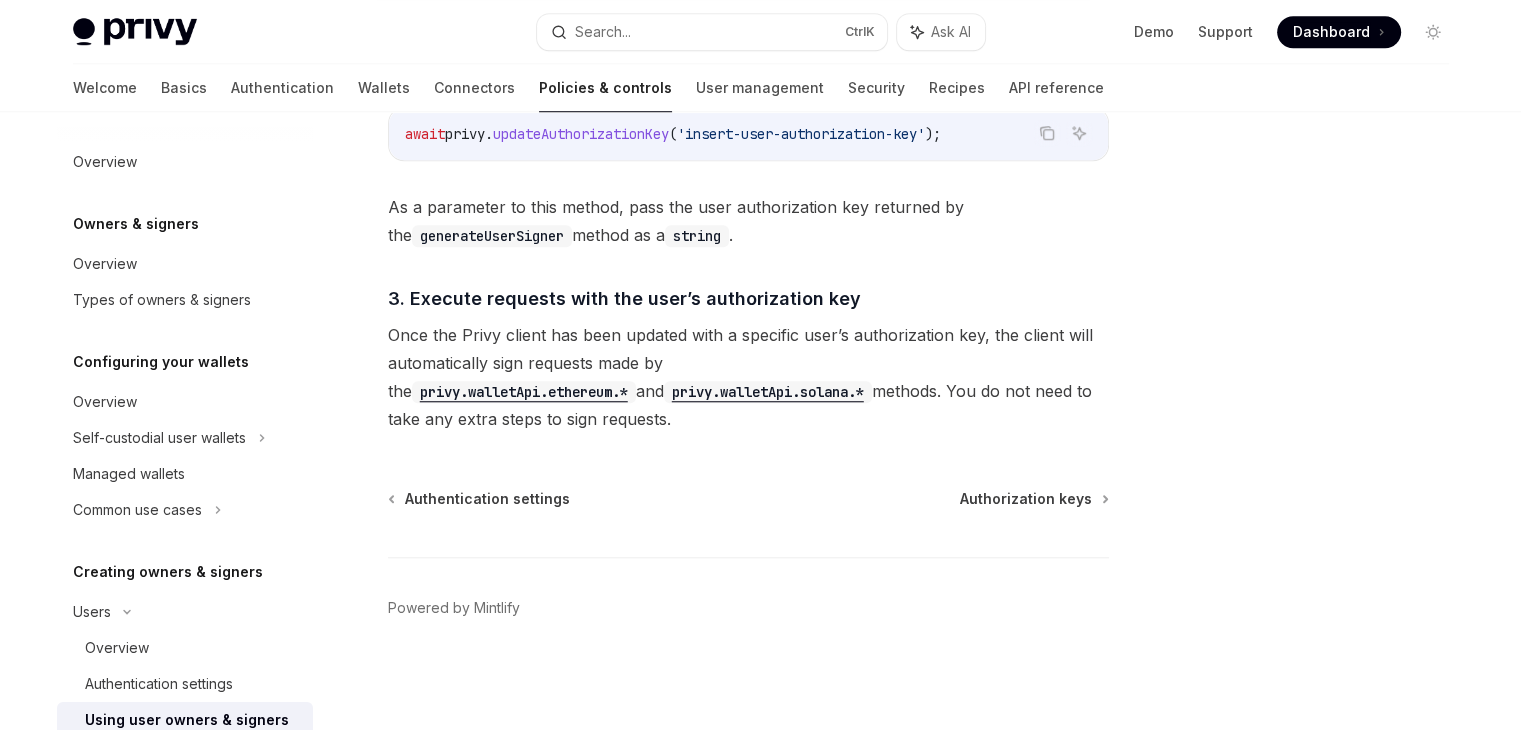 scroll, scrollTop: 112, scrollLeft: 0, axis: vertical 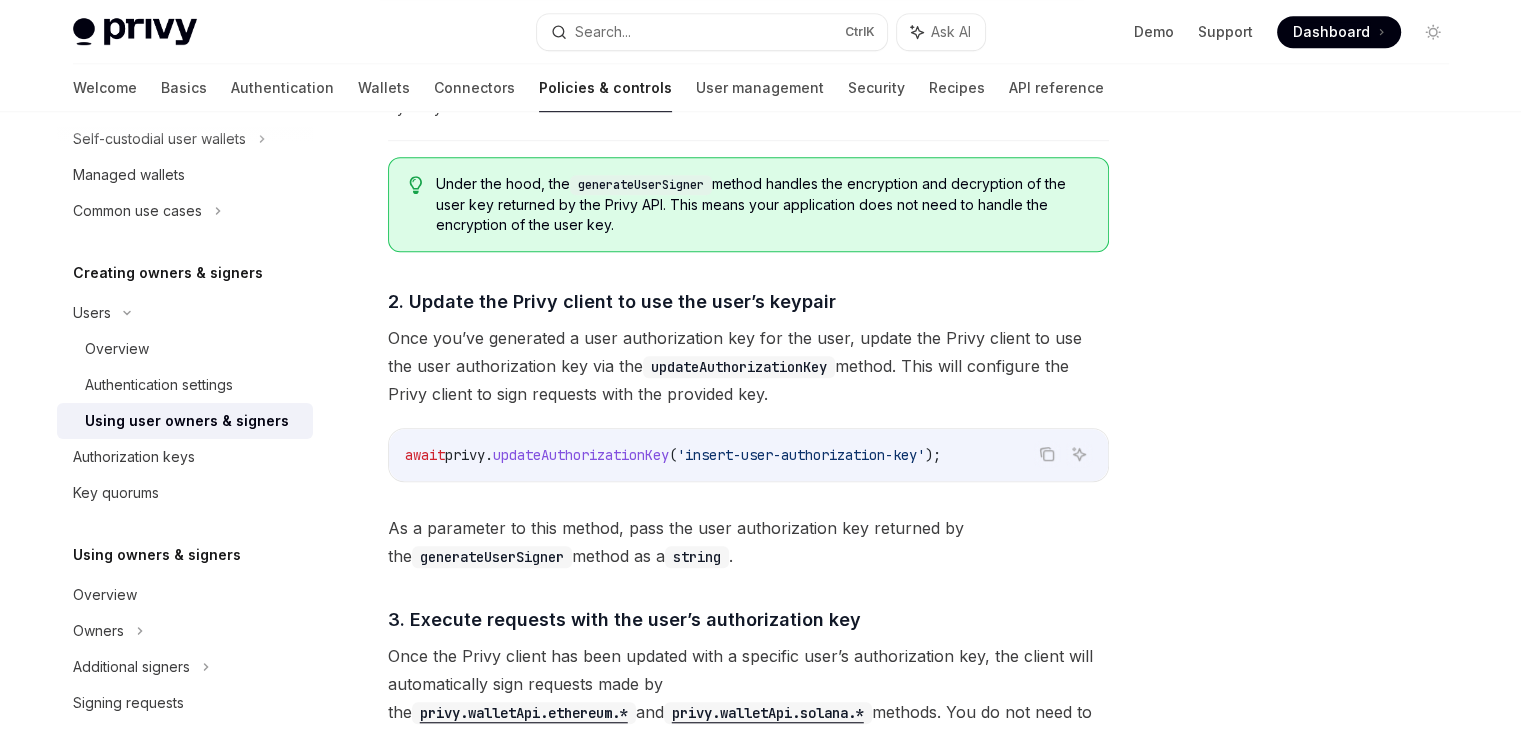click on "'insert-user-authorization-key'" at bounding box center [801, 455] 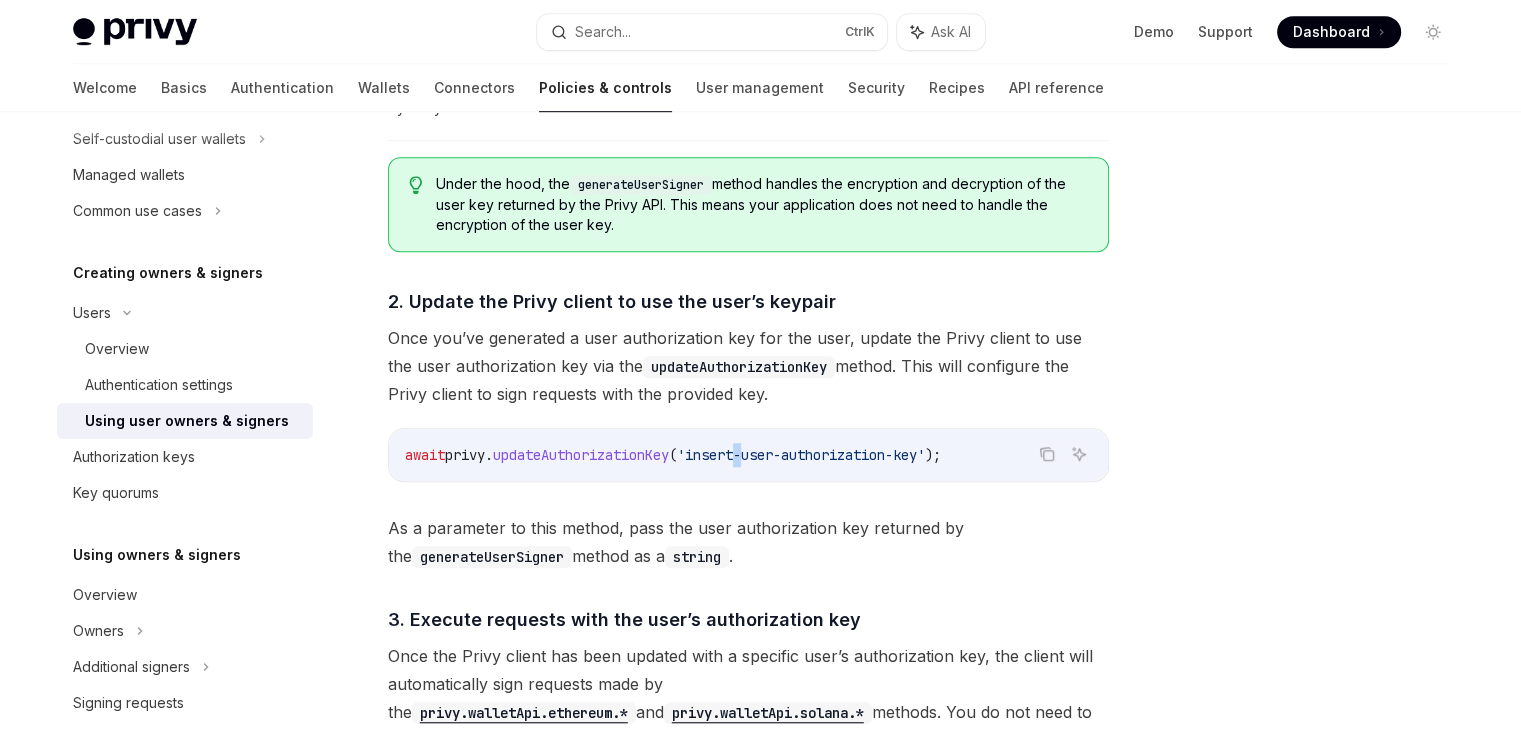 click on "'insert-user-authorization-key'" at bounding box center [801, 455] 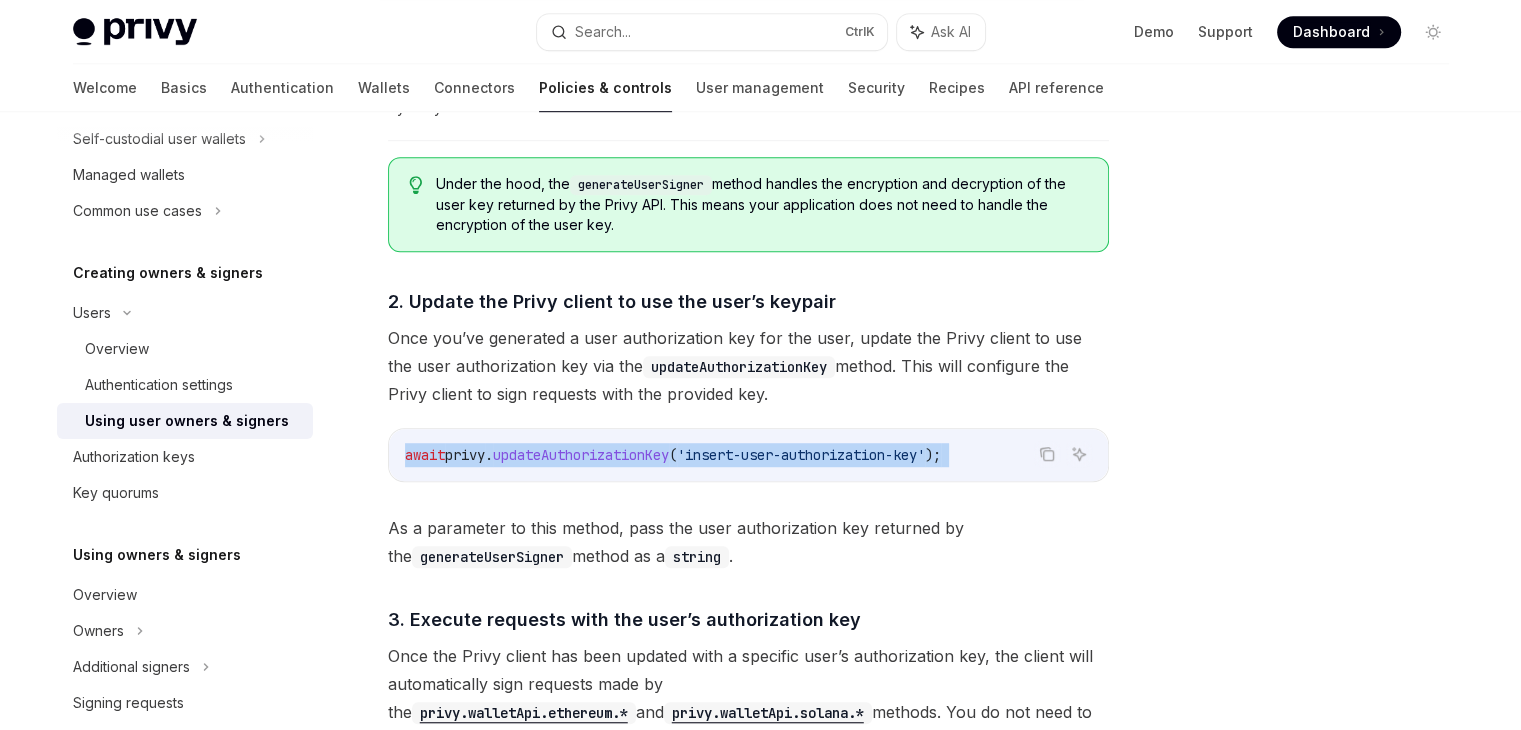 click on "'insert-user-authorization-key'" at bounding box center [801, 455] 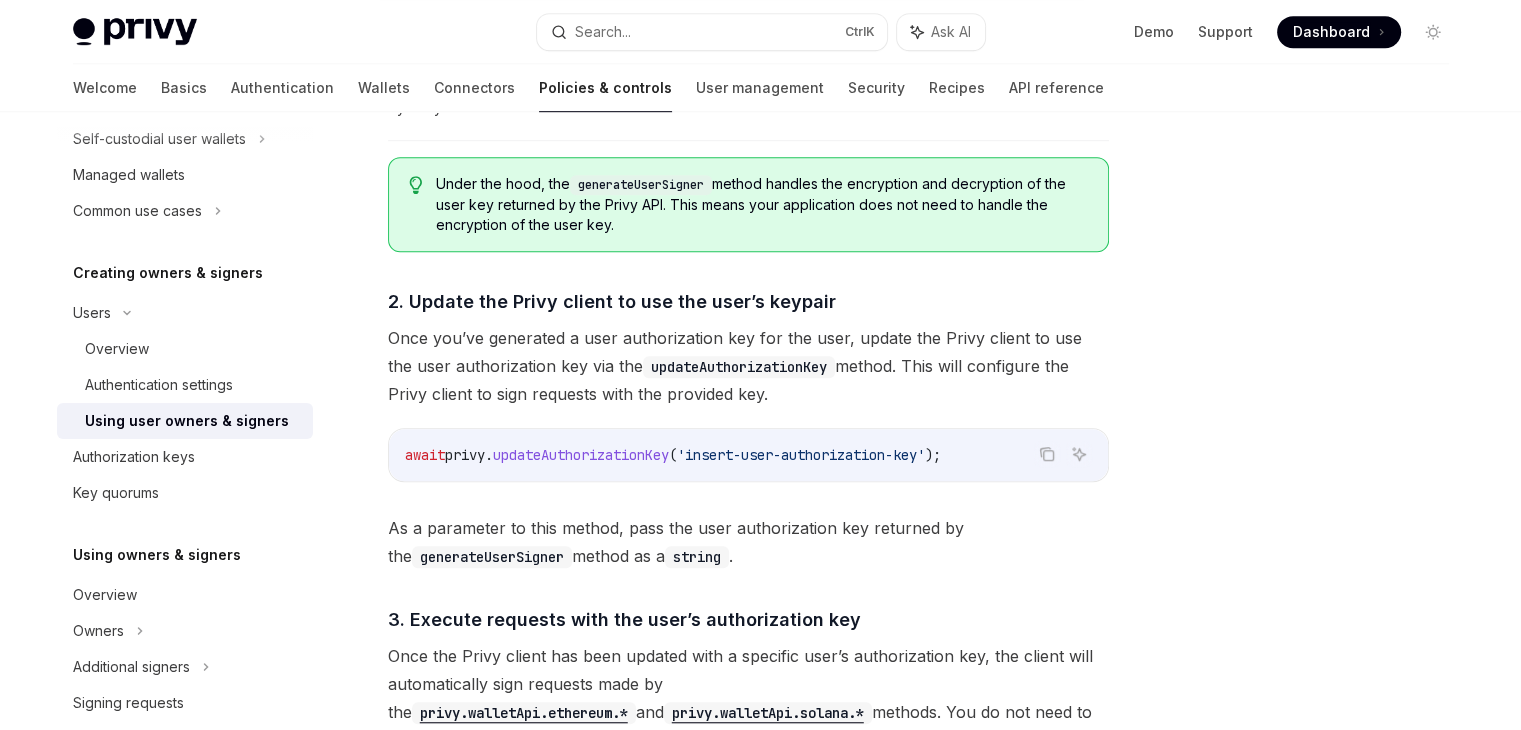 click on "As a parameter to this method, pass the user authorization key returned by the  generateUserSigner  method as a  string ." at bounding box center [748, 542] 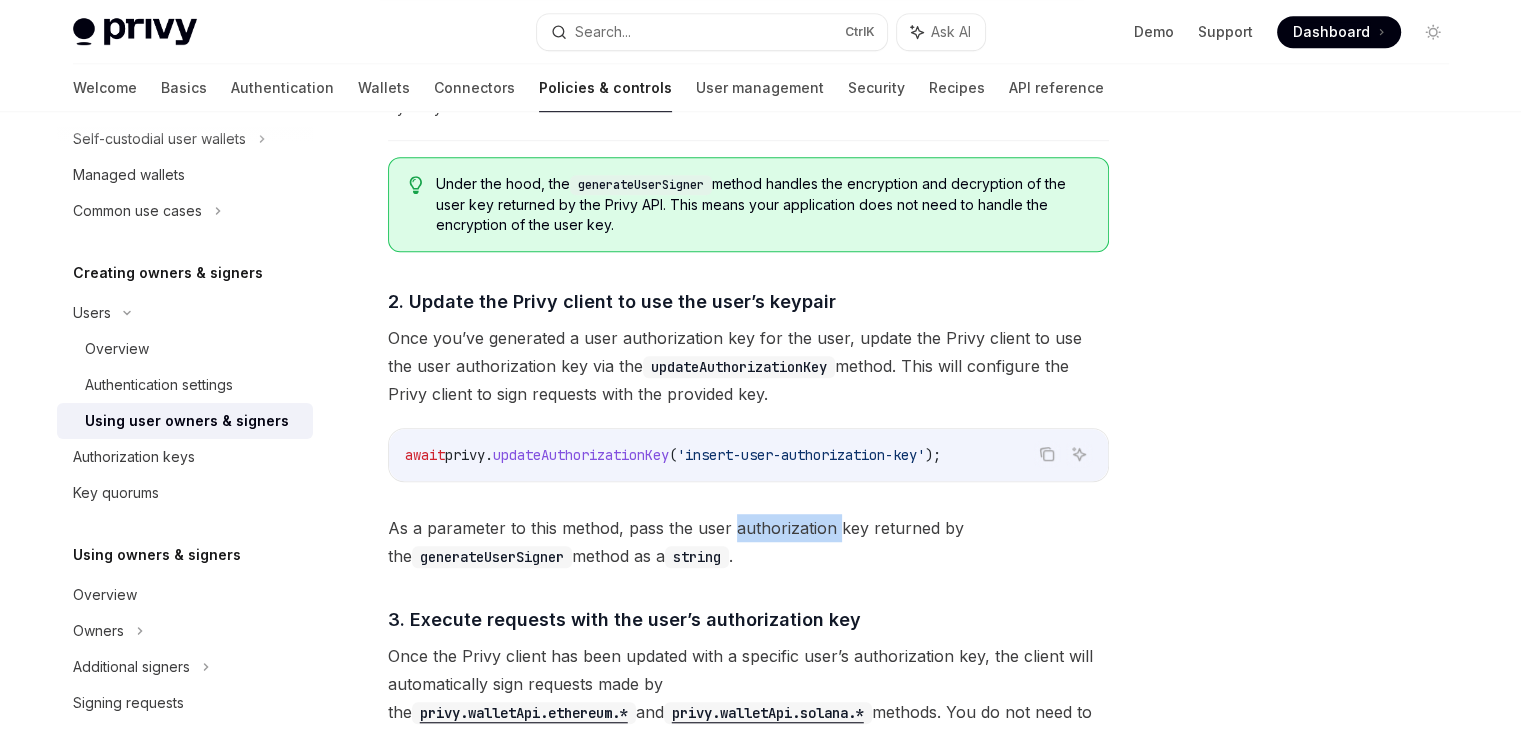 click on "As a parameter to this method, pass the user authorization key returned by the  generateUserSigner  method as a  string ." at bounding box center (748, 542) 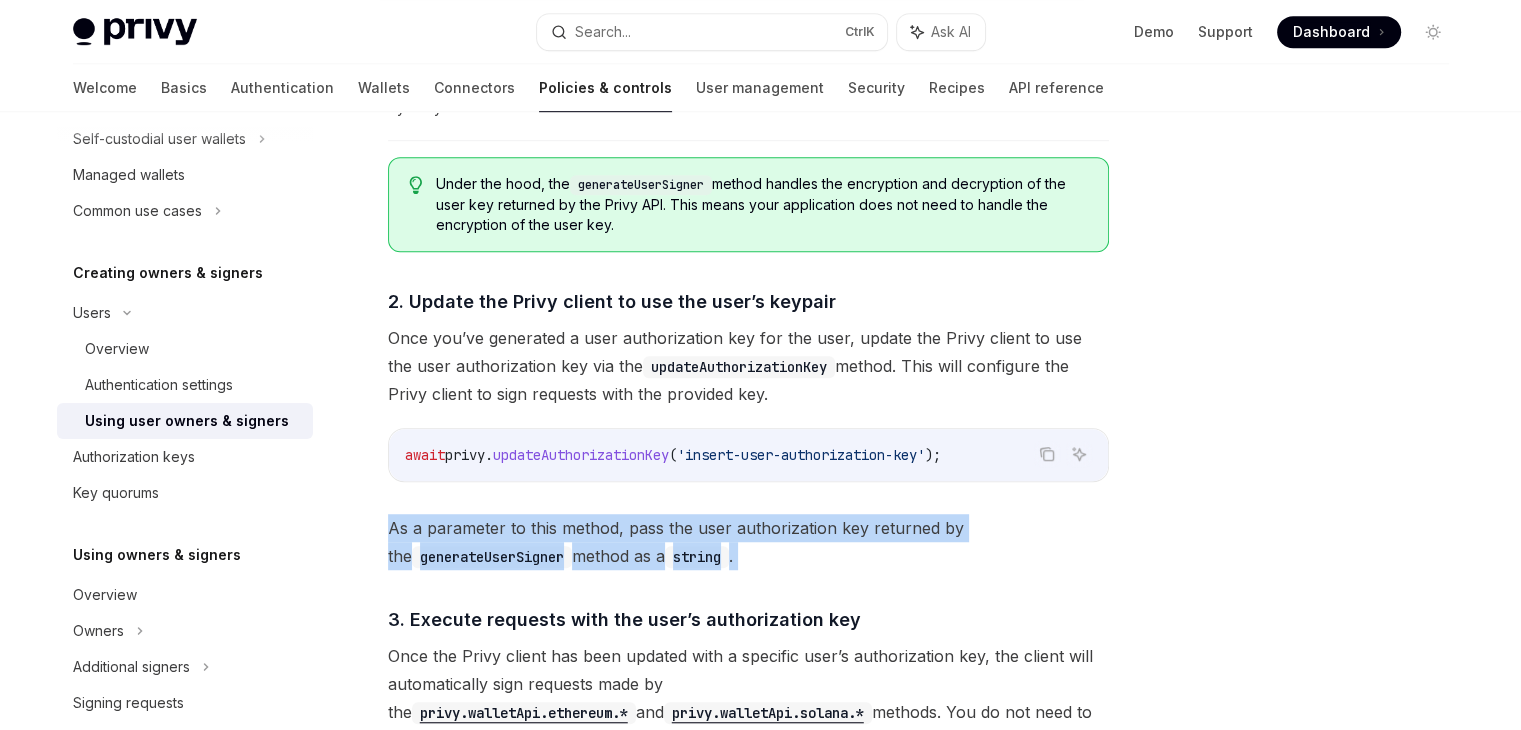 click on "As a parameter to this method, pass the user authorization key returned by the  generateUserSigner  method as a  string ." at bounding box center (748, 542) 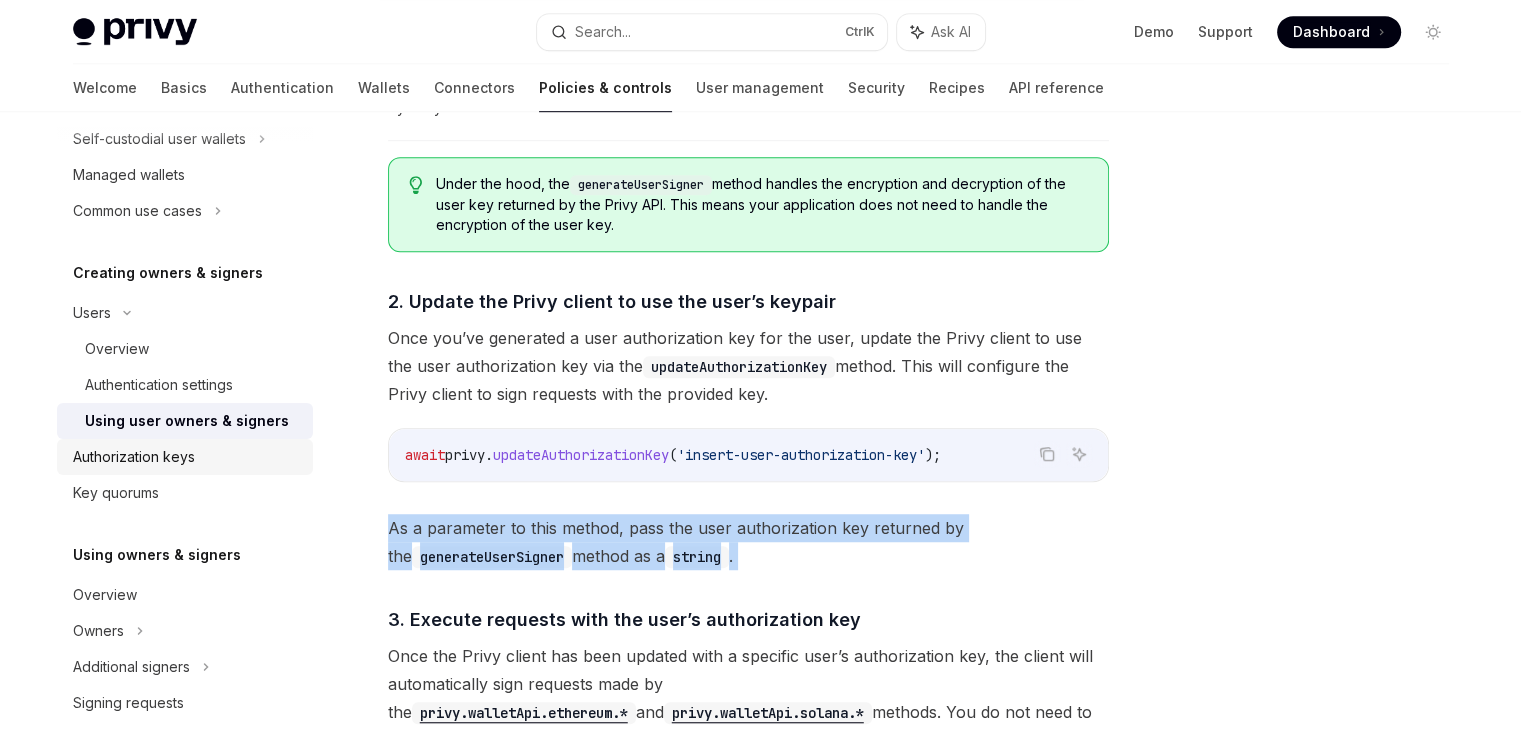 click on "Authorization keys" at bounding box center [134, 457] 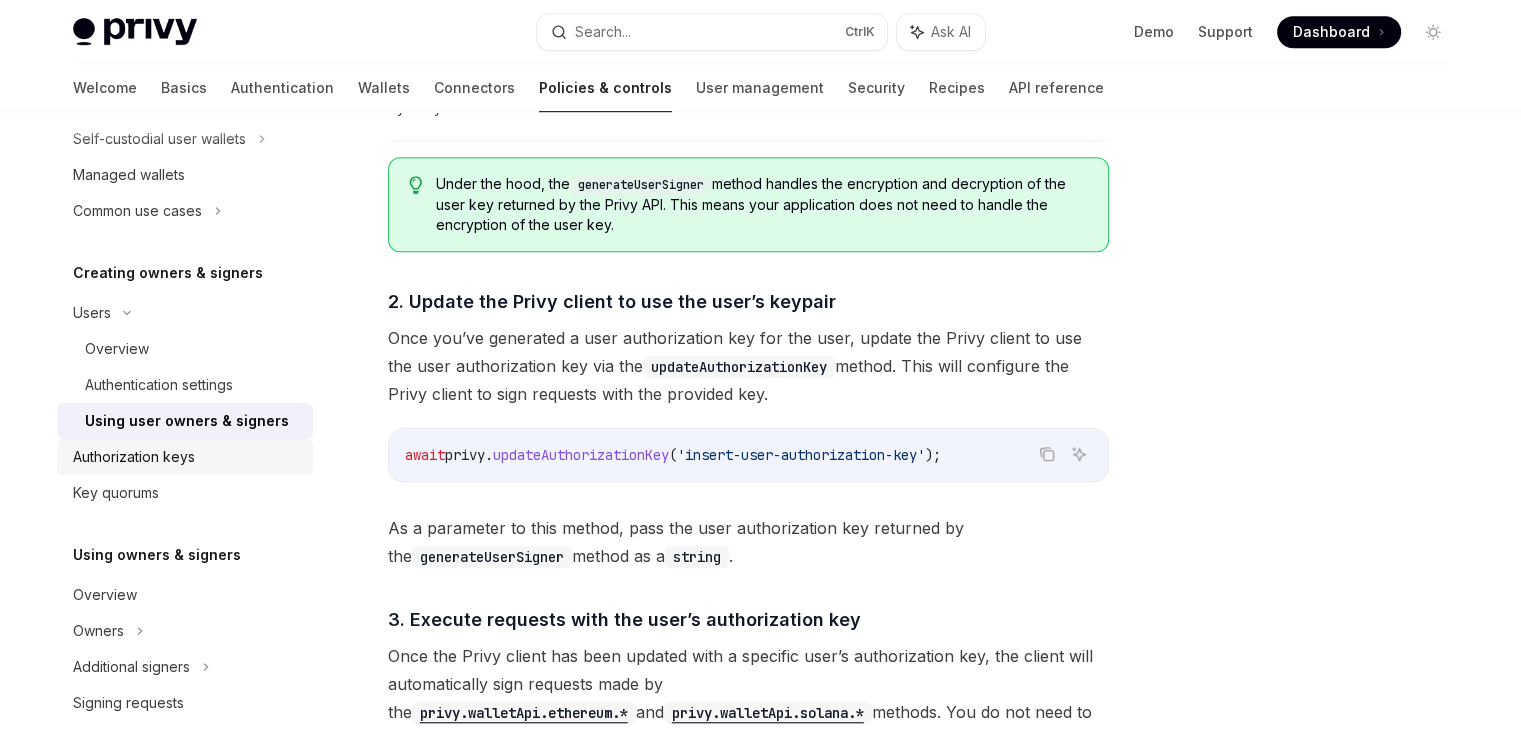 scroll, scrollTop: 0, scrollLeft: 0, axis: both 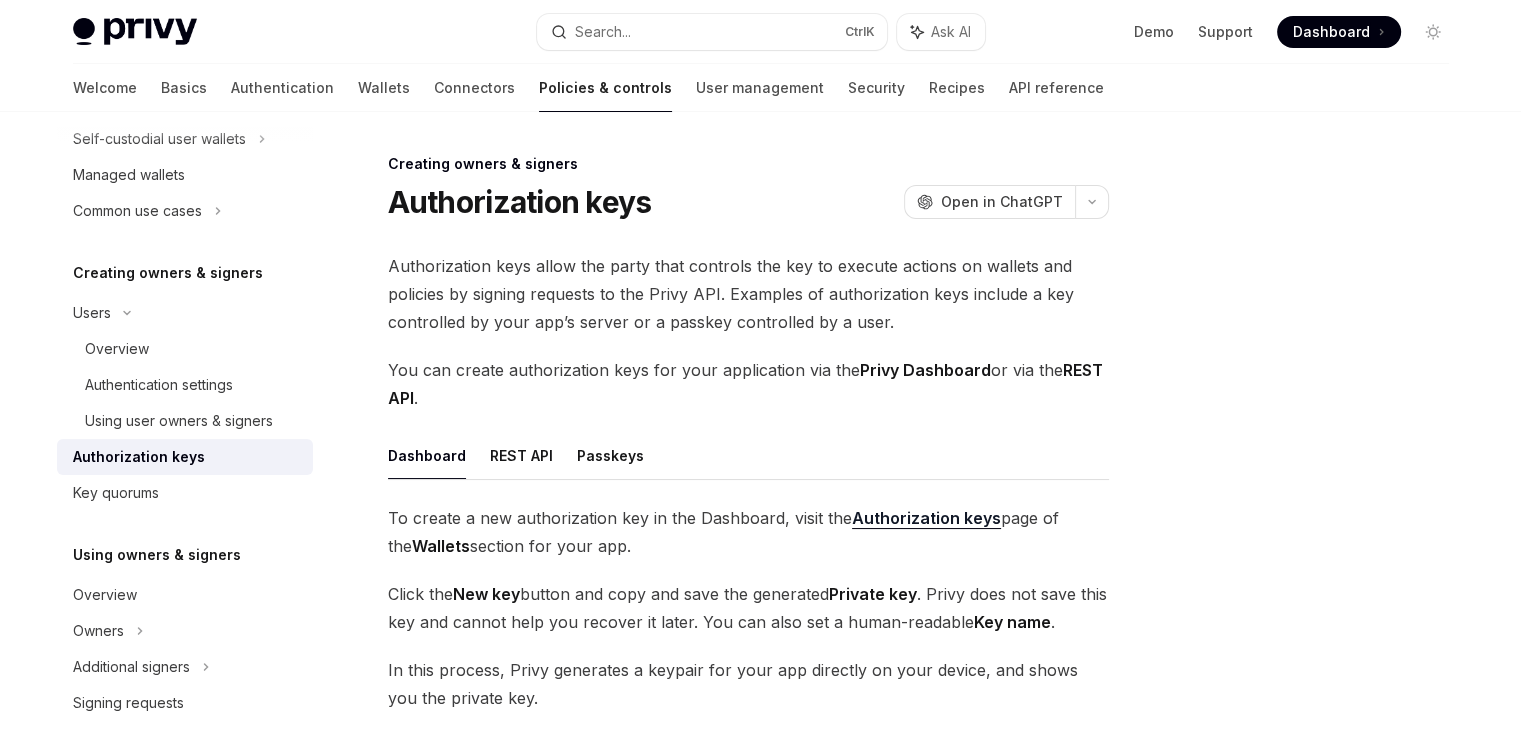 click on "Authorization keys allow the party that controls the key to execute actions on wallets and policies by signing requests to the Privy API. Examples of authorization keys include a key controlled by your app’s server or a passkey controlled by a user." at bounding box center (748, 294) 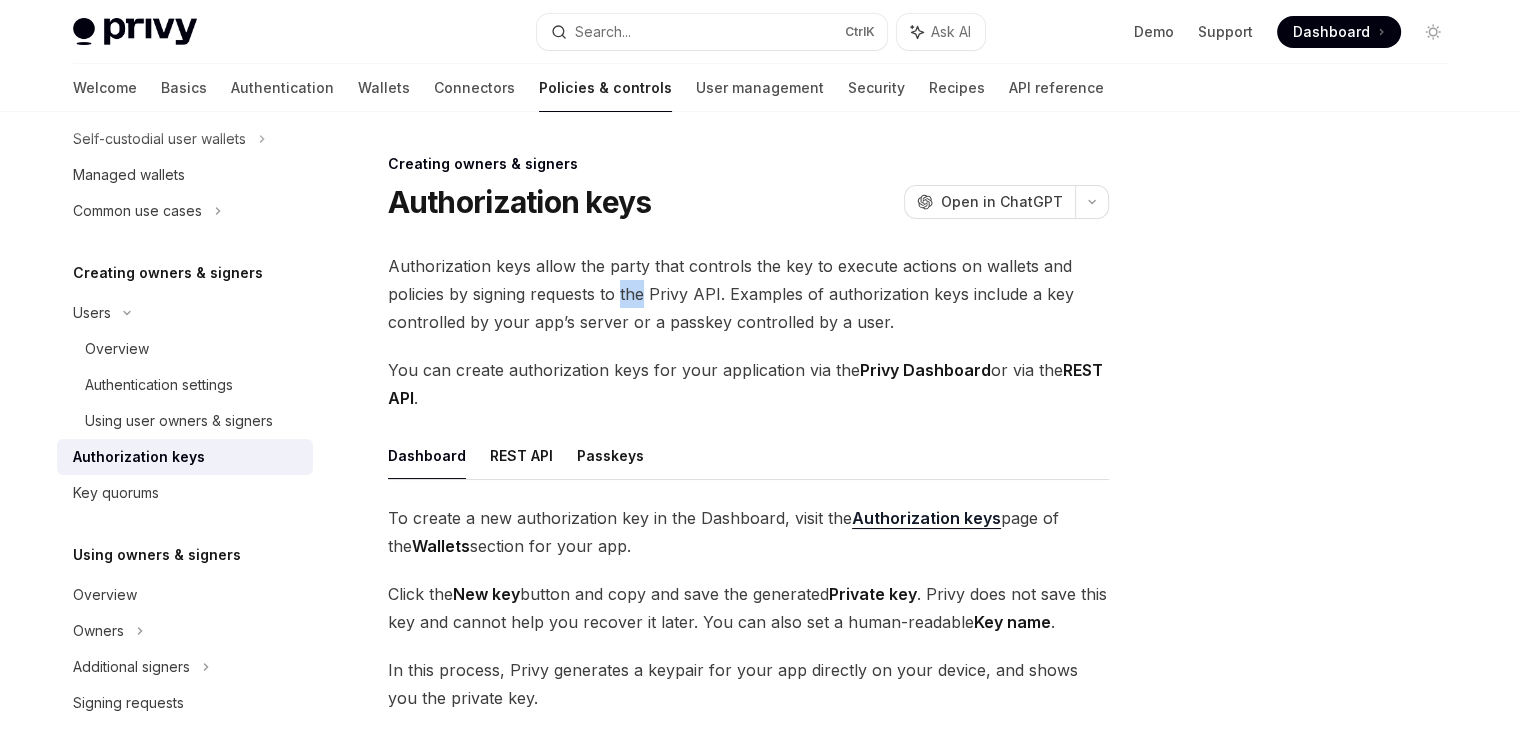 click on "Authorization keys allow the party that controls the key to execute actions on wallets and policies by signing requests to the Privy API. Examples of authorization keys include a key controlled by your app’s server or a passkey controlled by a user." at bounding box center [748, 294] 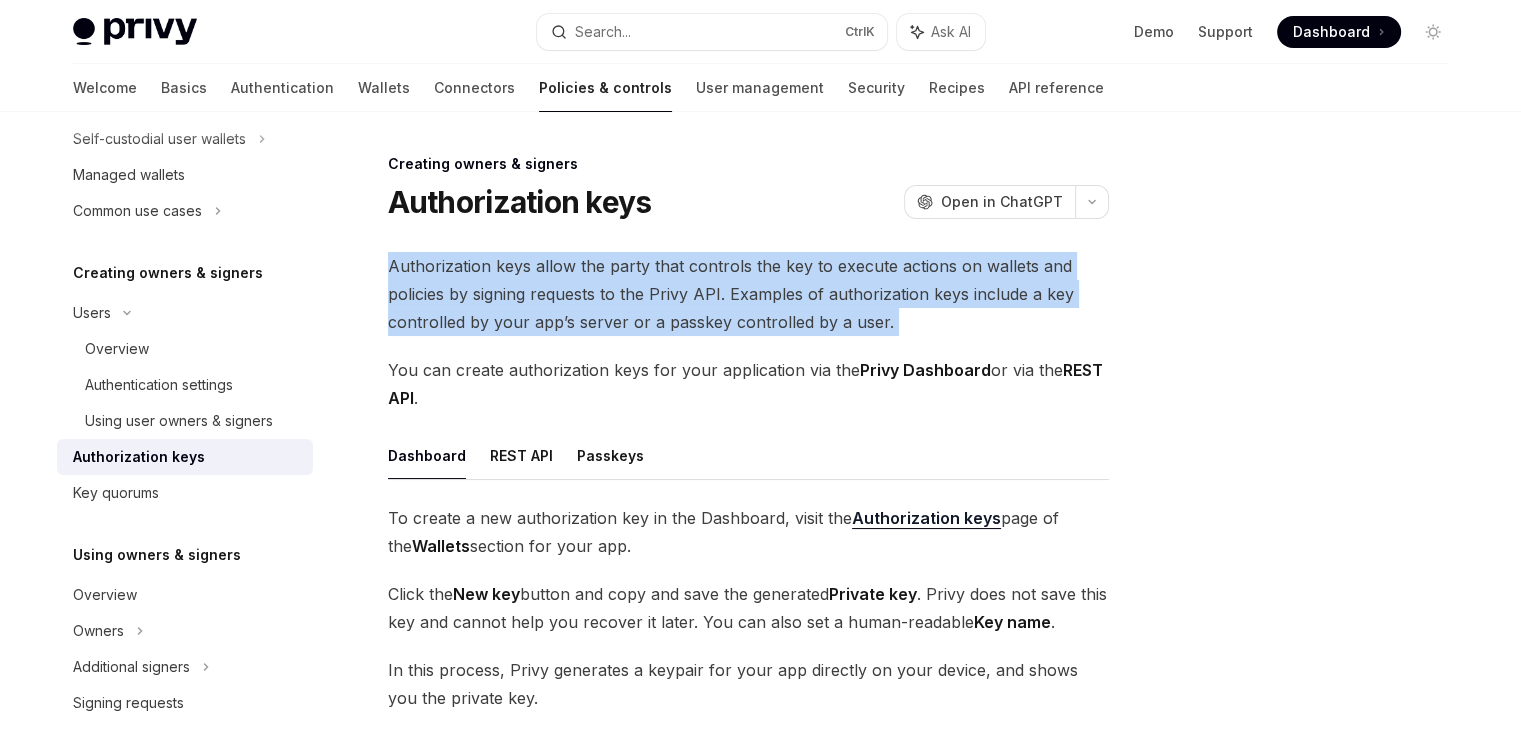 click on "Authorization keys allow the party that controls the key to execute actions on wallets and policies by signing requests to the Privy API. Examples of authorization keys include a key controlled by your app’s server or a passkey controlled by a user." at bounding box center (748, 294) 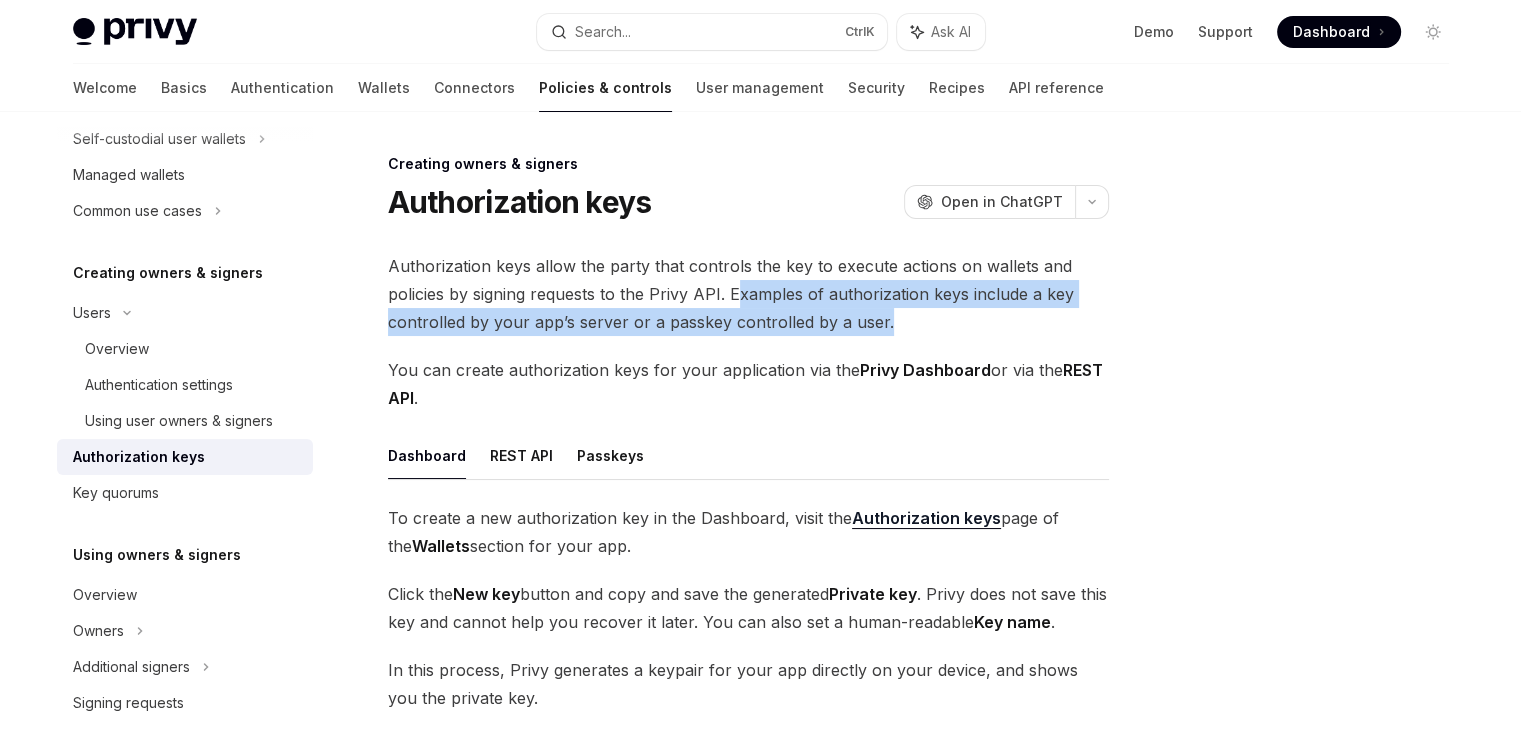 drag, startPoint x: 732, startPoint y: 293, endPoint x: 907, endPoint y: 320, distance: 177.0706 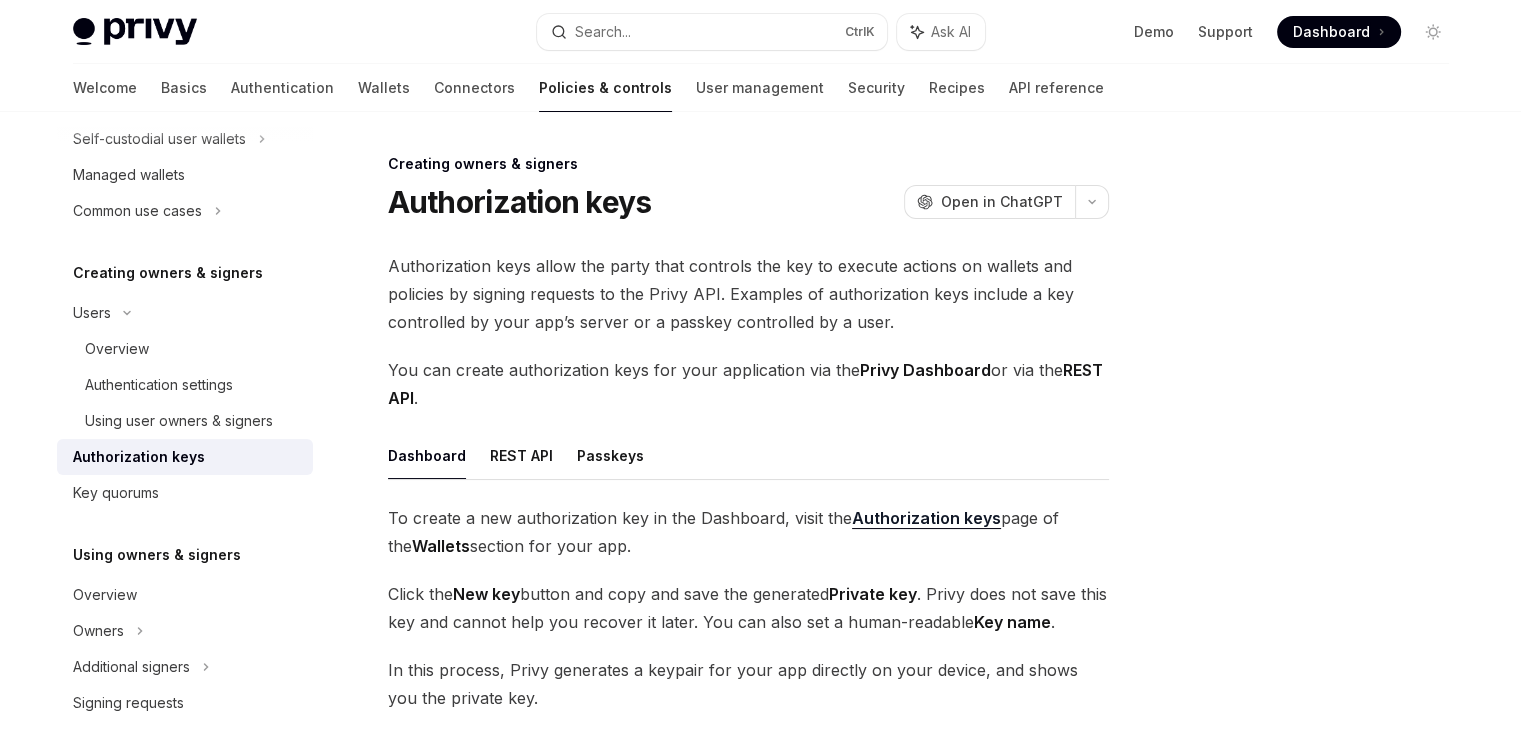 click on "You can create authorization keys for your application via the  Privy Dashboard  or via the  REST API ." at bounding box center [748, 384] 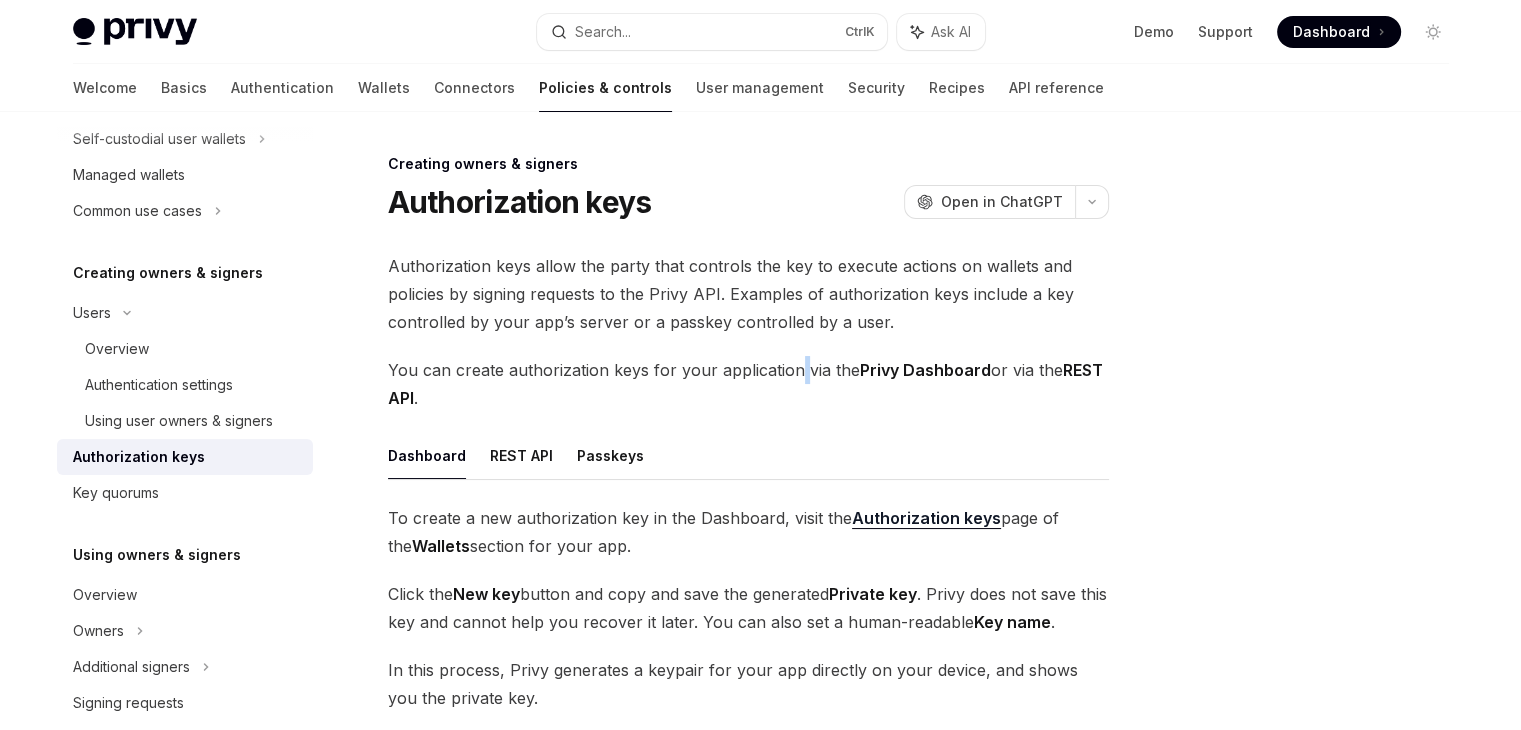 click on "You can create authorization keys for your application via the  Privy Dashboard  or via the  REST API ." at bounding box center [748, 384] 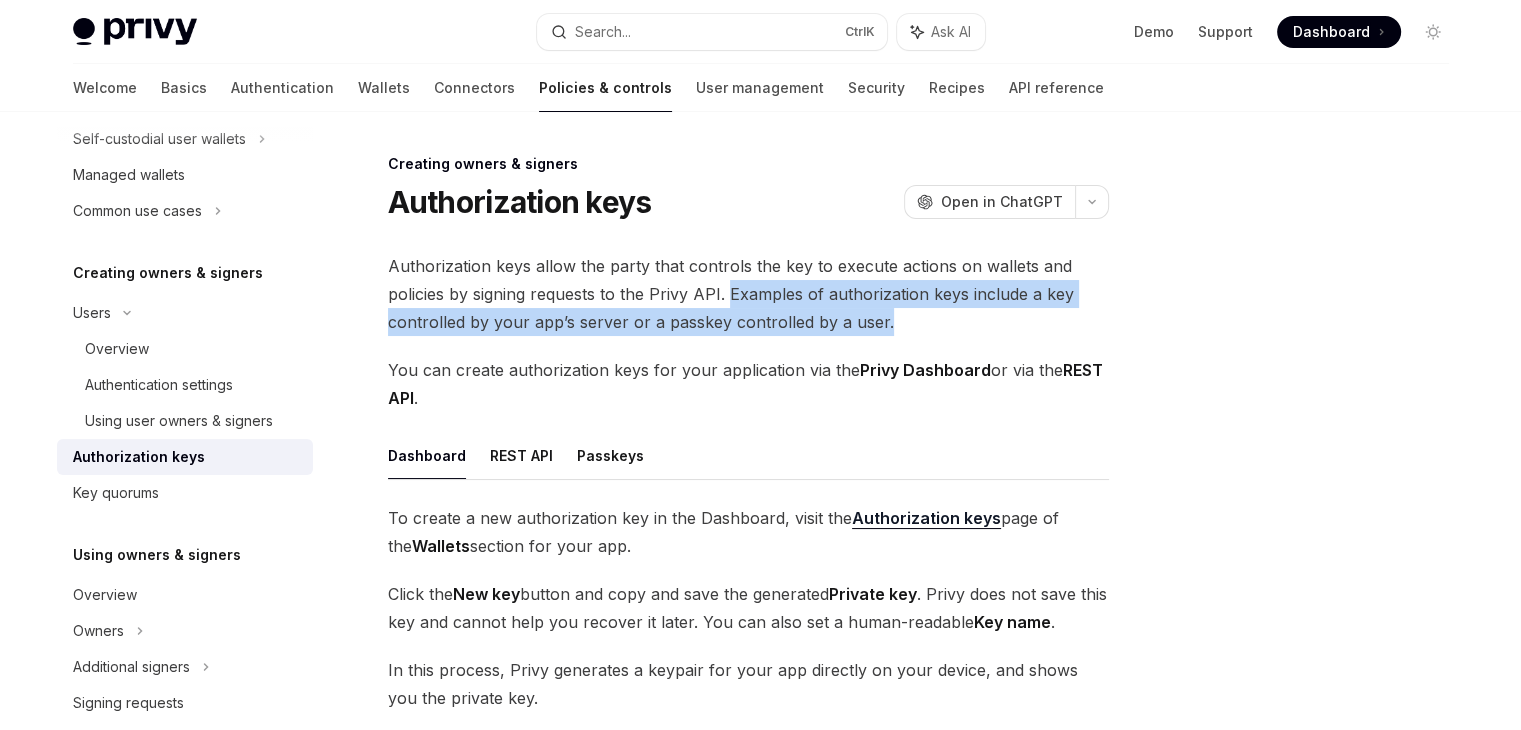 drag, startPoint x: 886, startPoint y: 318, endPoint x: 728, endPoint y: 305, distance: 158.5339 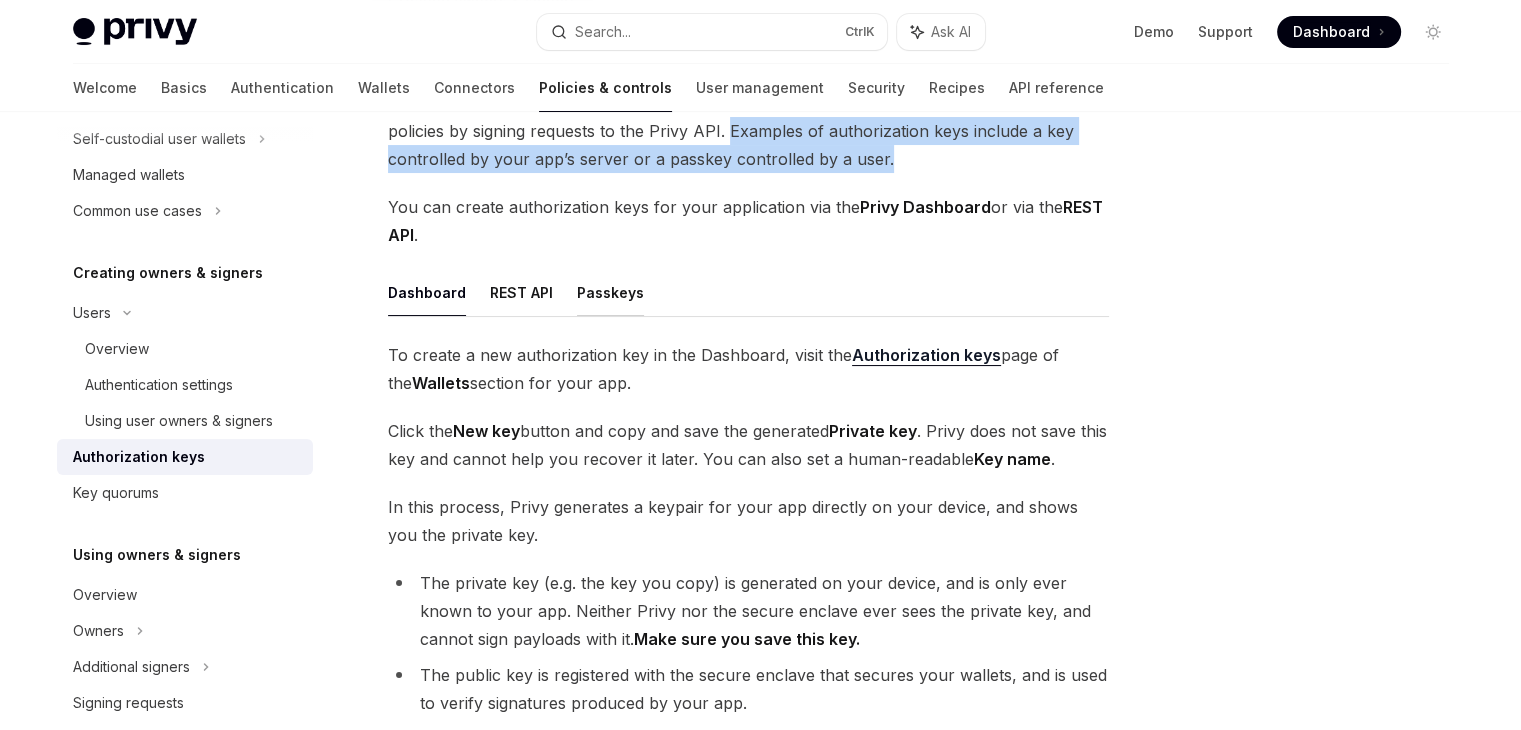 scroll, scrollTop: 164, scrollLeft: 0, axis: vertical 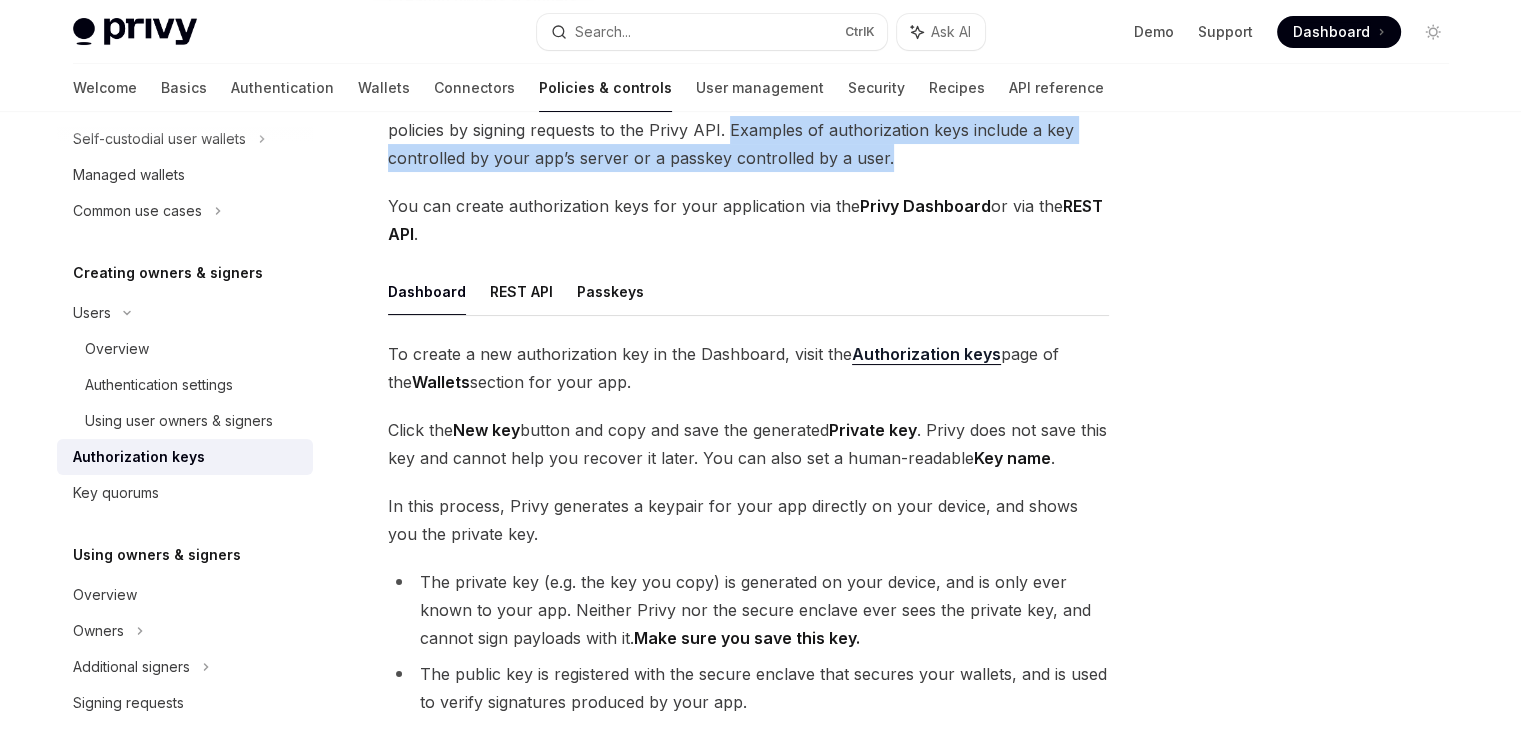 click on "Authorization keys" at bounding box center [926, 354] 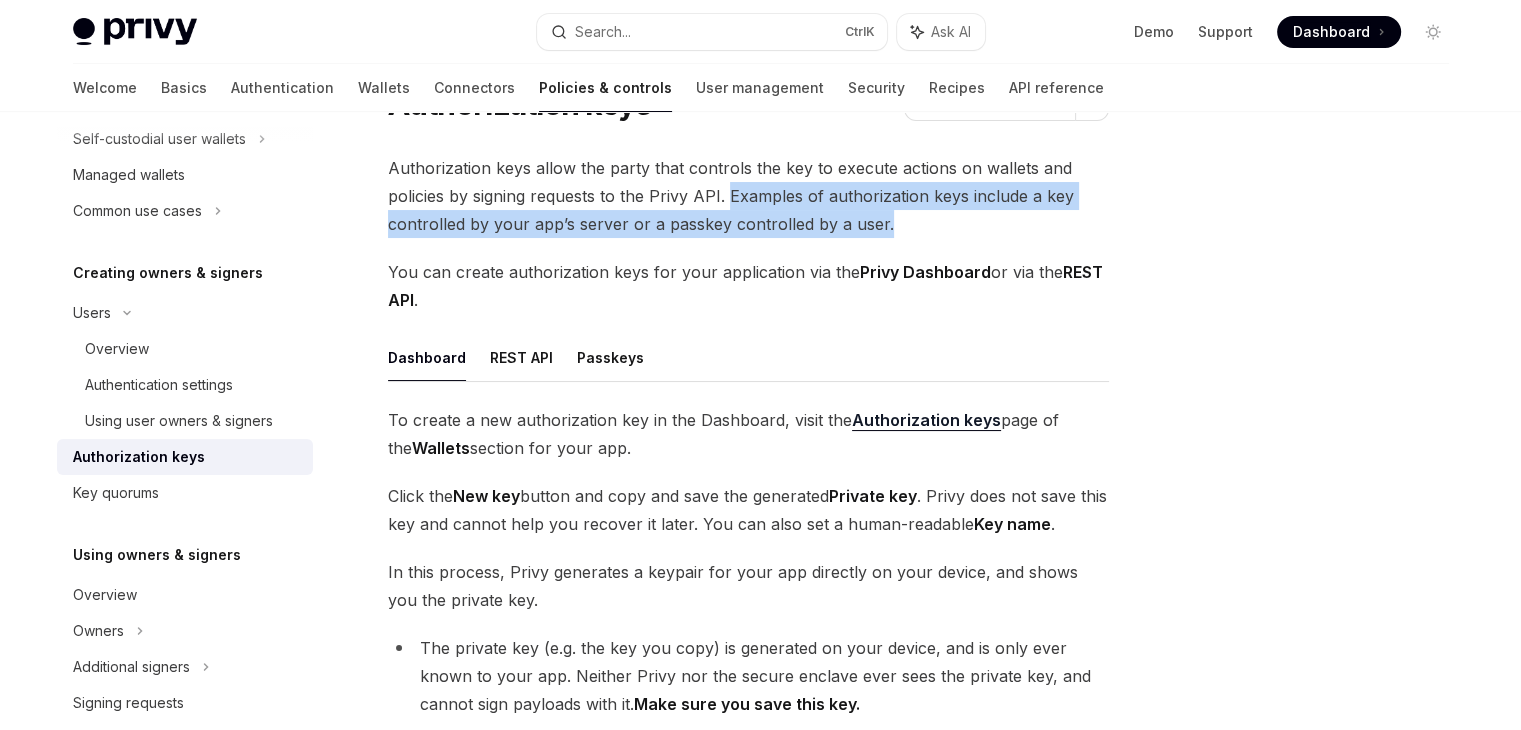 scroll, scrollTop: 0, scrollLeft: 0, axis: both 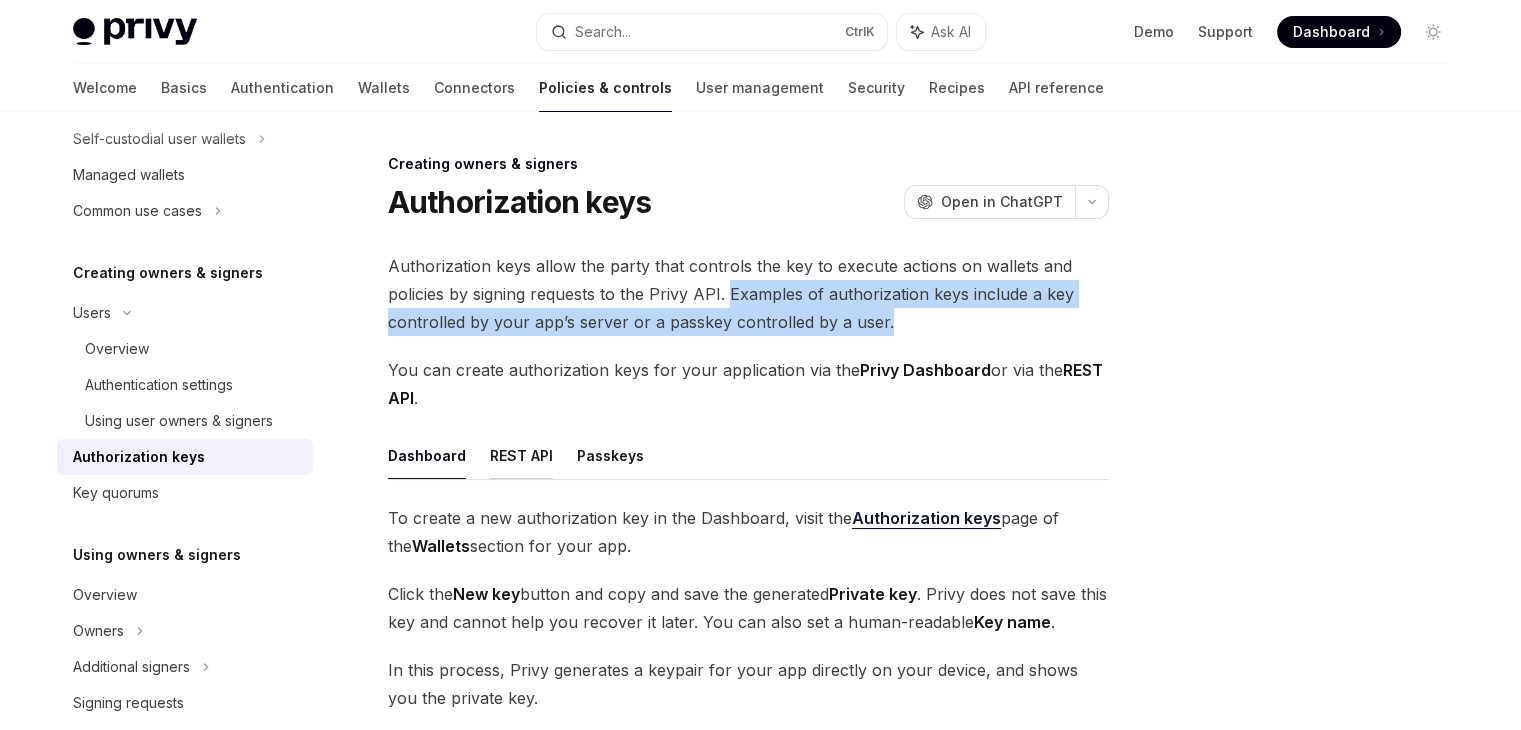 click on "REST API" at bounding box center [521, 455] 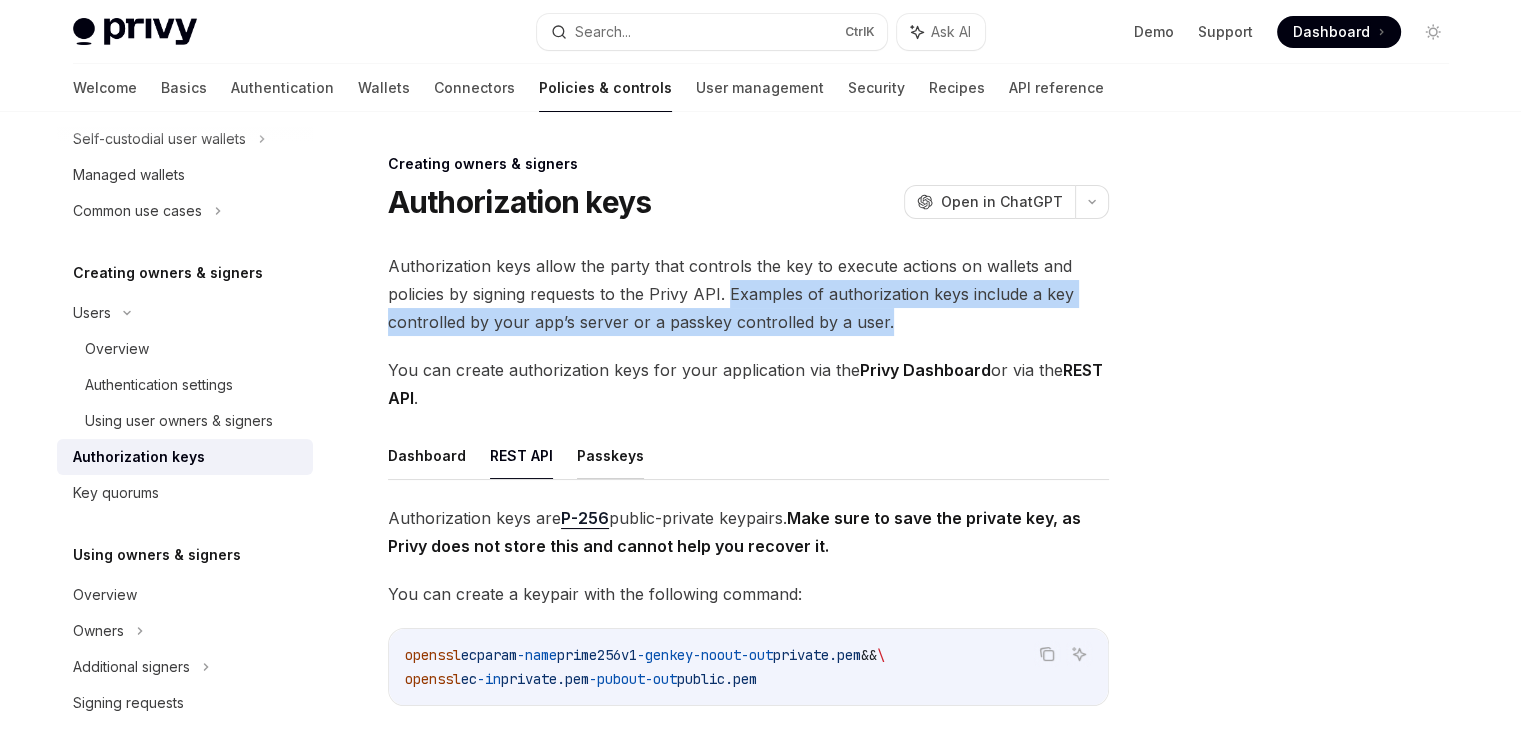 click on "Passkeys" at bounding box center [610, 455] 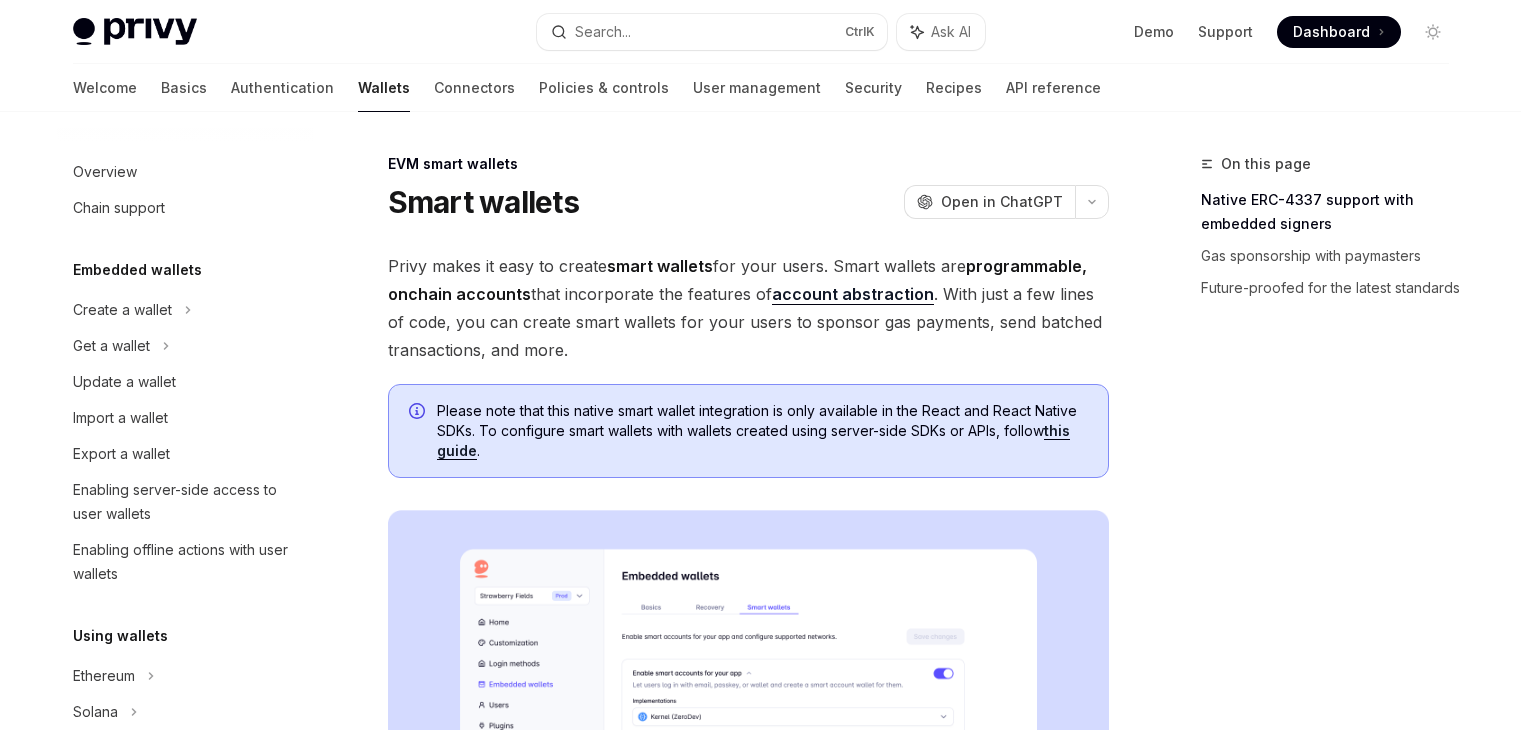 scroll, scrollTop: 0, scrollLeft: 0, axis: both 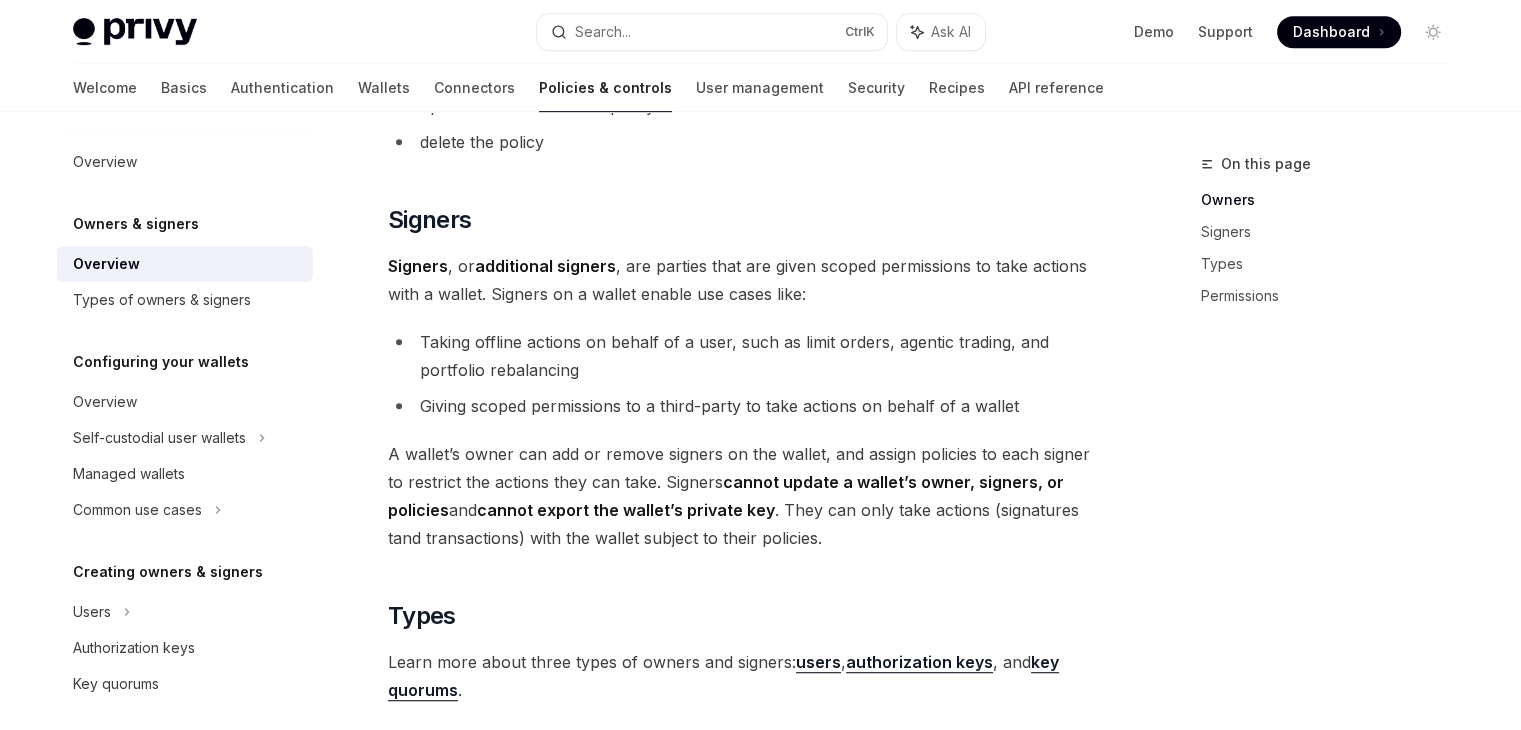 click on "Signers , or  additional signers , are parties that are given scoped permissions to take actions with a wallet. Signers on a wallet enable use cases like:" at bounding box center [748, 280] 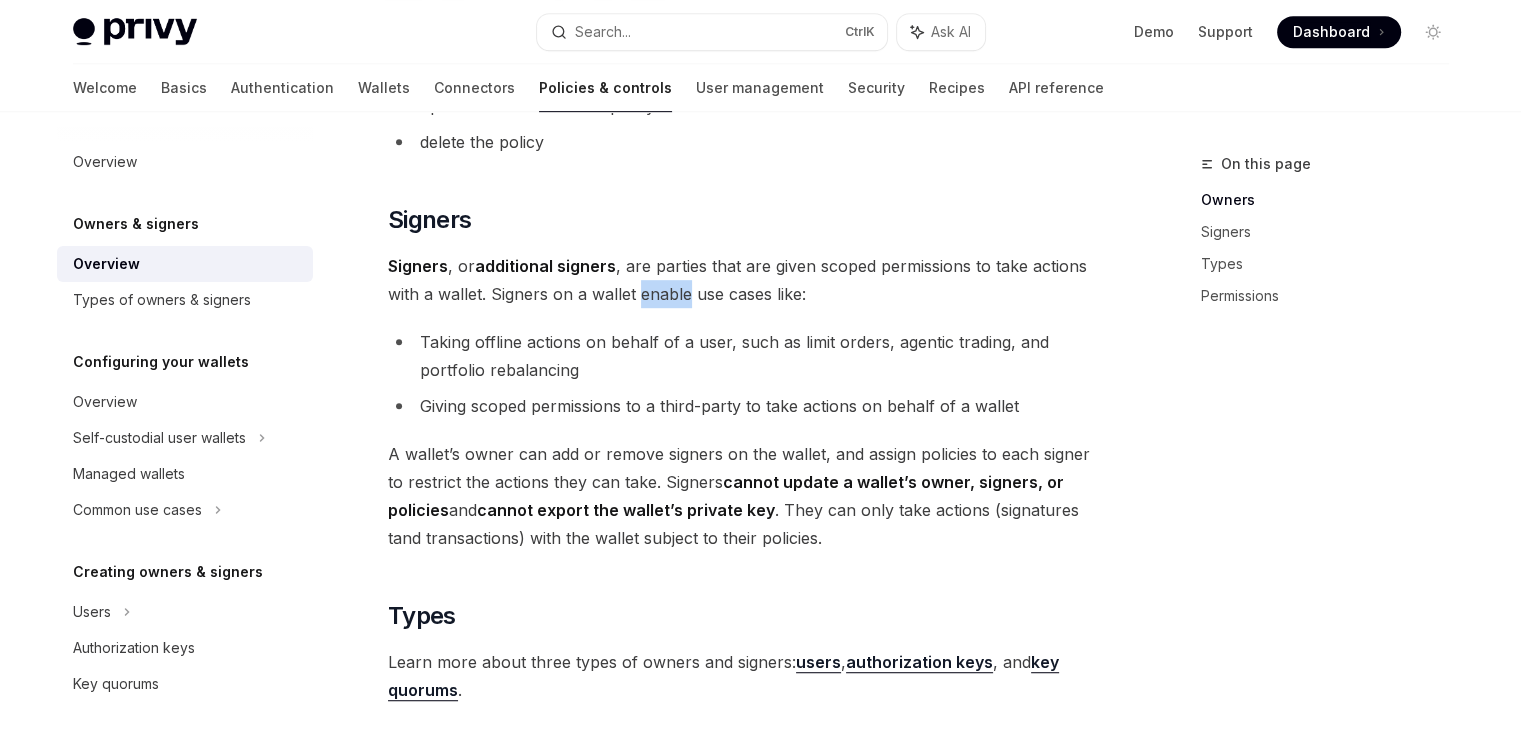 click on "Signers , or  additional signers , are parties that are given scoped permissions to take actions with a wallet. Signers on a wallet enable use cases like:" at bounding box center (748, 280) 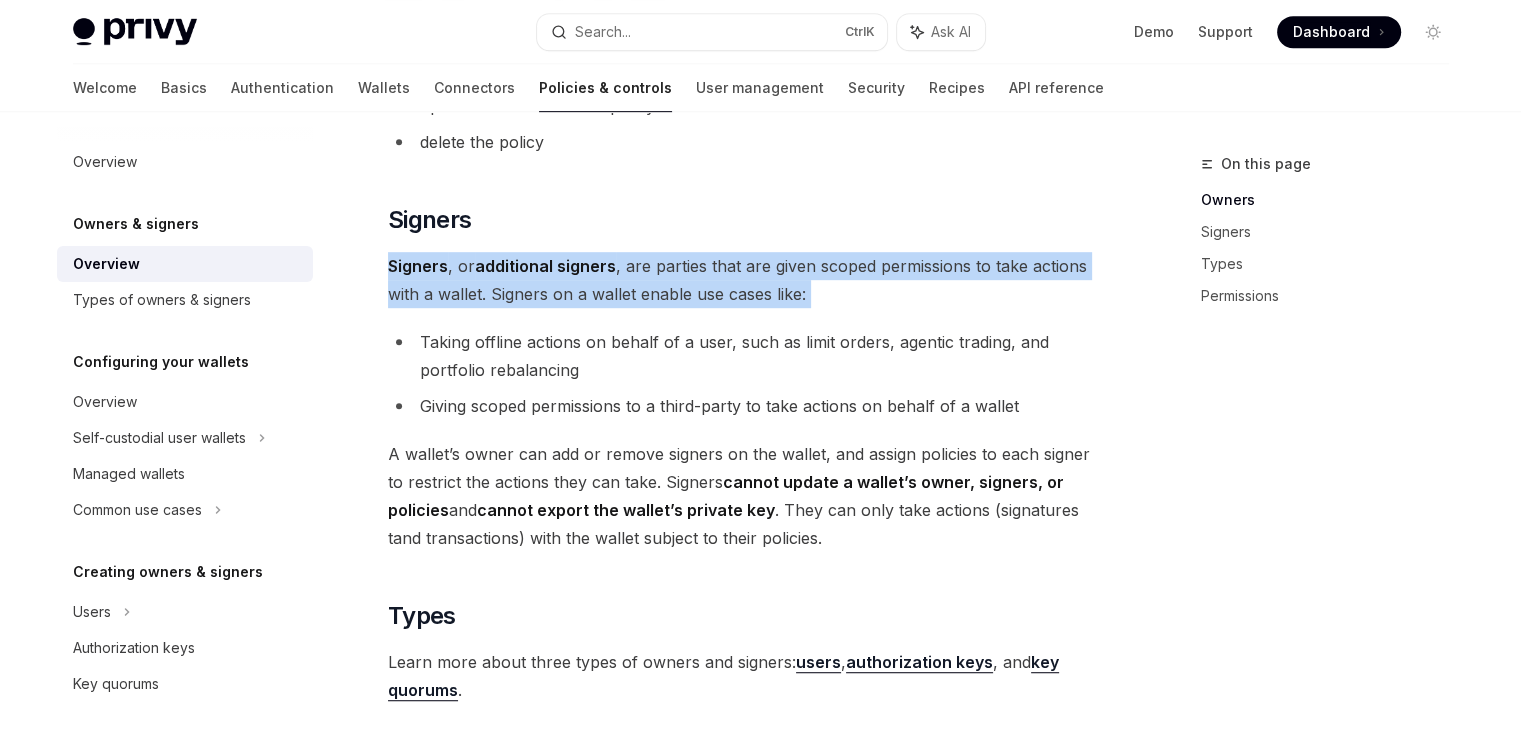 click on "Signers , or  additional signers , are parties that are given scoped permissions to take actions with a wallet. Signers on a wallet enable use cases like:" at bounding box center (748, 280) 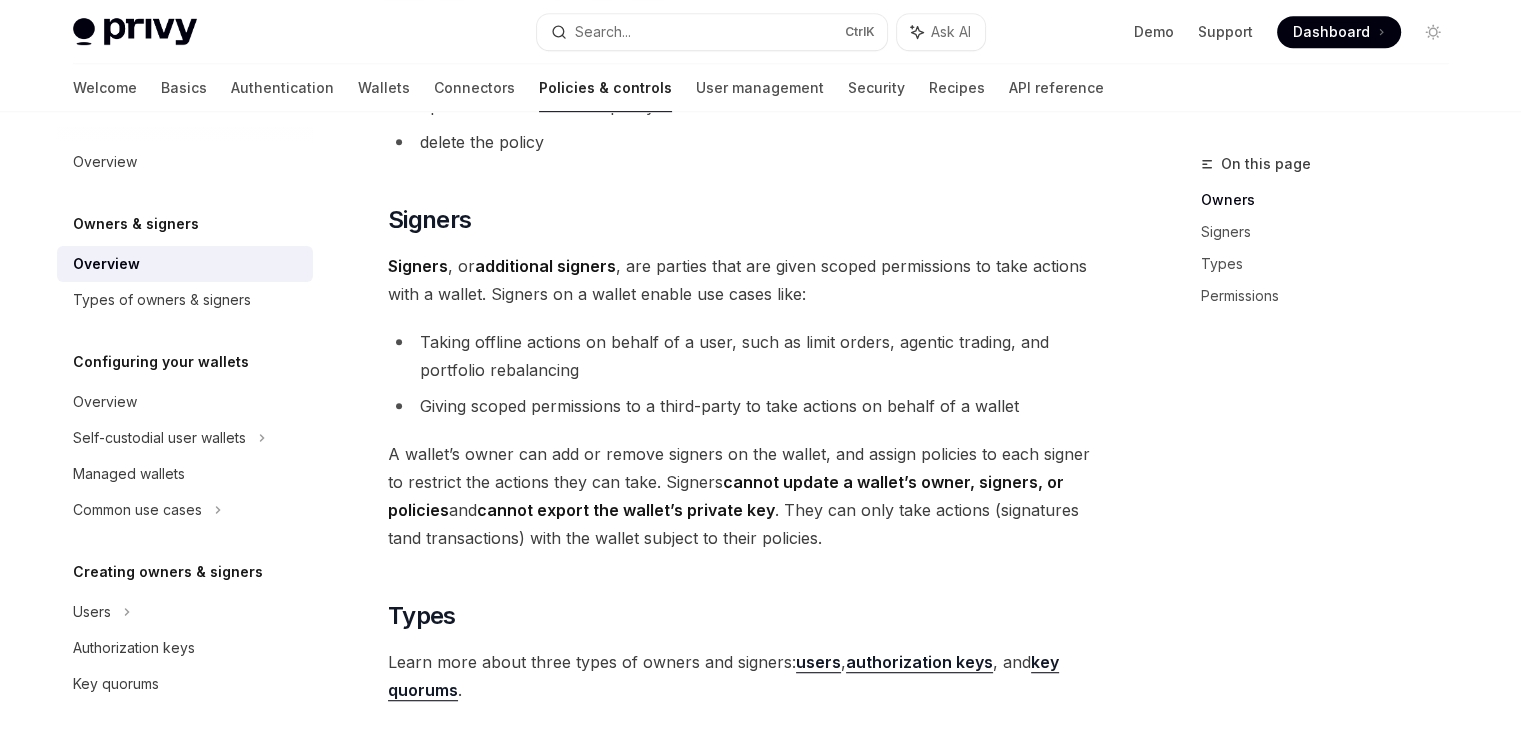 click on "Signers , or  additional signers , are parties that are given scoped permissions to take actions with a wallet. Signers on a wallet enable use cases like:" at bounding box center [748, 280] 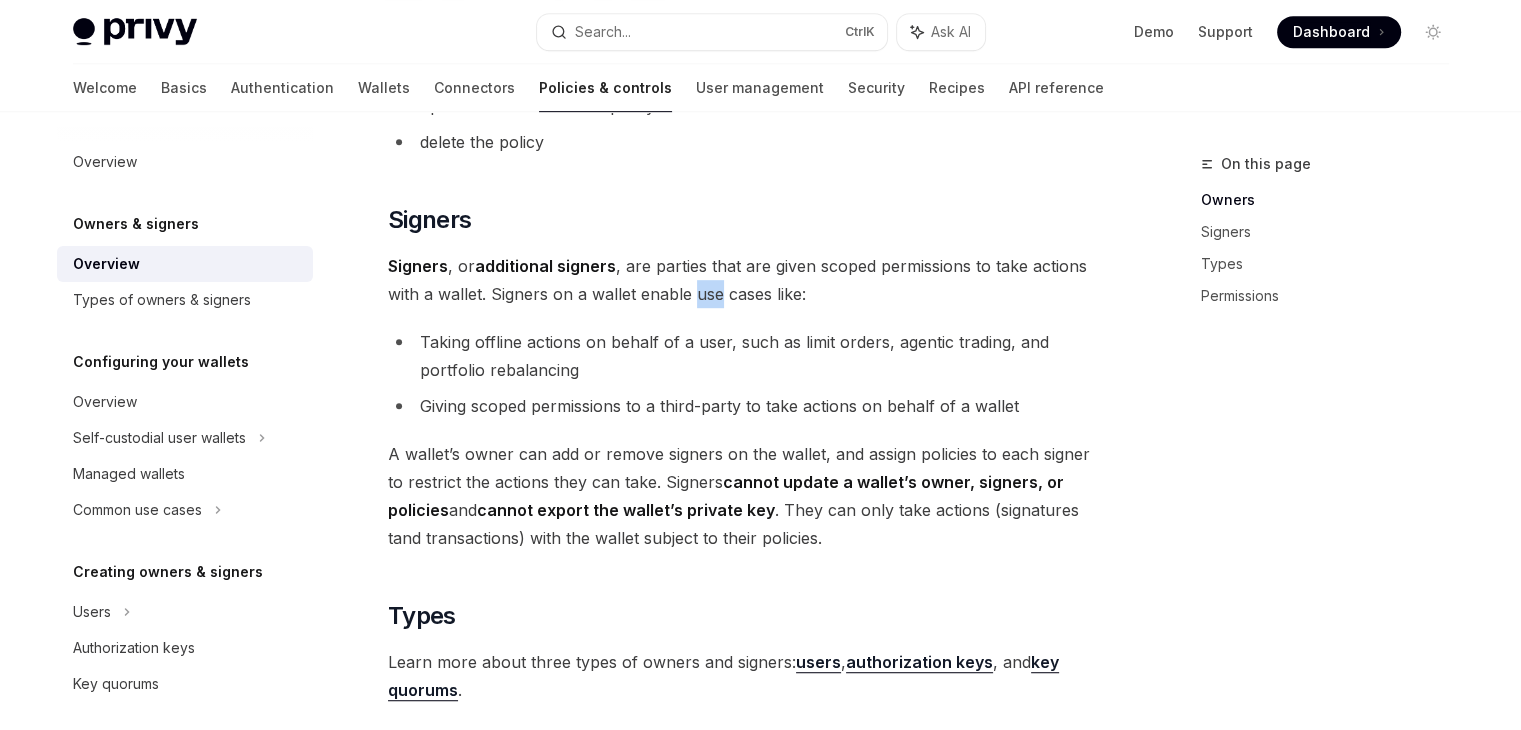 click on "Signers , or  additional signers , are parties that are given scoped permissions to take actions with a wallet. Signers on a wallet enable use cases like:" at bounding box center (748, 280) 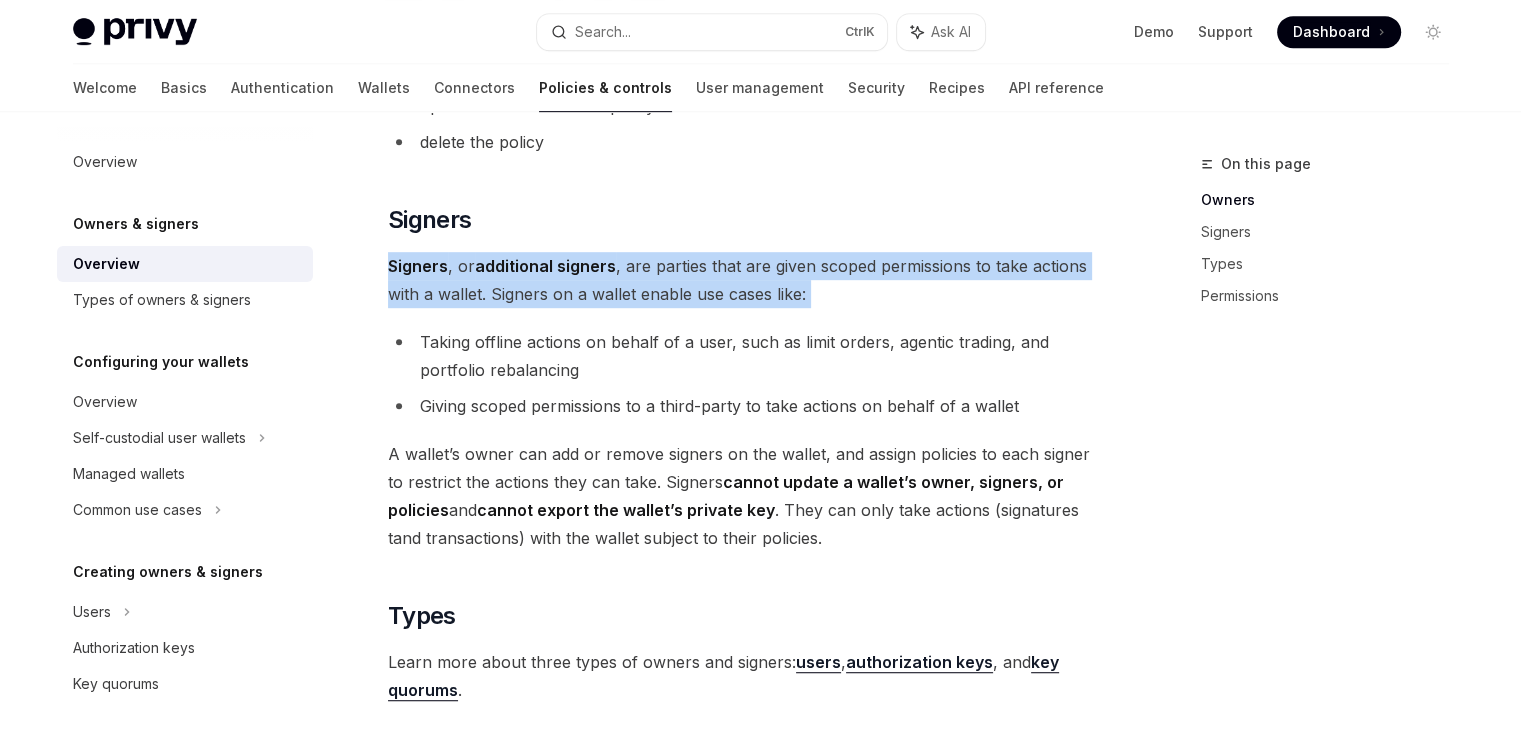 click on "Signers , or  additional signers , are parties that are given scoped permissions to take actions with a wallet. Signers on a wallet enable use cases like:" at bounding box center (748, 280) 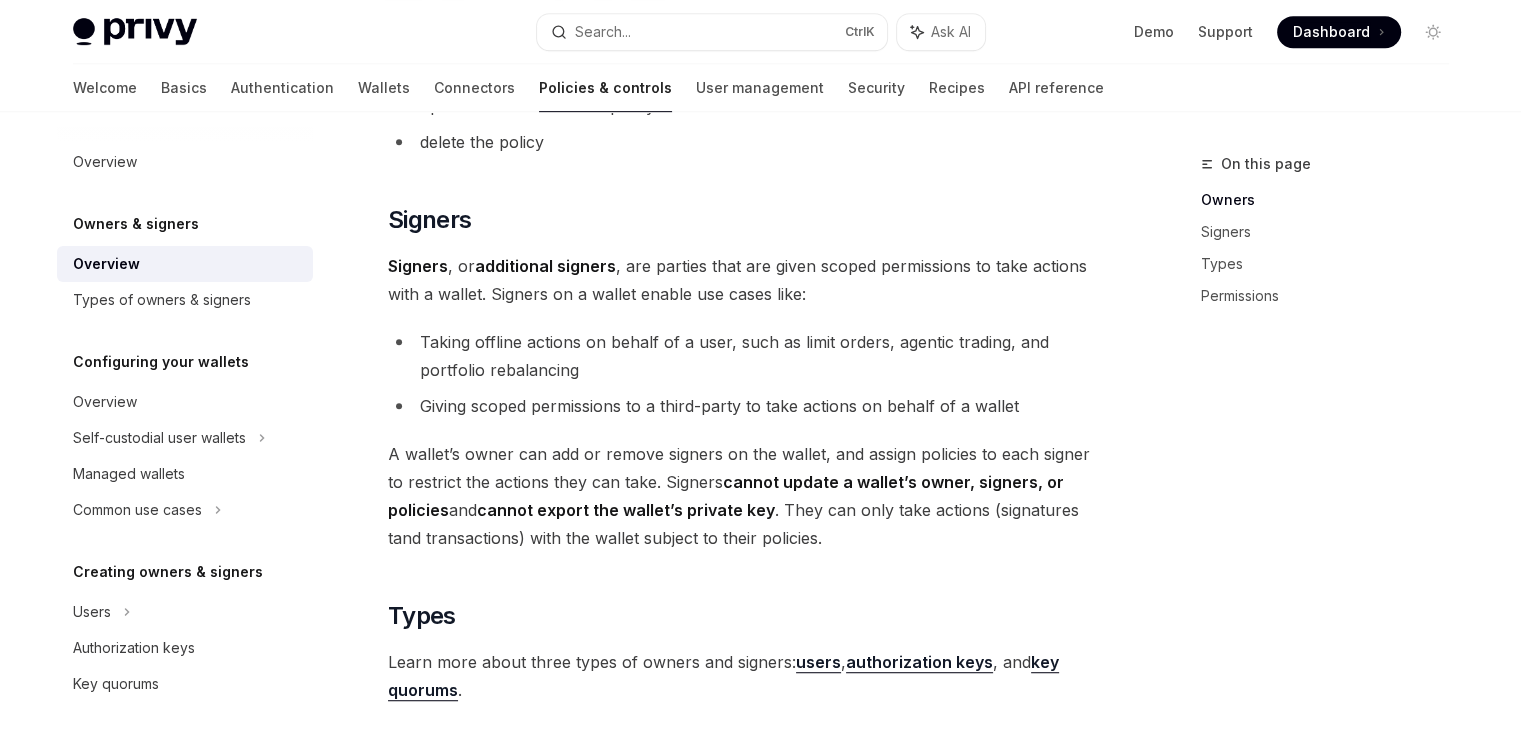 click on "Taking offline actions on behalf of a user, such as limit orders, agentic trading, and portfolio rebalancing" at bounding box center [748, 356] 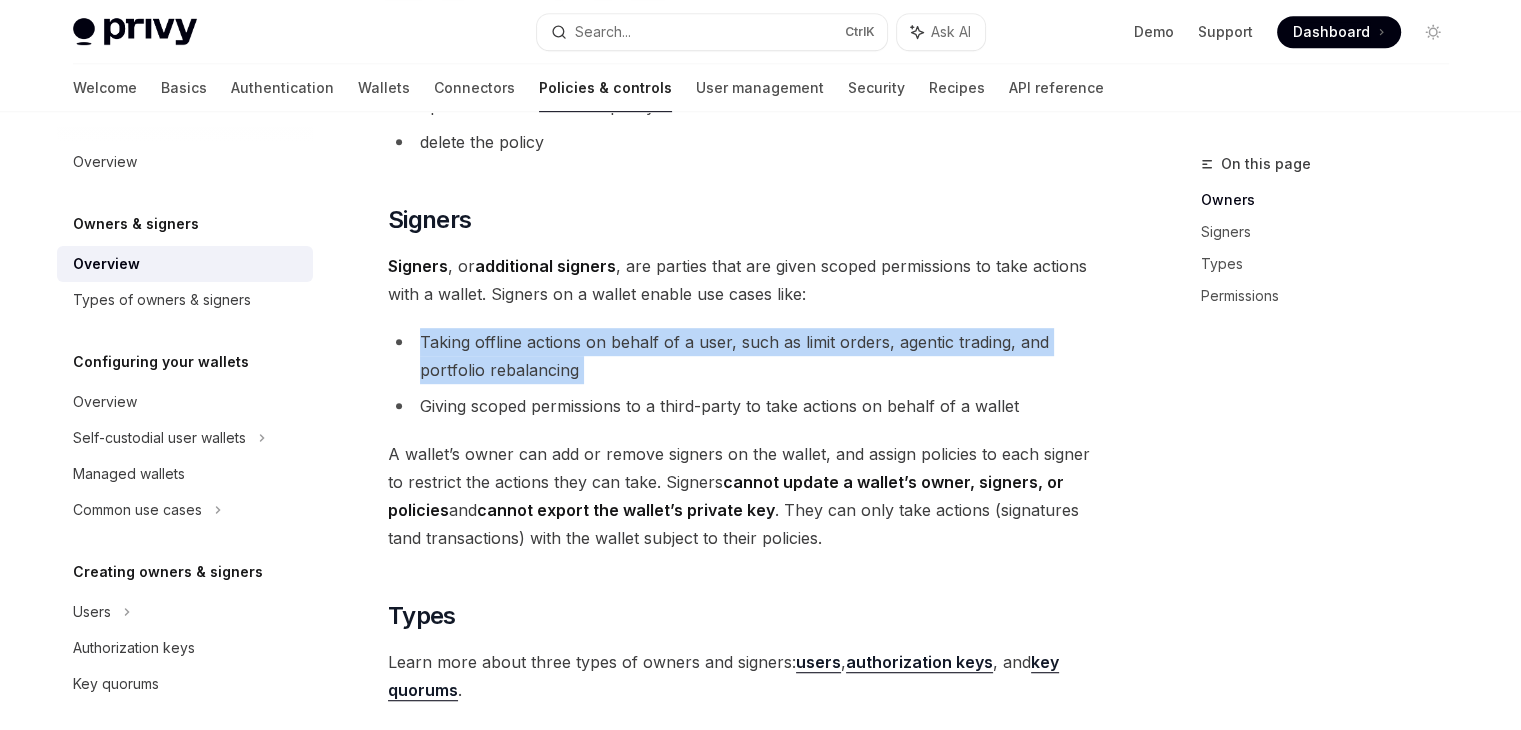 click on "Taking offline actions on behalf of a user, such as limit orders, agentic trading, and portfolio rebalancing" at bounding box center (748, 356) 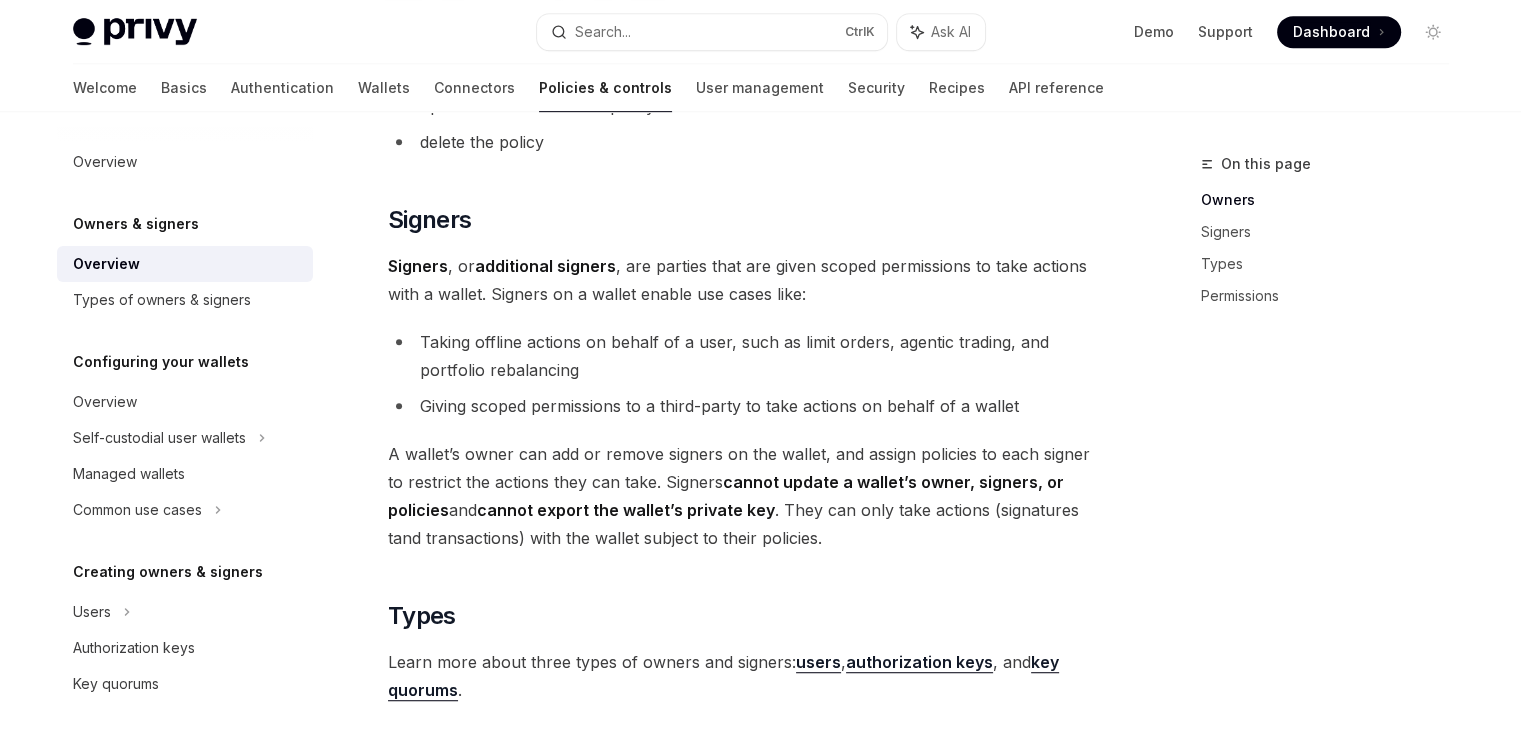 click on "Giving scoped permissions to a third-party to take actions on behalf of a wallet" at bounding box center (748, 406) 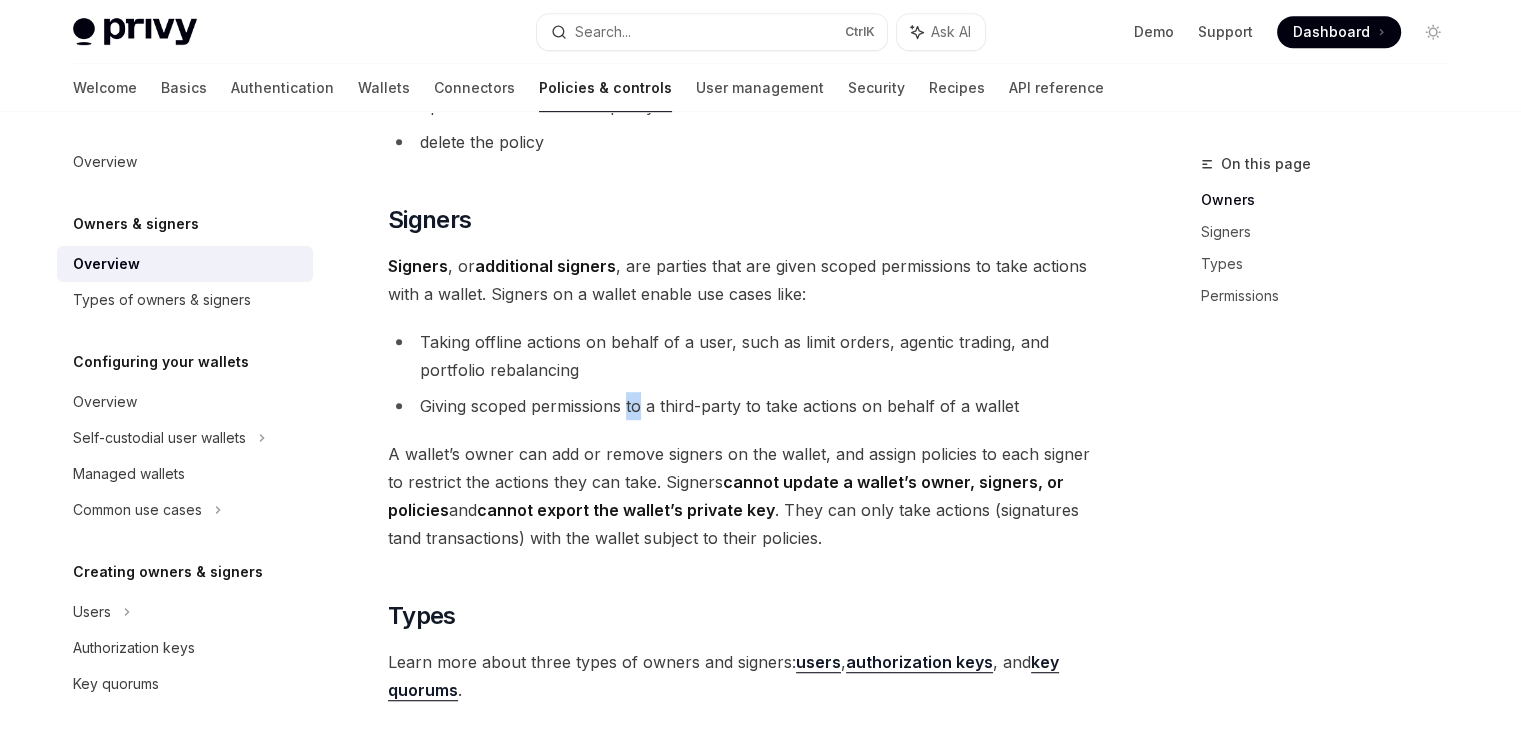 click on "Giving scoped permissions to a third-party to take actions on behalf of a wallet" at bounding box center [748, 406] 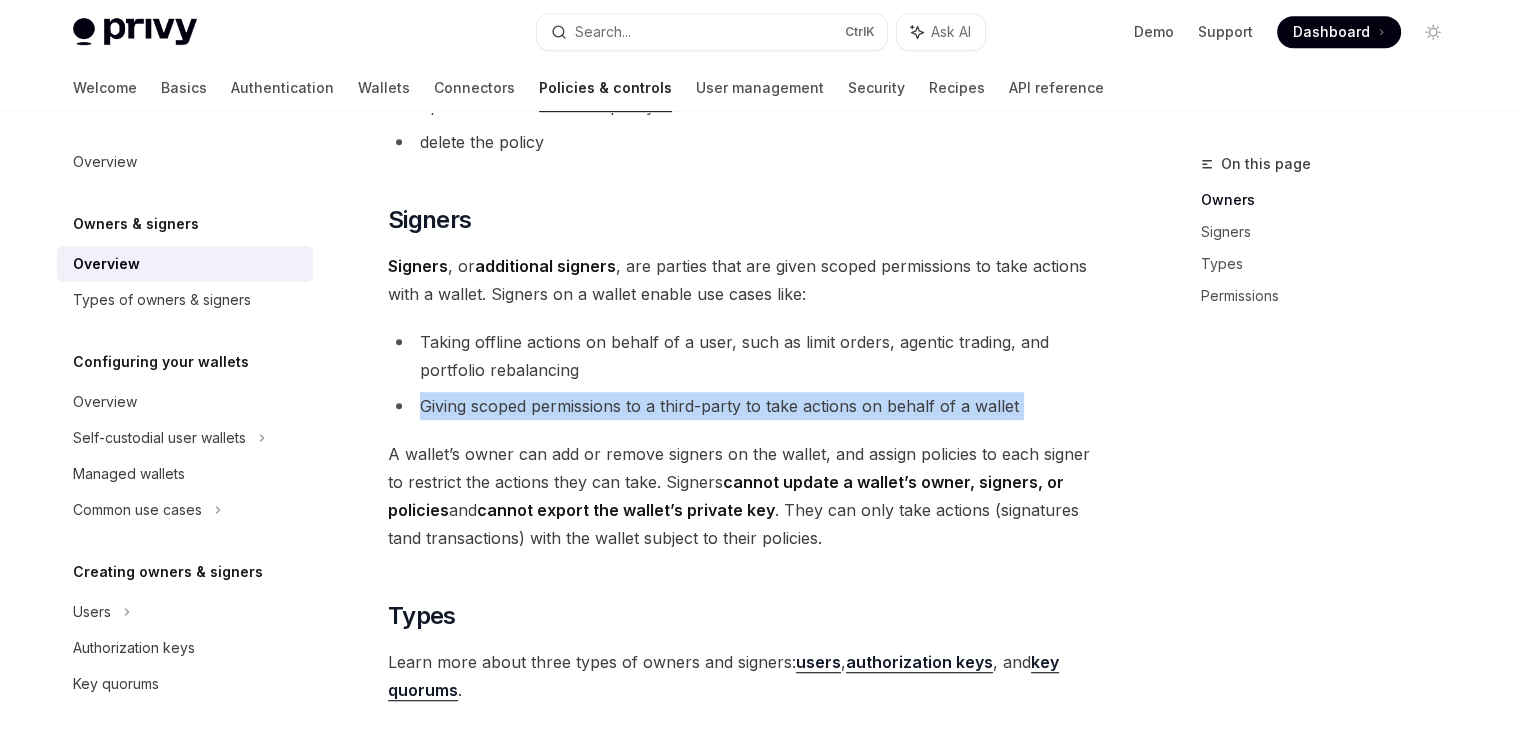 click on "Giving scoped permissions to a third-party to take actions on behalf of a wallet" at bounding box center [748, 406] 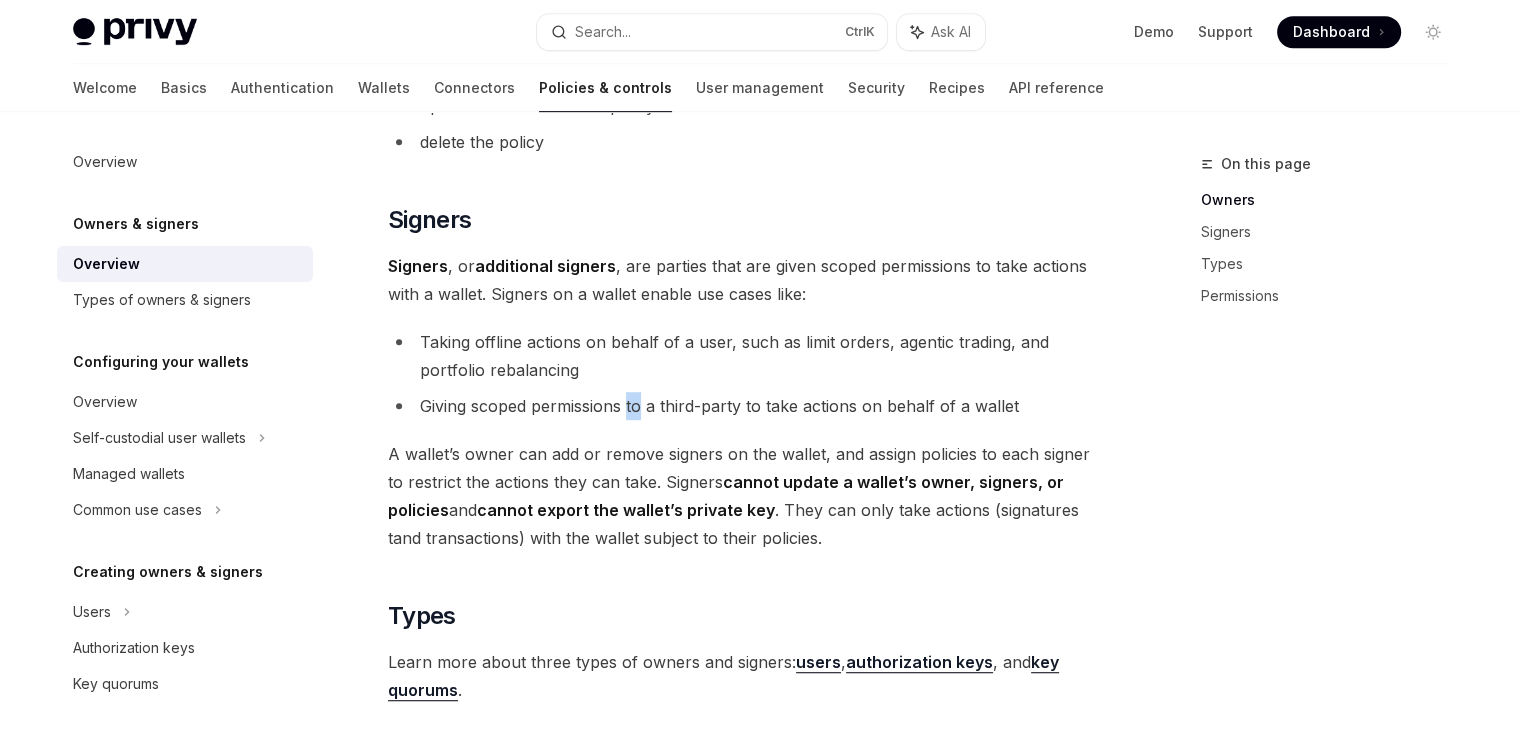 click on "Giving scoped permissions to a third-party to take actions on behalf of a wallet" at bounding box center (748, 406) 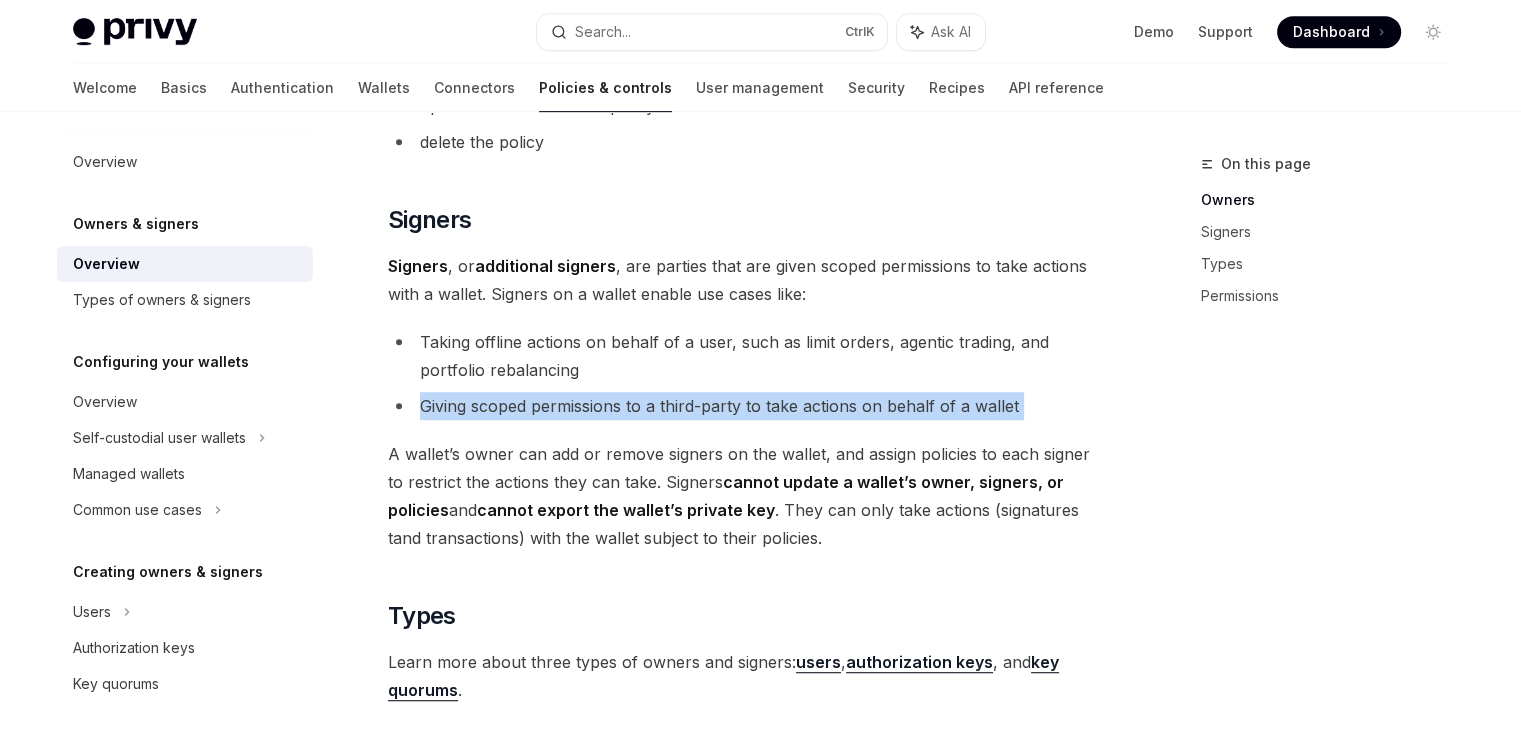 click on "Giving scoped permissions to a third-party to take actions on behalf of a wallet" at bounding box center (748, 406) 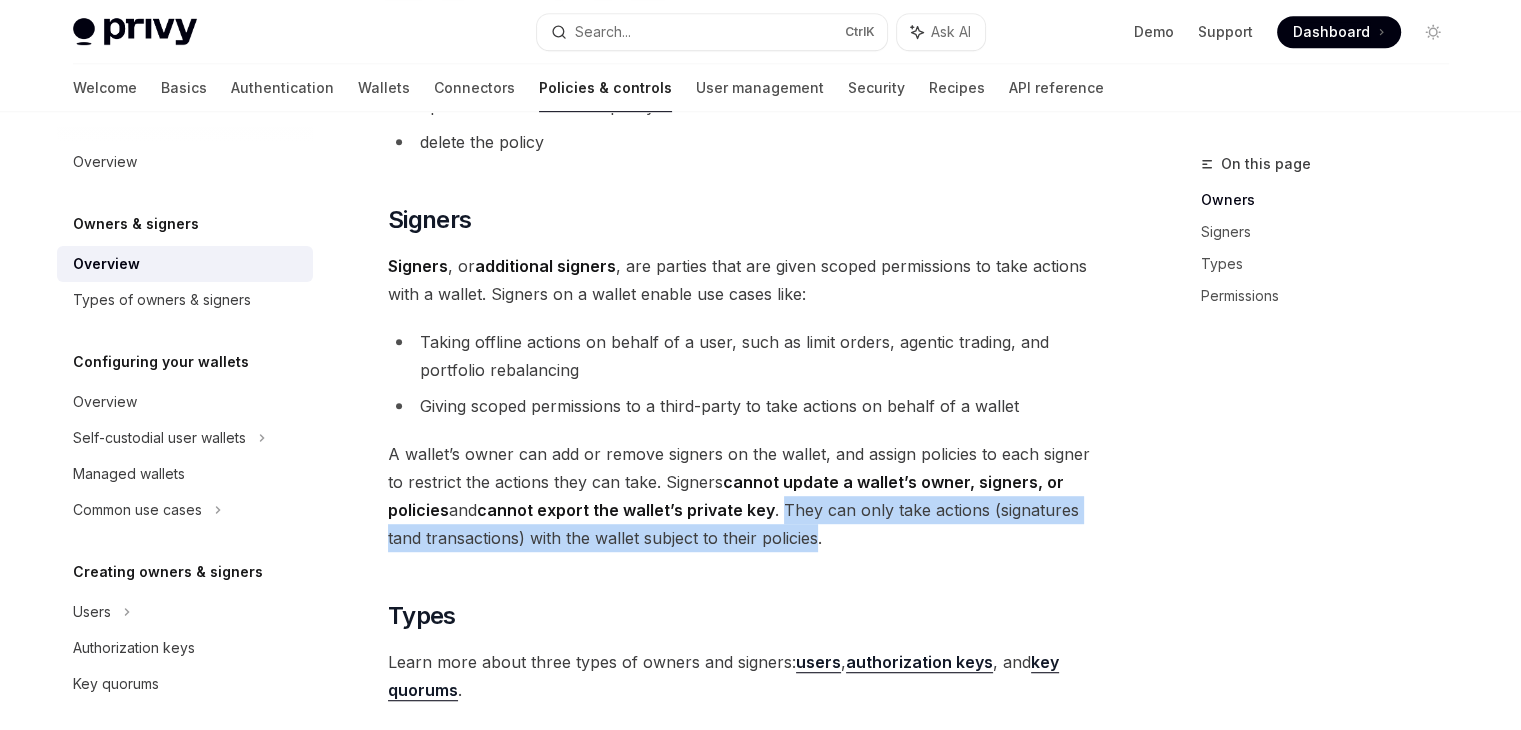 drag, startPoint x: 721, startPoint y: 501, endPoint x: 779, endPoint y: 529, distance: 64.40497 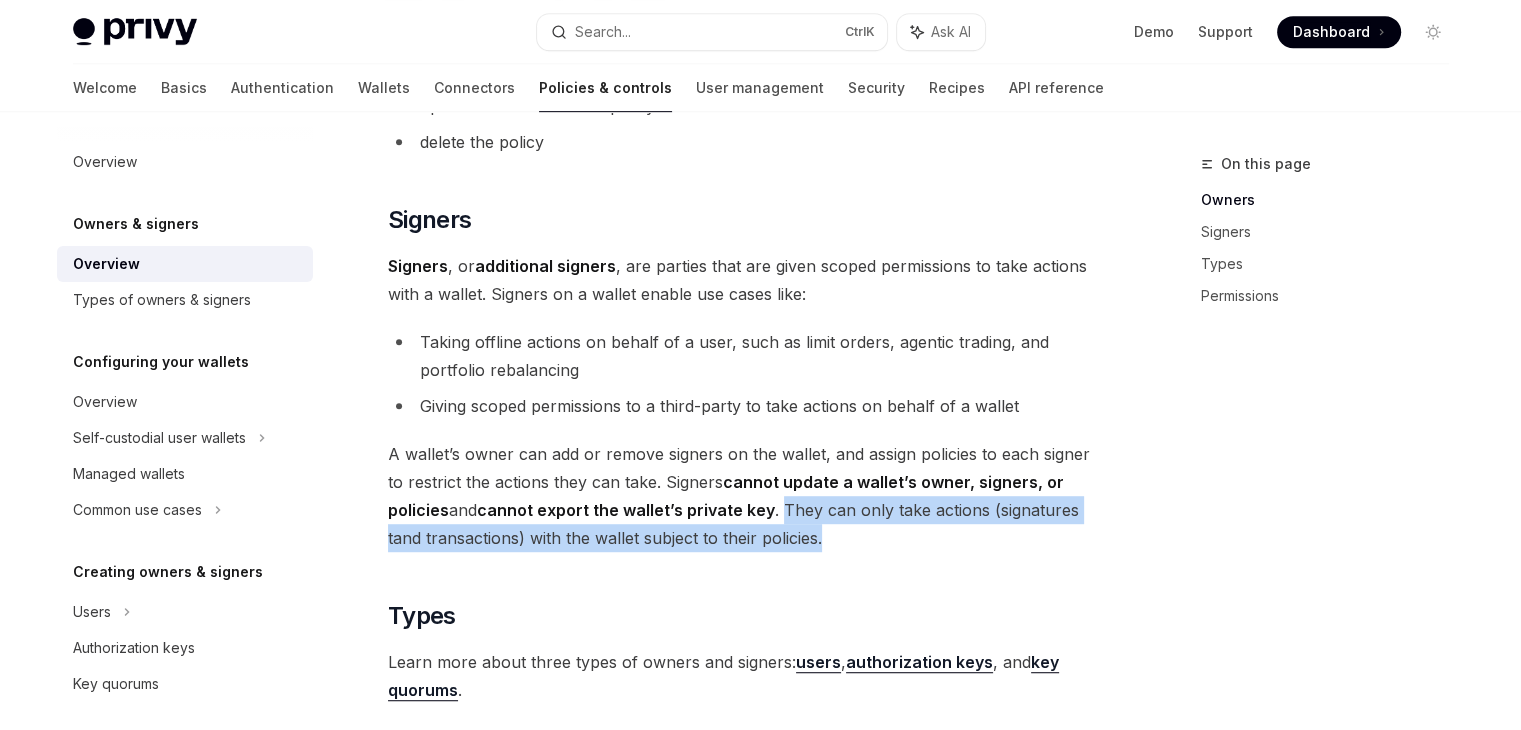 drag, startPoint x: 782, startPoint y: 529, endPoint x: 724, endPoint y: 516, distance: 59.439045 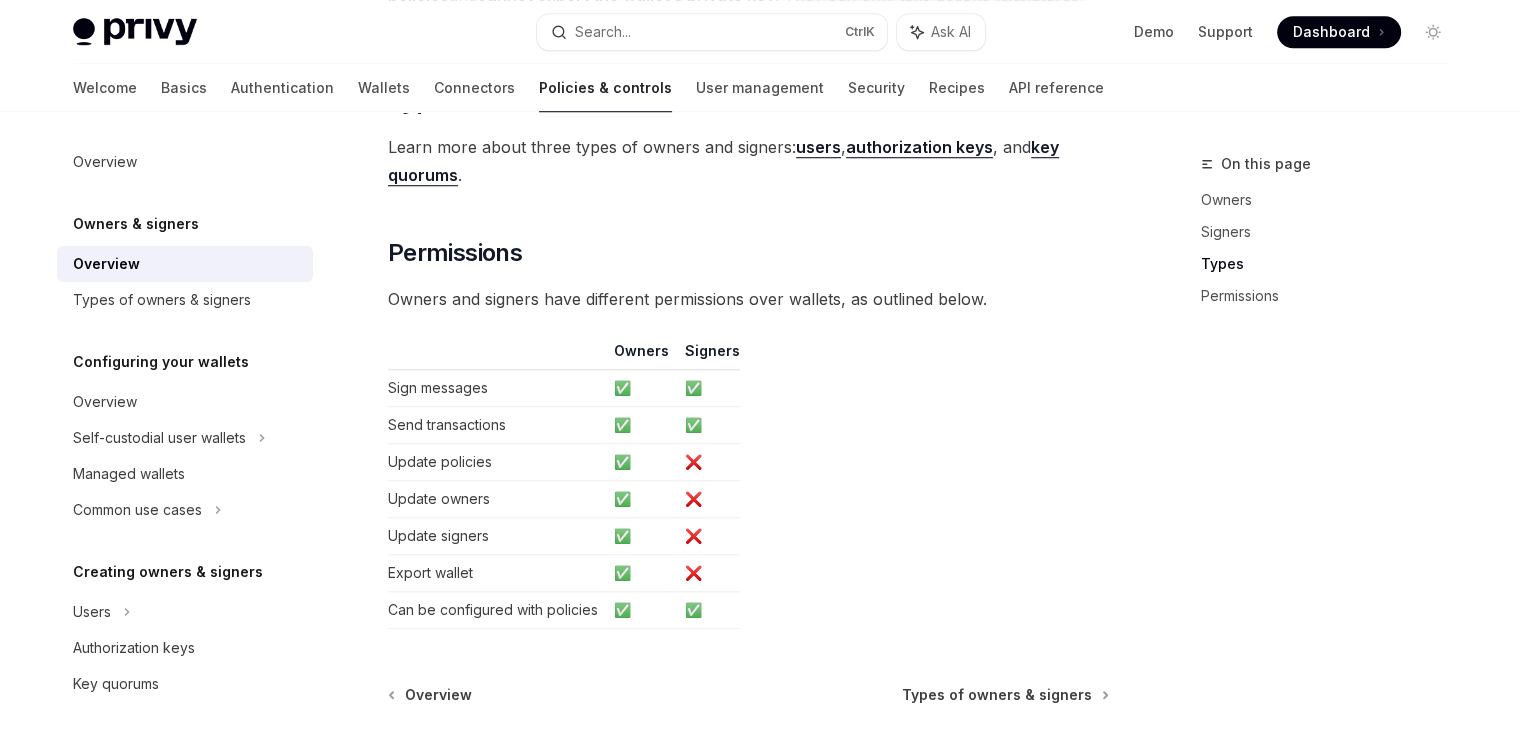 scroll, scrollTop: 1547, scrollLeft: 0, axis: vertical 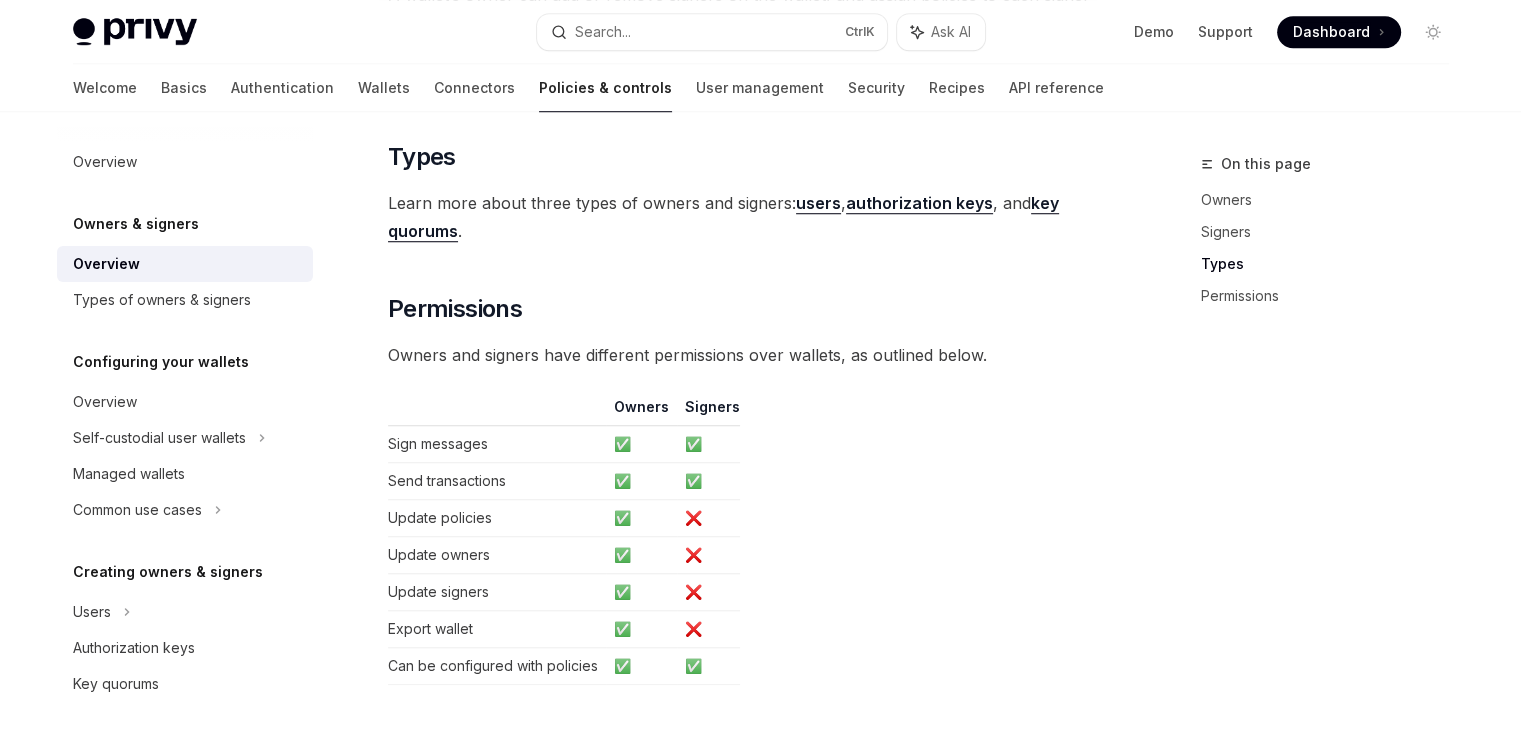 click on "key quorums" at bounding box center [723, 217] 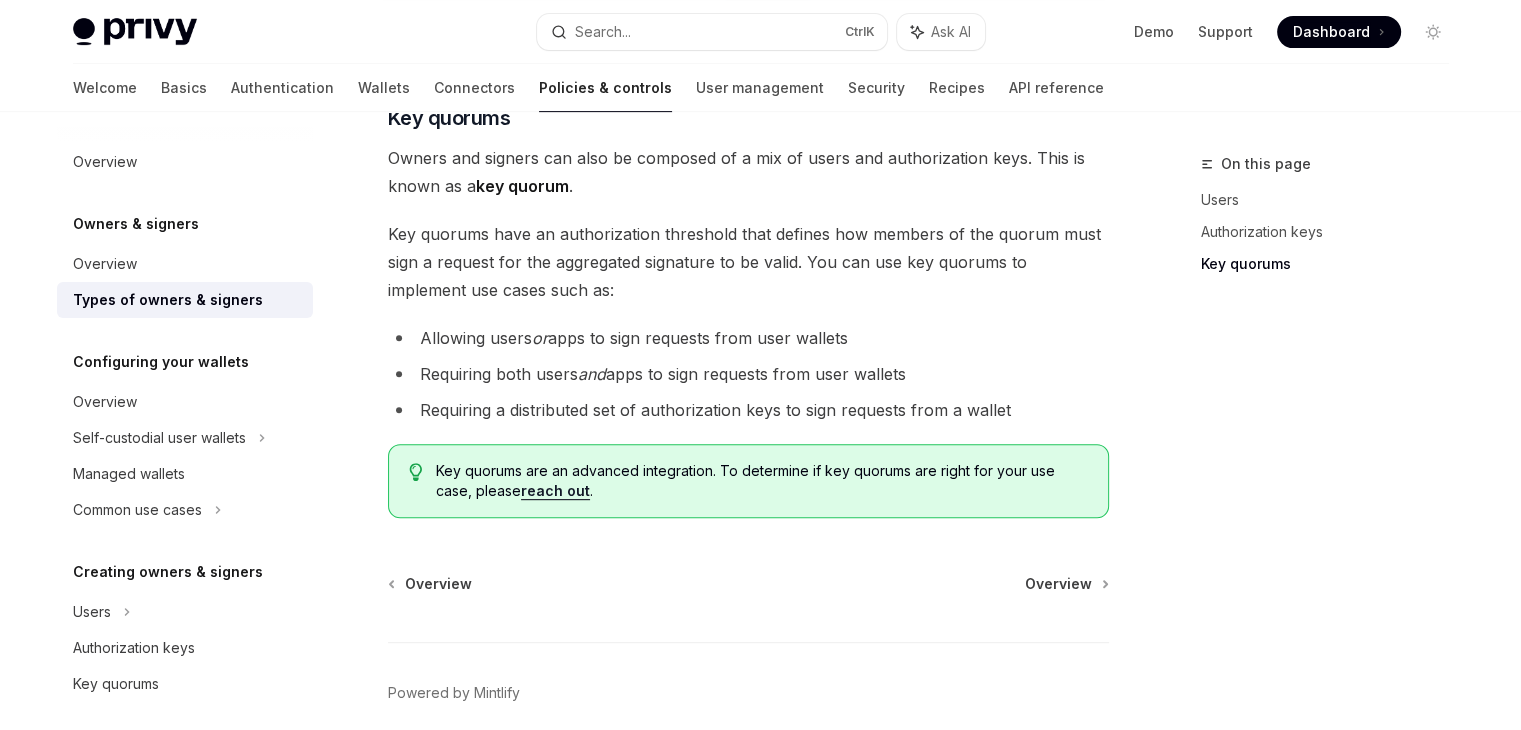 scroll, scrollTop: 658, scrollLeft: 0, axis: vertical 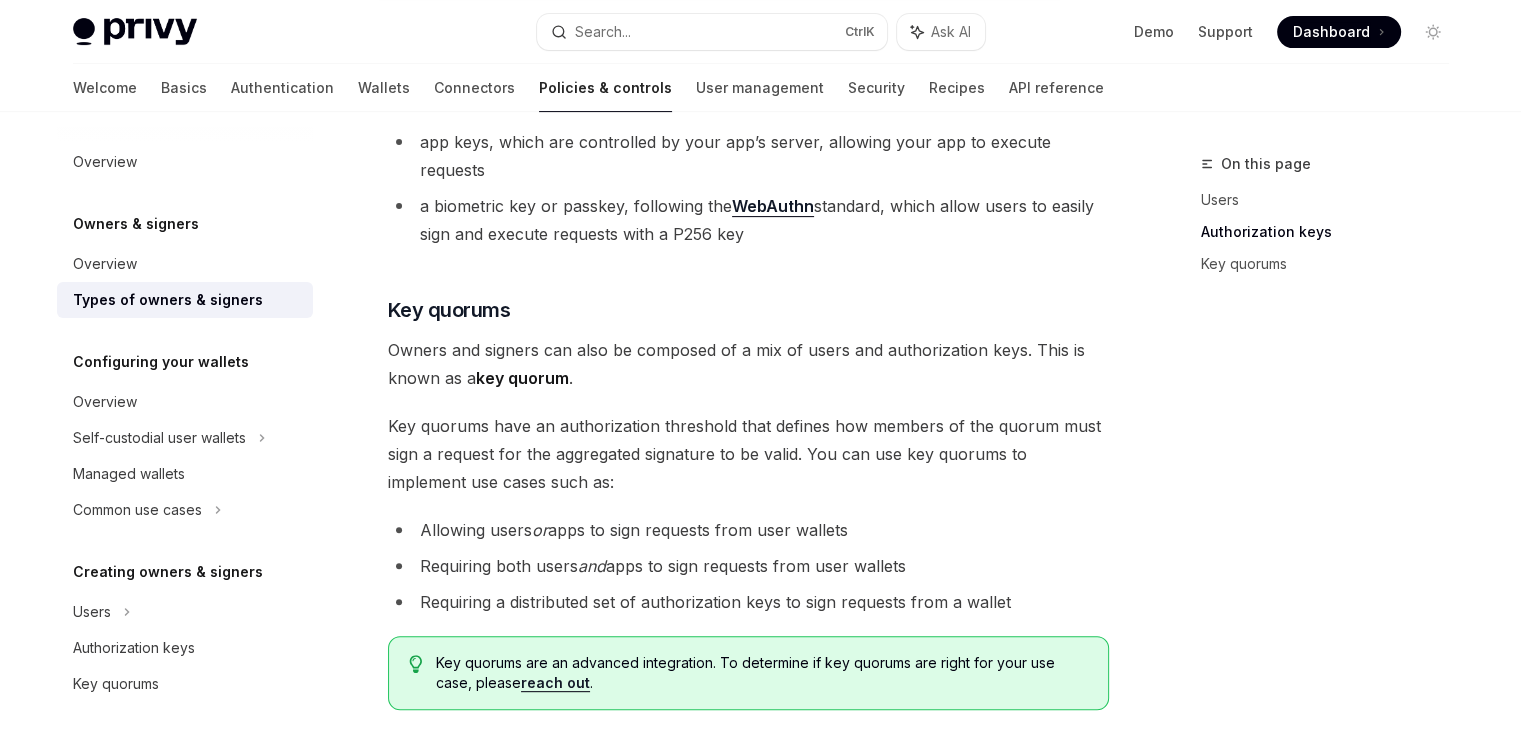 click on "Owners and signers can also be composed of a mix of users and authorization keys. This is known as a  key quorum ." at bounding box center (748, 364) 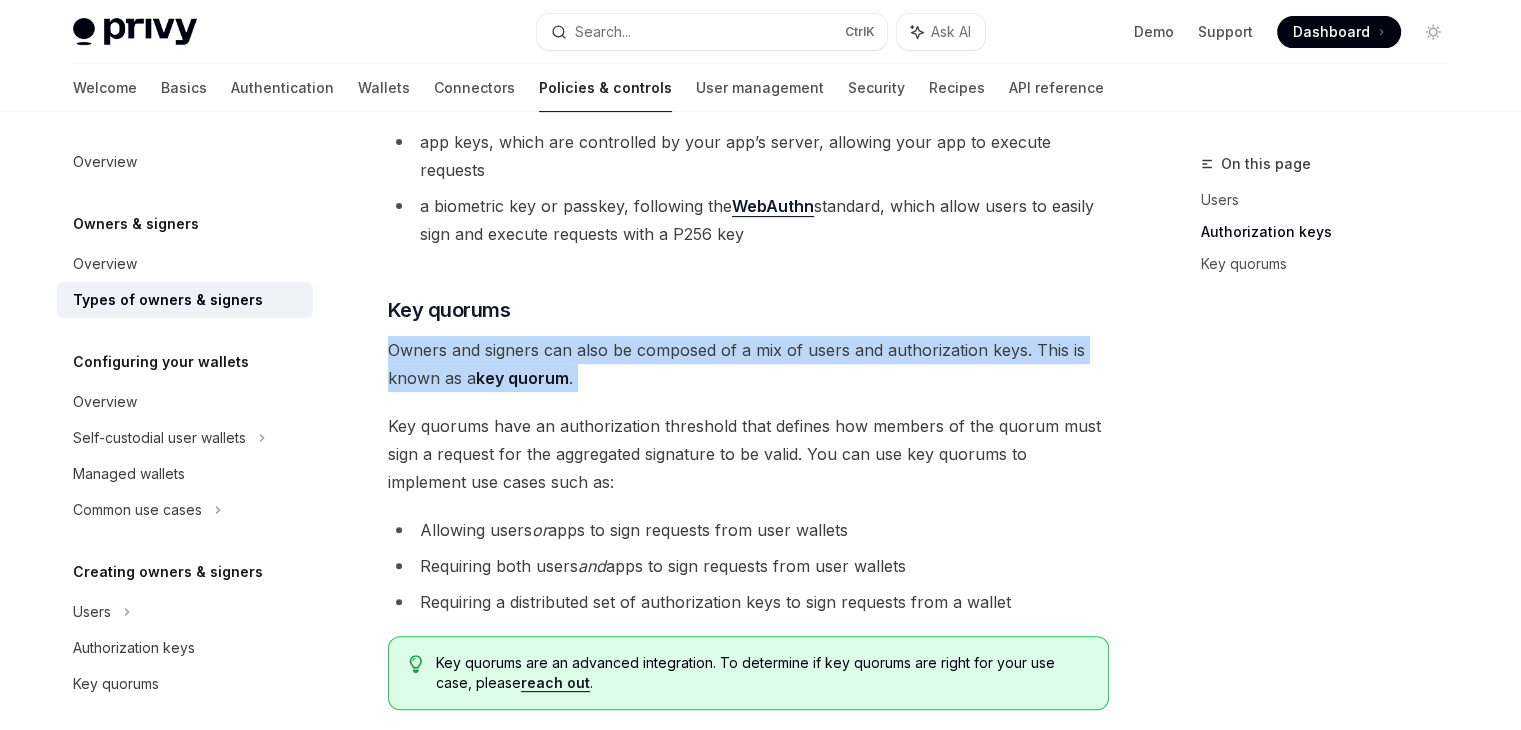 click on "Owners and signers can also be composed of a mix of users and authorization keys. This is known as a  key quorum ." at bounding box center [748, 364] 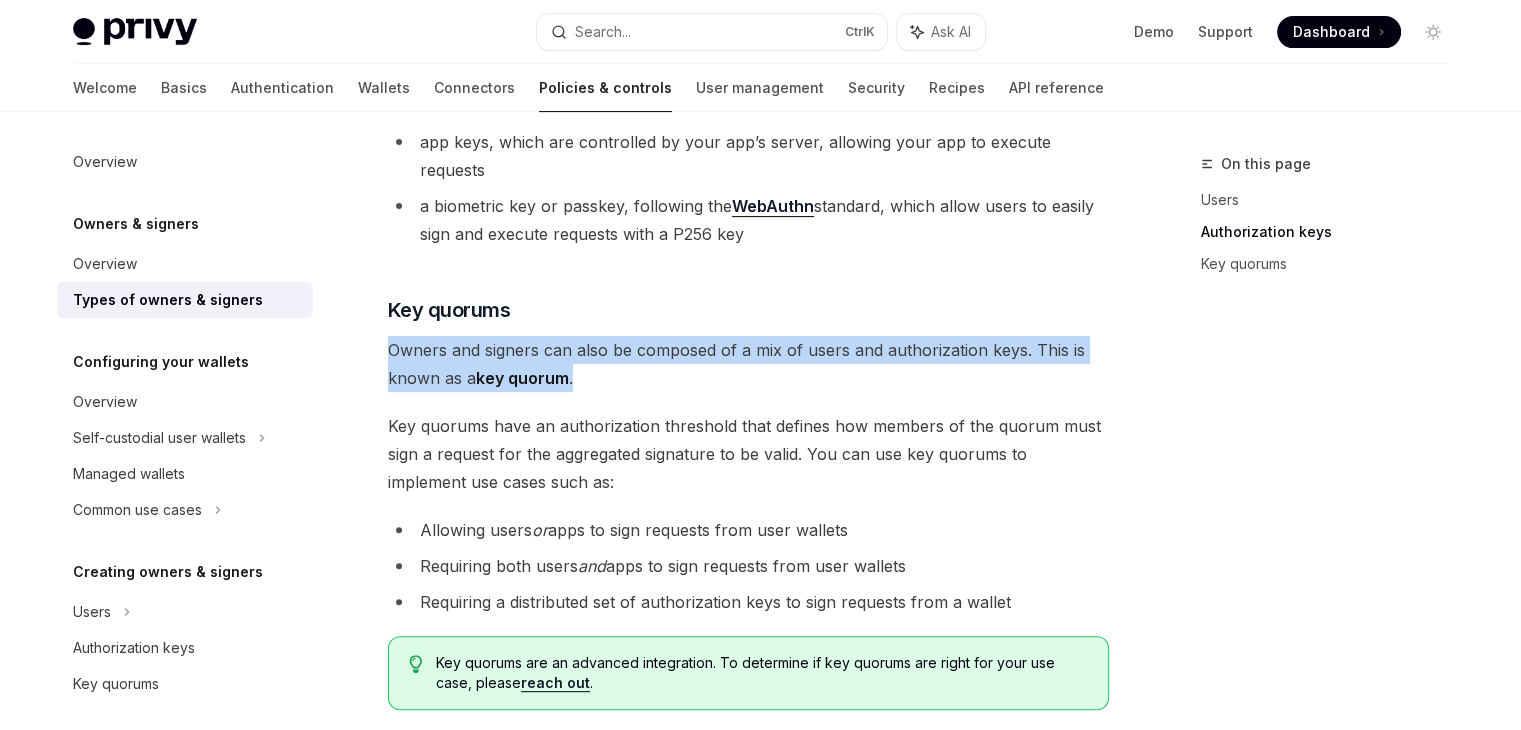 drag, startPoint x: 637, startPoint y: 354, endPoint x: 374, endPoint y: 329, distance: 264.18555 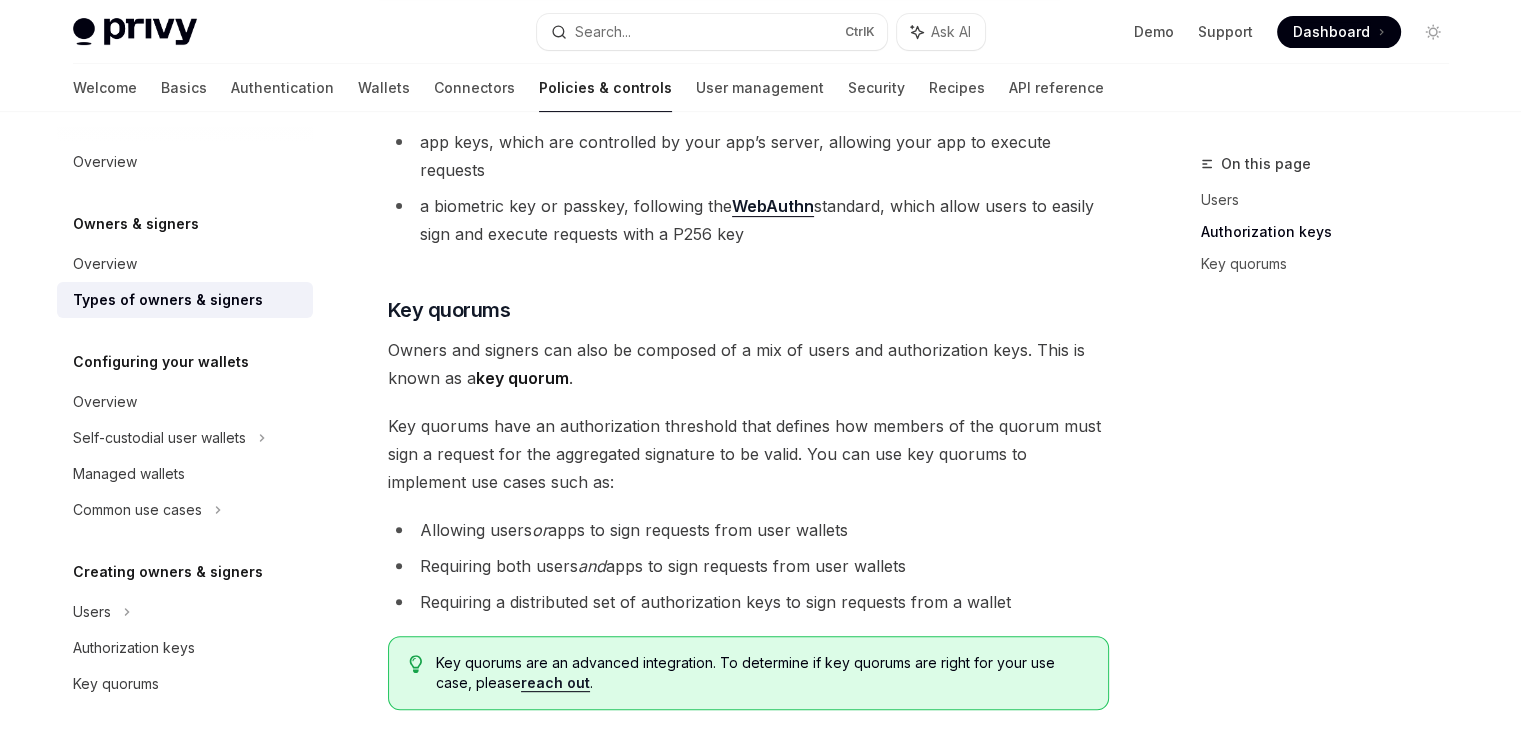 click on "Key quorums have an authorization threshold that defines how members of the quorum must sign a request for the aggregated signature to be valid. You can use key quorums to implement use cases such as:" at bounding box center (748, 454) 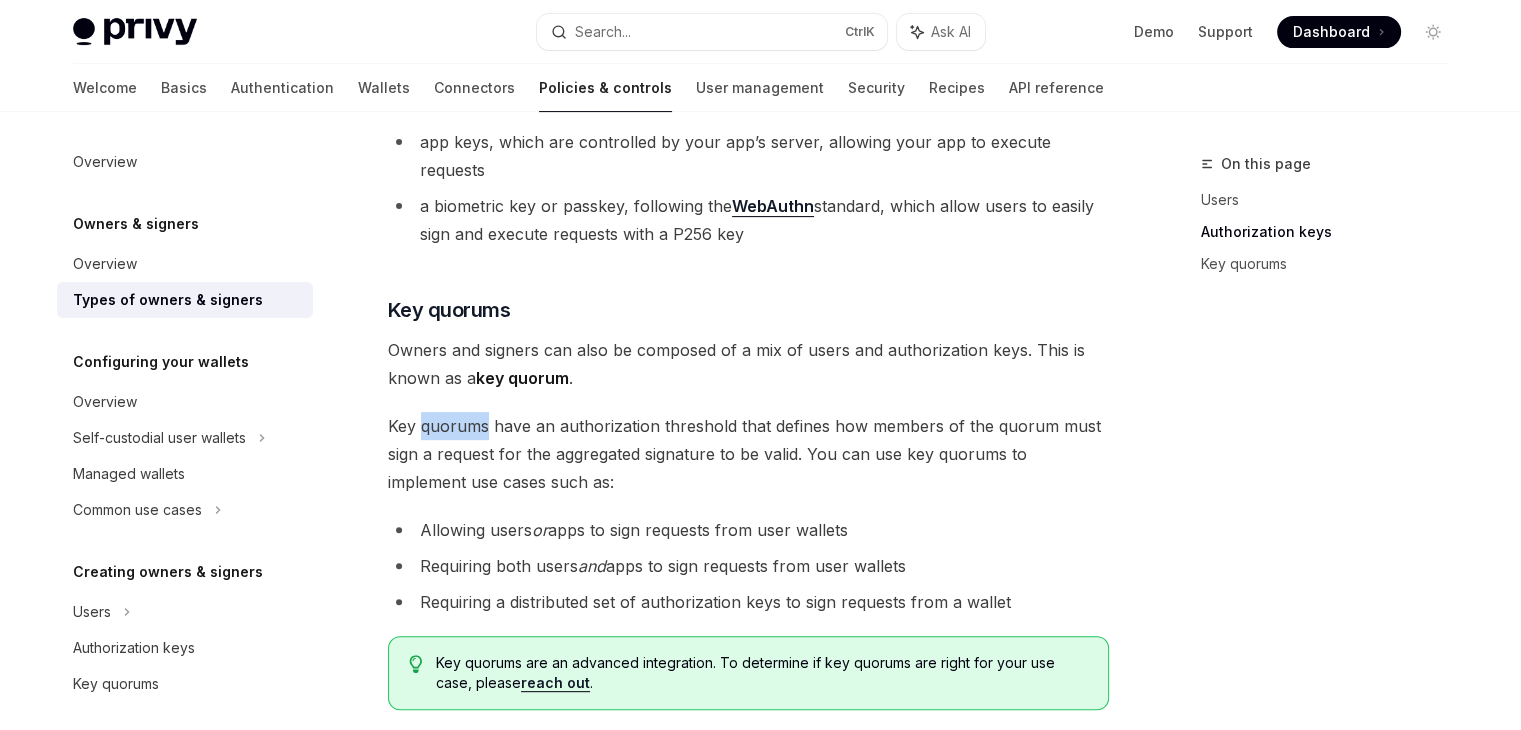 click on "Key quorums have an authorization threshold that defines how members of the quorum must sign a request for the aggregated signature to be valid. You can use key quorums to implement use cases such as:" at bounding box center [748, 454] 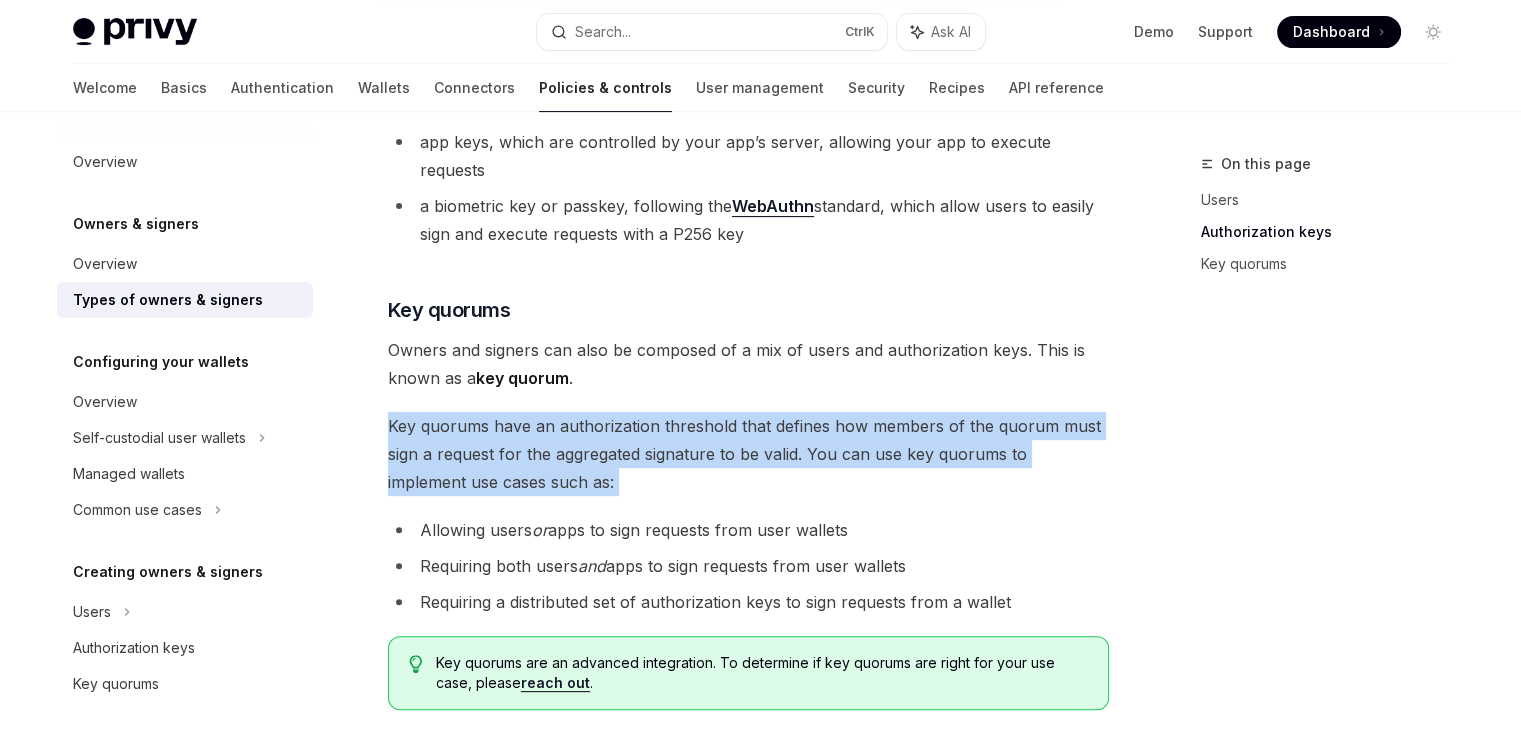 click on "Key quorums have an authorization threshold that defines how members of the quorum must sign a request for the aggregated signature to be valid. You can use key quorums to implement use cases such as:" at bounding box center (748, 454) 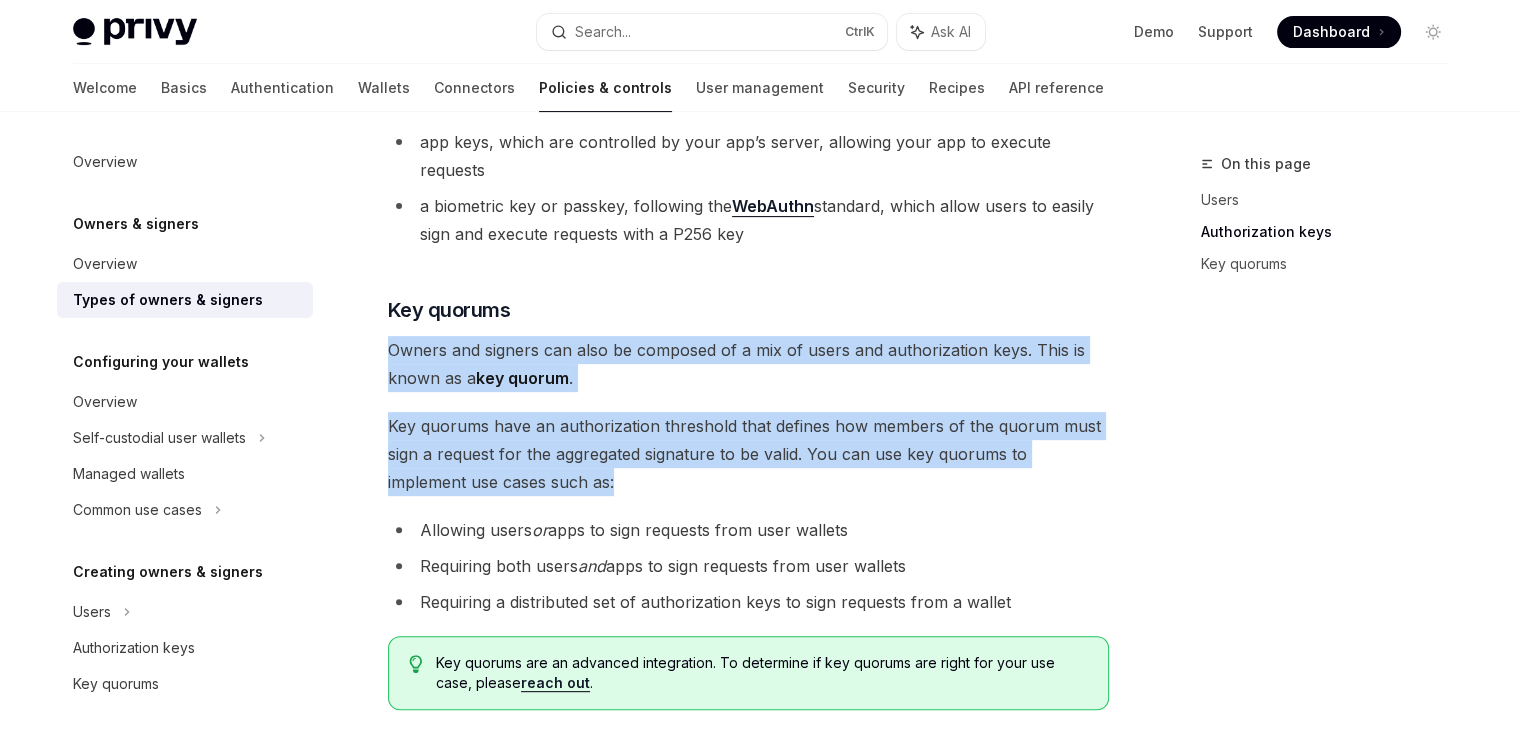 drag, startPoint x: 536, startPoint y: 449, endPoint x: 386, endPoint y: 322, distance: 196.54262 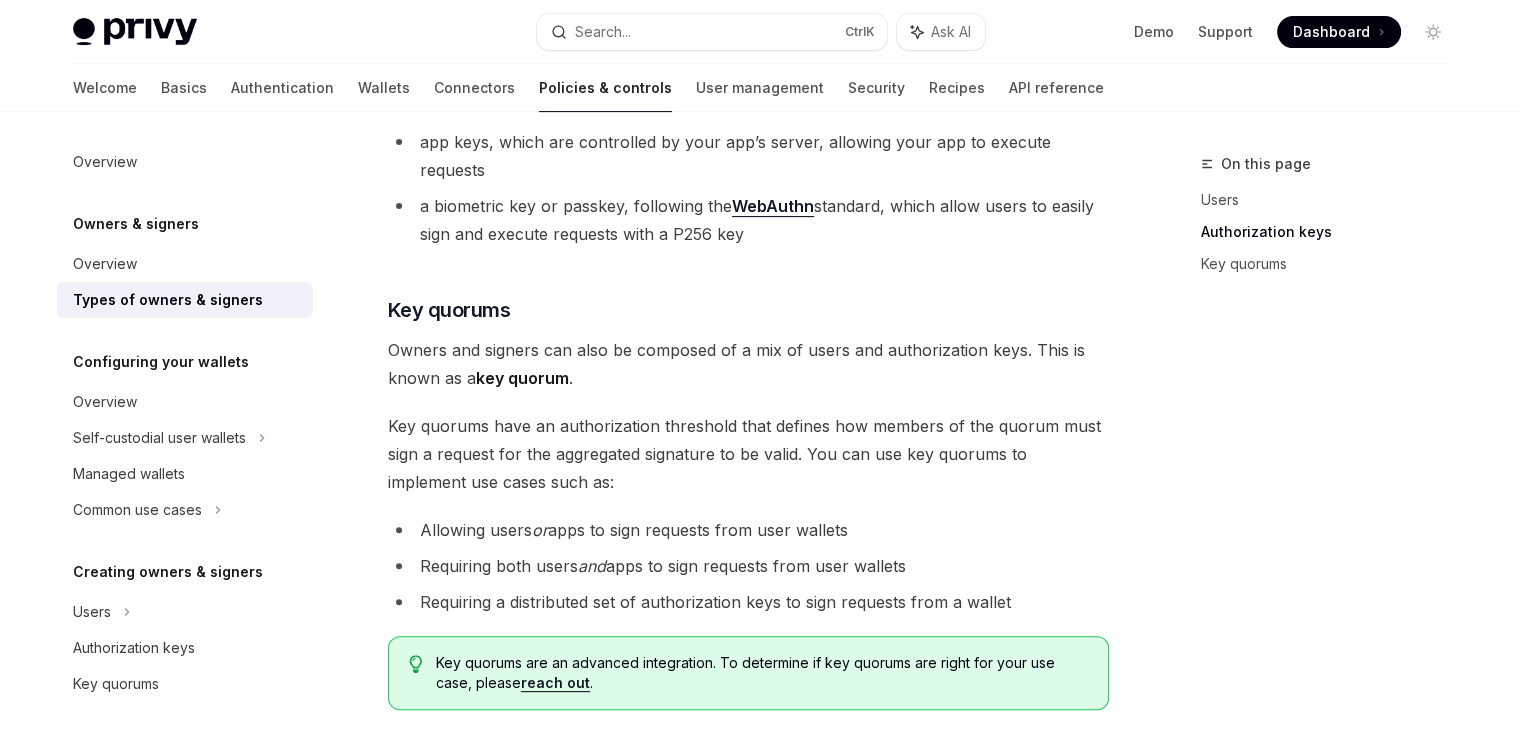 click on "Requiring both users  and  apps to sign requests from user wallets" at bounding box center (748, 566) 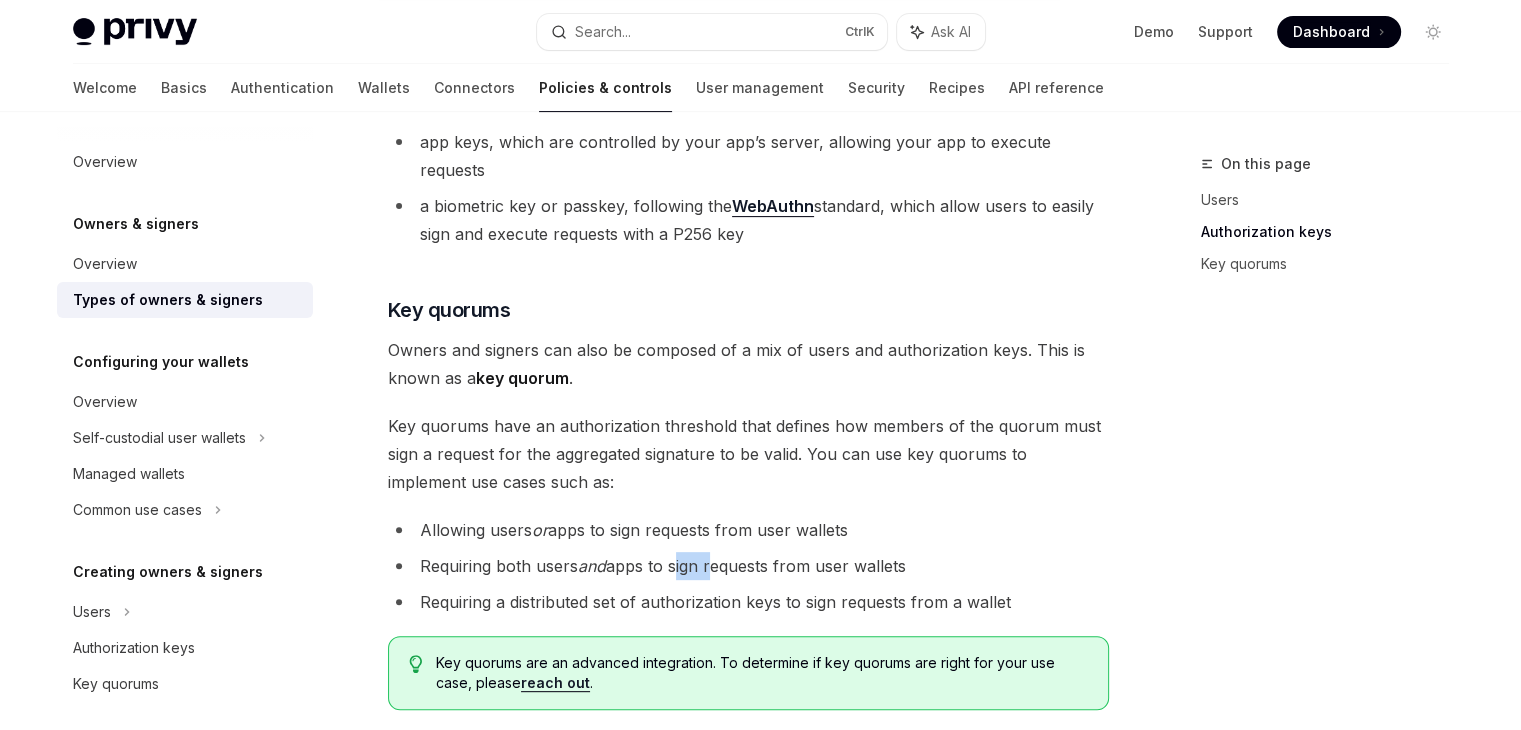 click on "Requiring both users  and  apps to sign requests from user wallets" at bounding box center (748, 566) 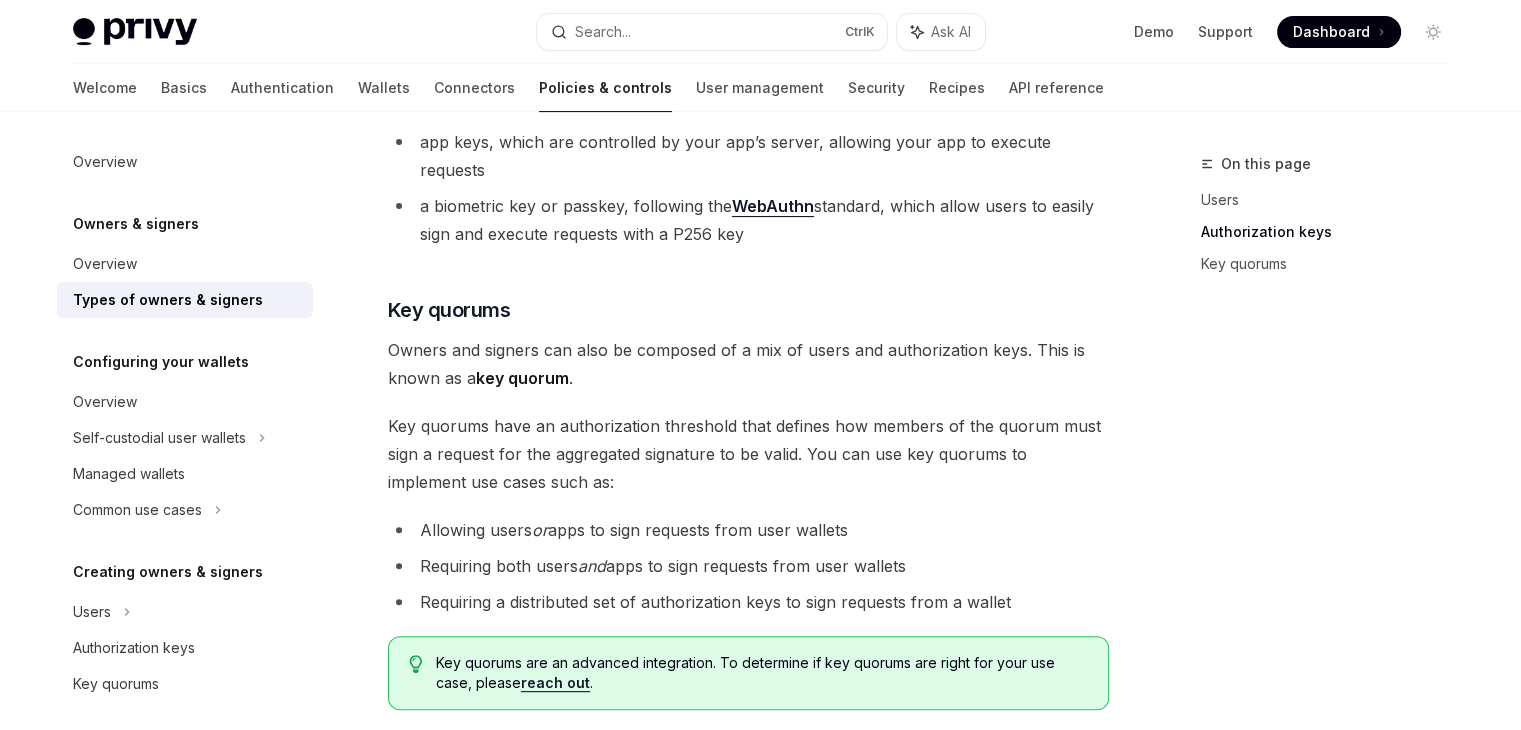 click on "Key quorums are an advanced integration. To determine if key quorums are right for your use case,
please  reach out ." at bounding box center [761, 673] 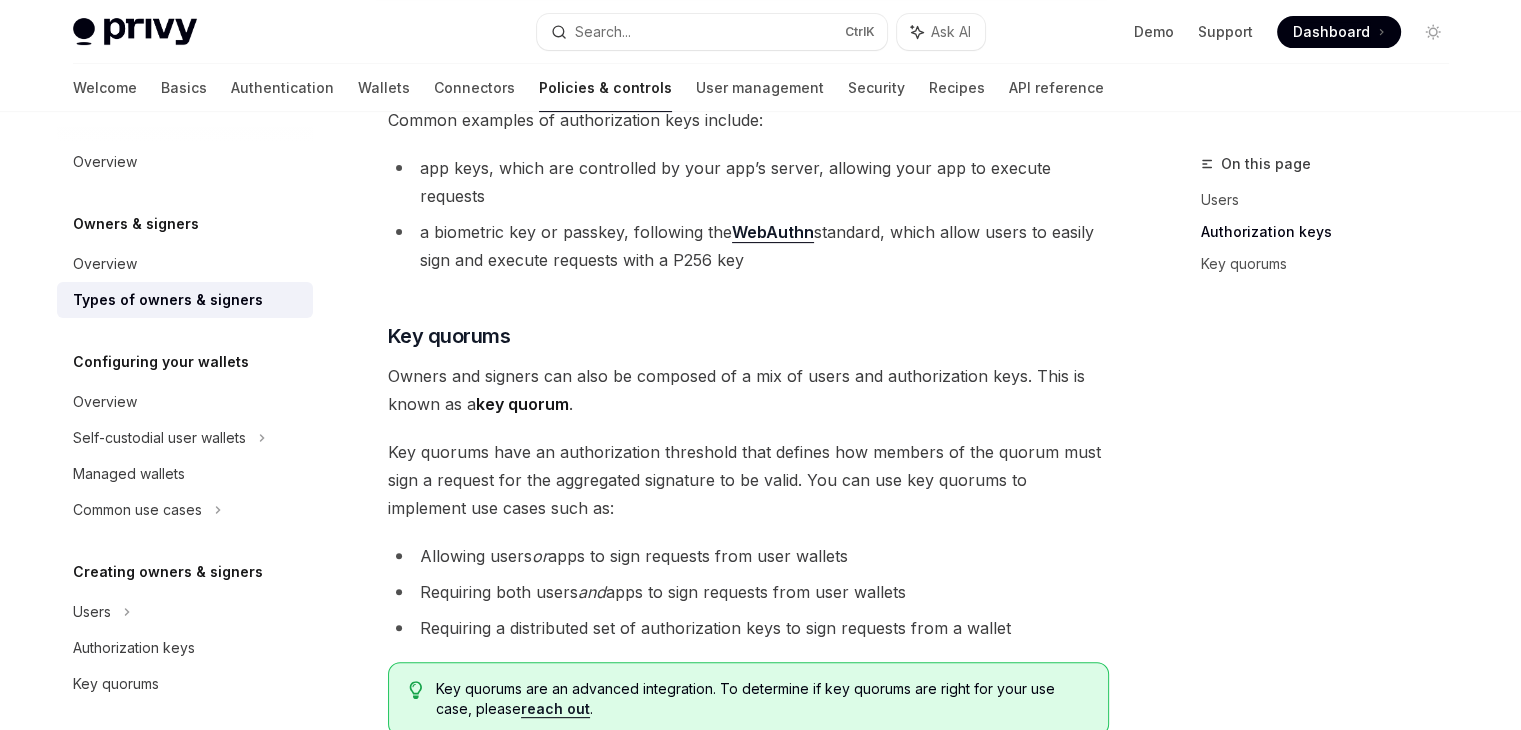 scroll, scrollTop: 634, scrollLeft: 0, axis: vertical 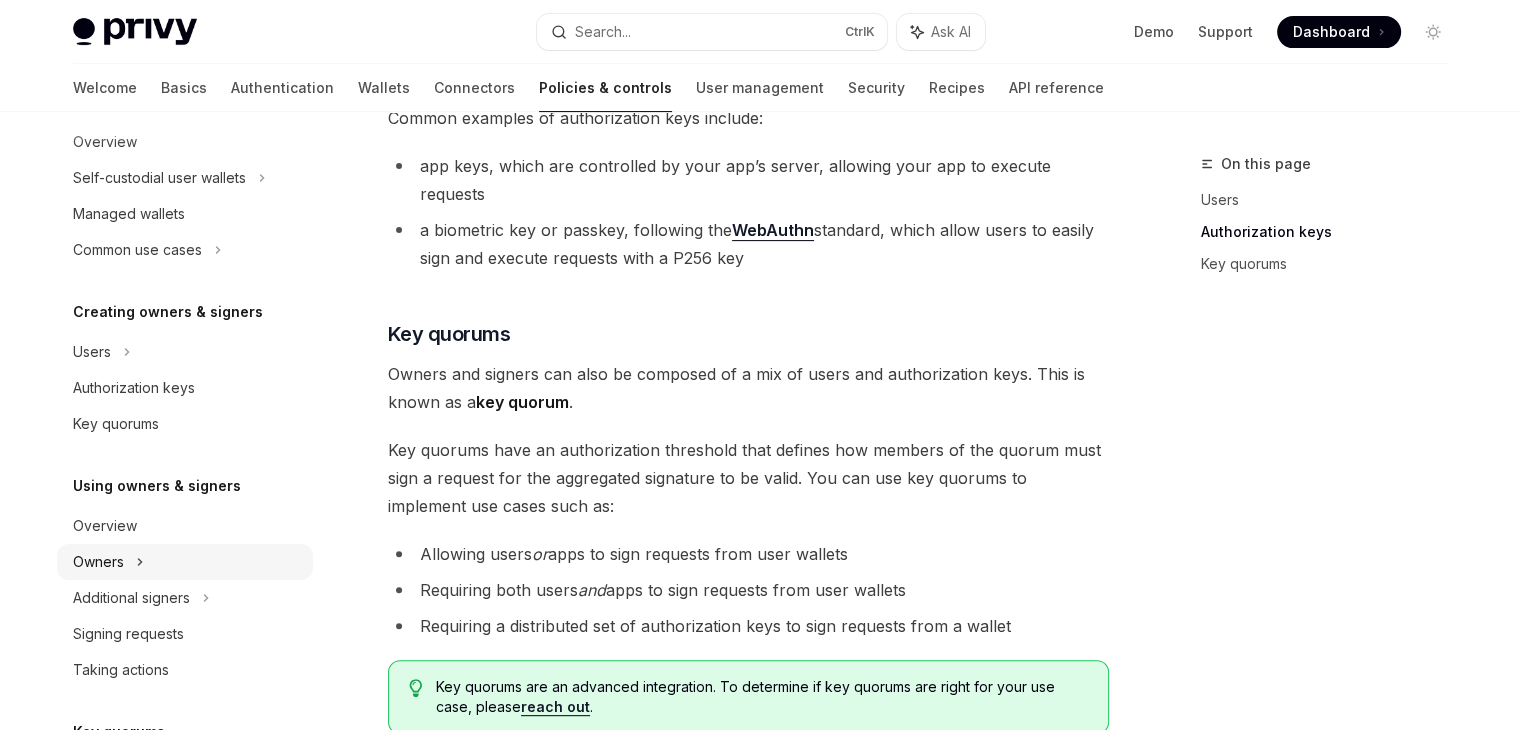 click on "Owners" at bounding box center (159, 178) 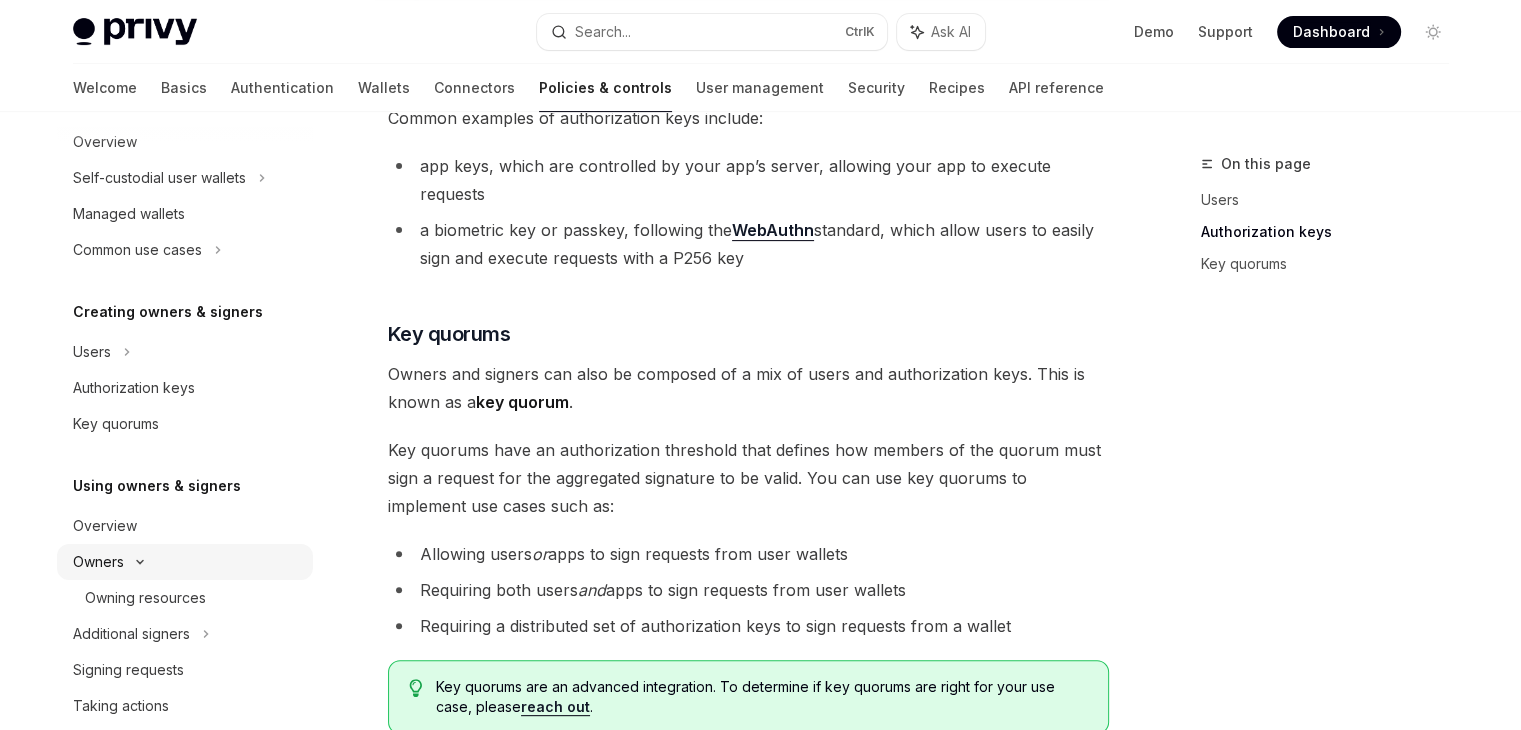 scroll, scrollTop: 0, scrollLeft: 0, axis: both 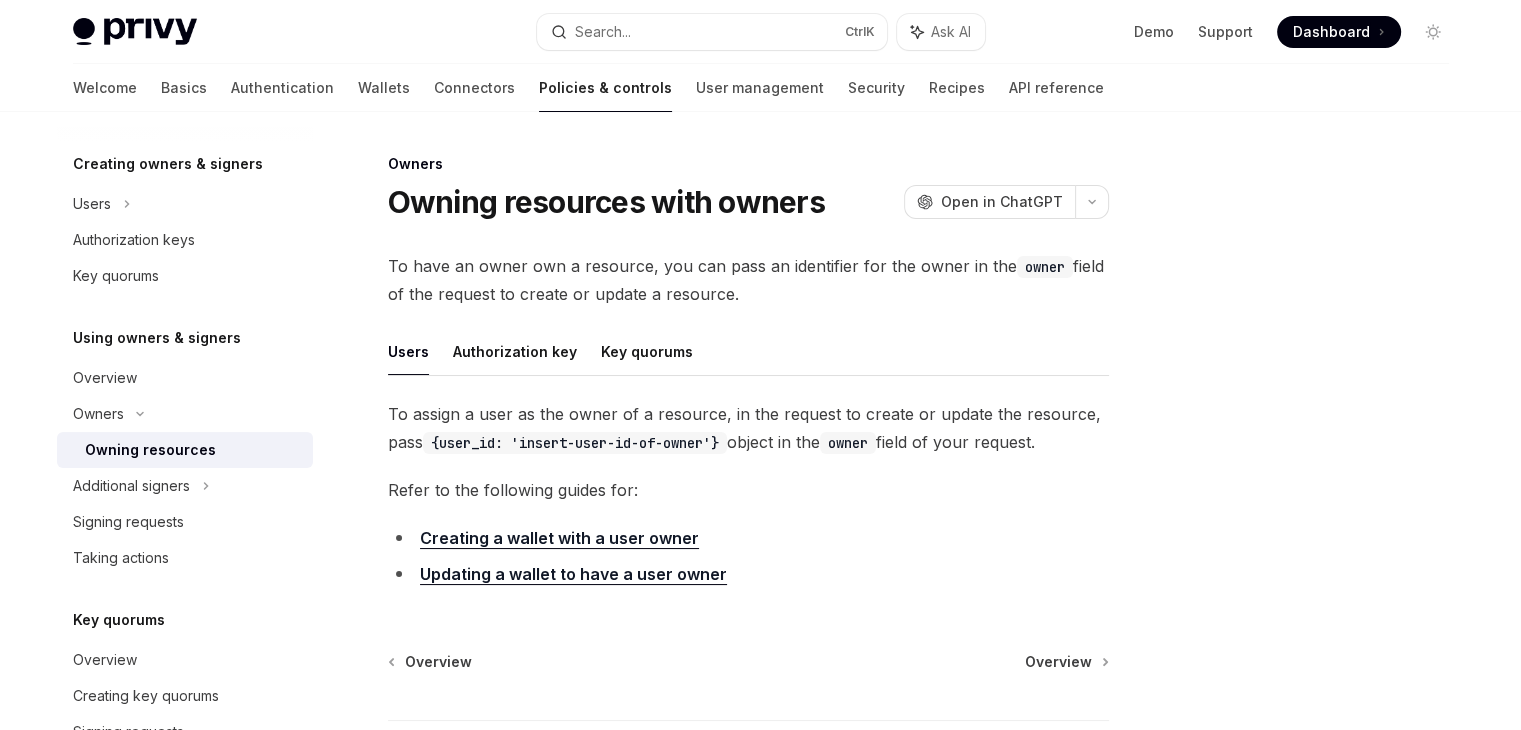 click on "Creating a wallet with a user owner" at bounding box center [559, 538] 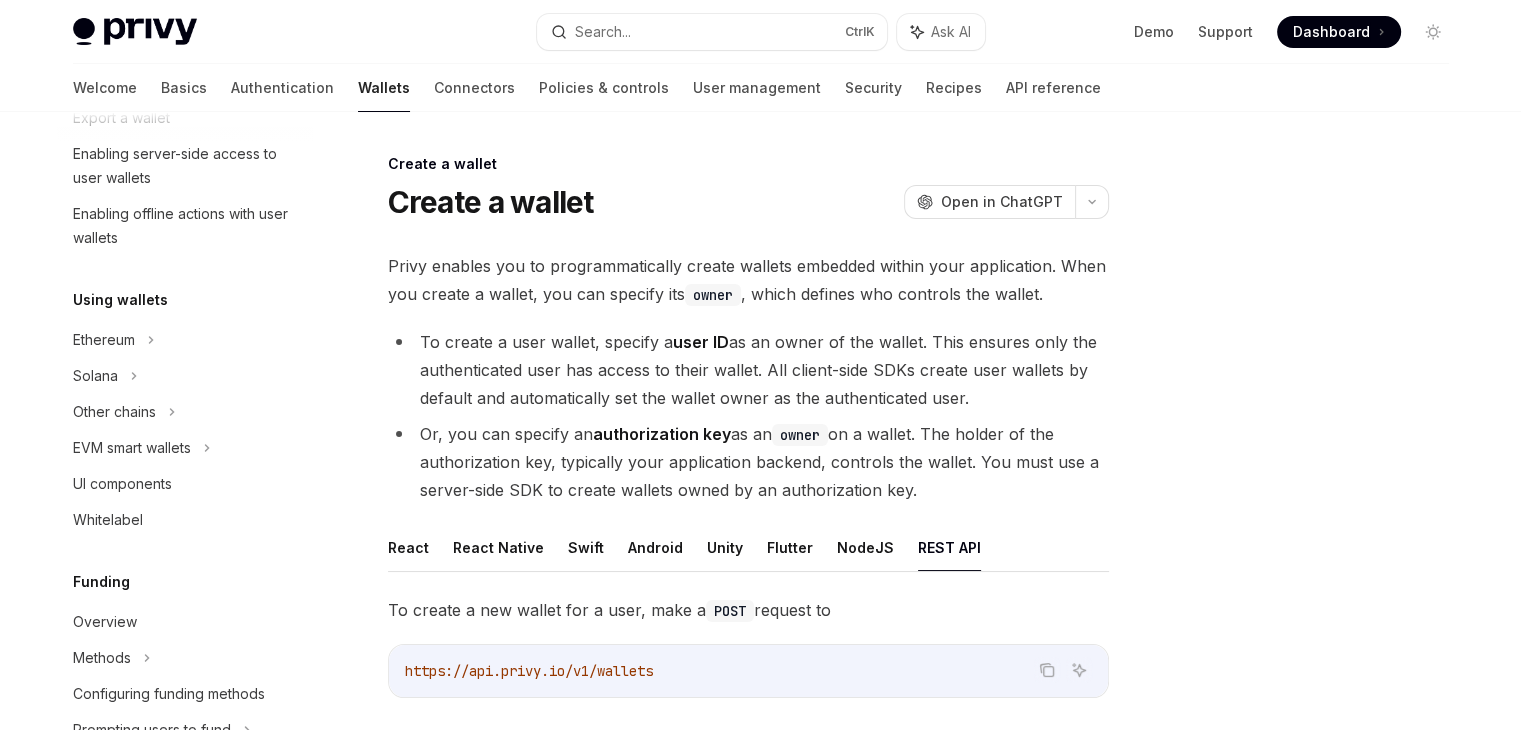 scroll, scrollTop: 392, scrollLeft: 0, axis: vertical 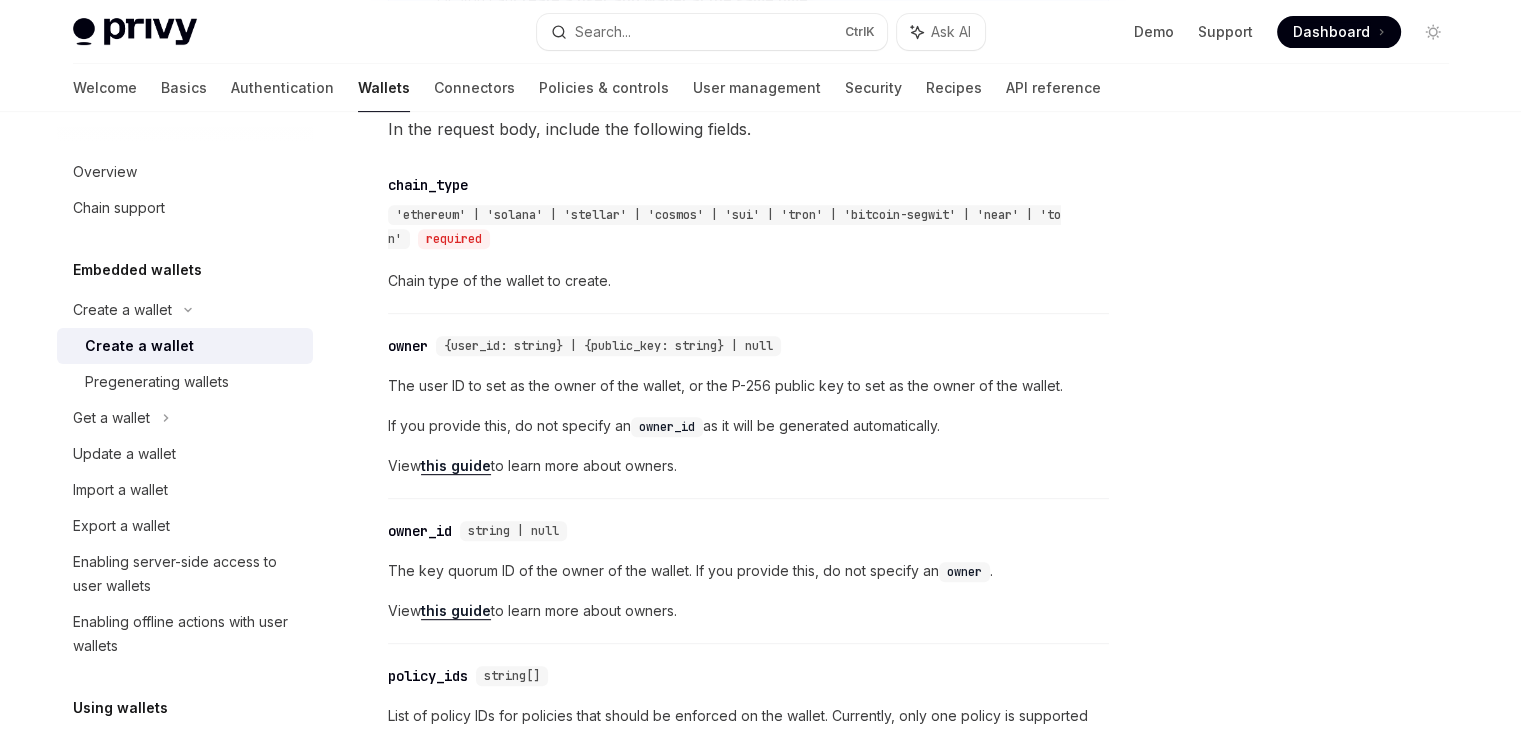click on "The user ID to set as the owner of the wallet, or the P-256 public key to set as the owner of the wallet." at bounding box center [748, 386] 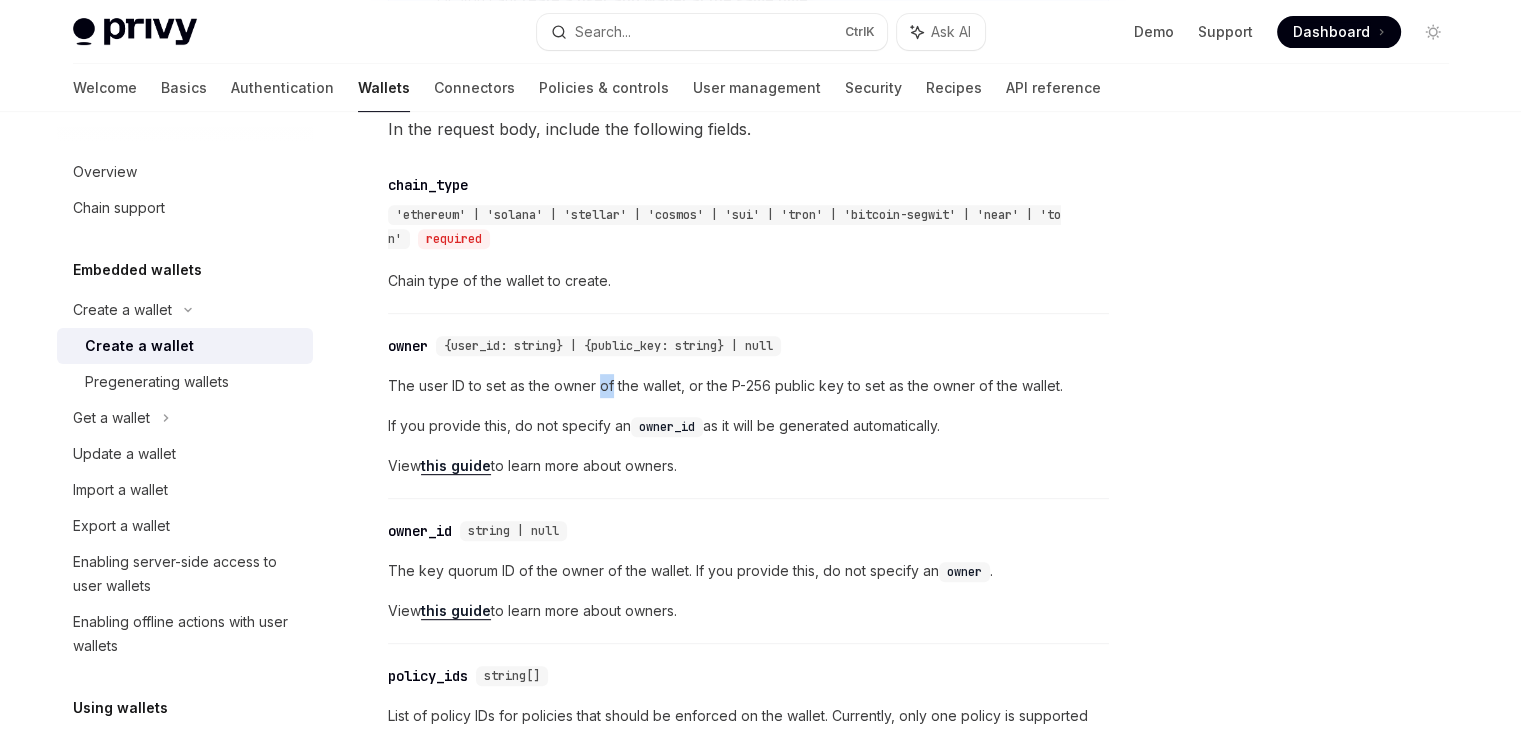 click on "The user ID to set as the owner of the wallet, or the P-256 public key to set as the owner of the wallet." at bounding box center [748, 386] 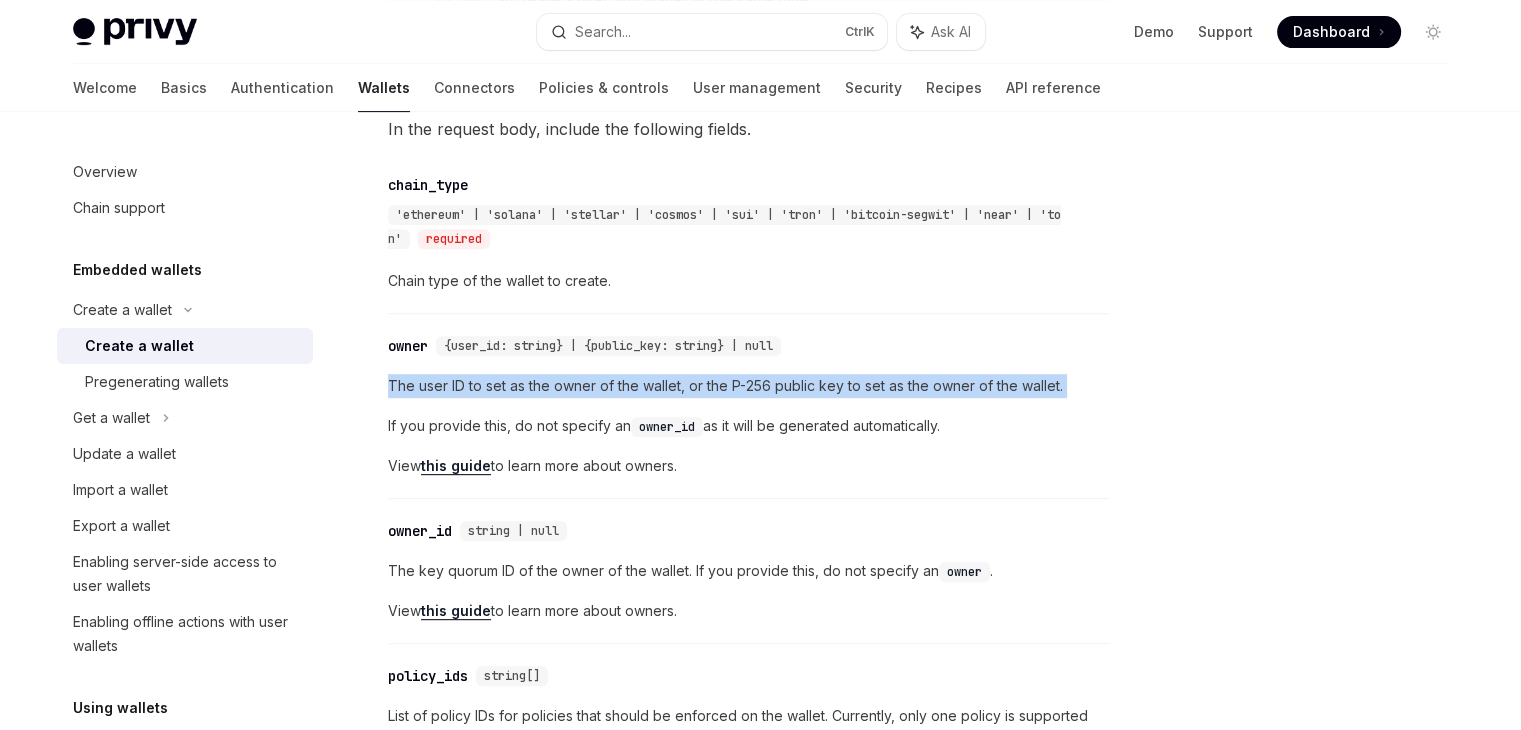 click on "The user ID to set as the owner of the wallet, or the P-256 public key to set as the owner of the wallet." at bounding box center (748, 386) 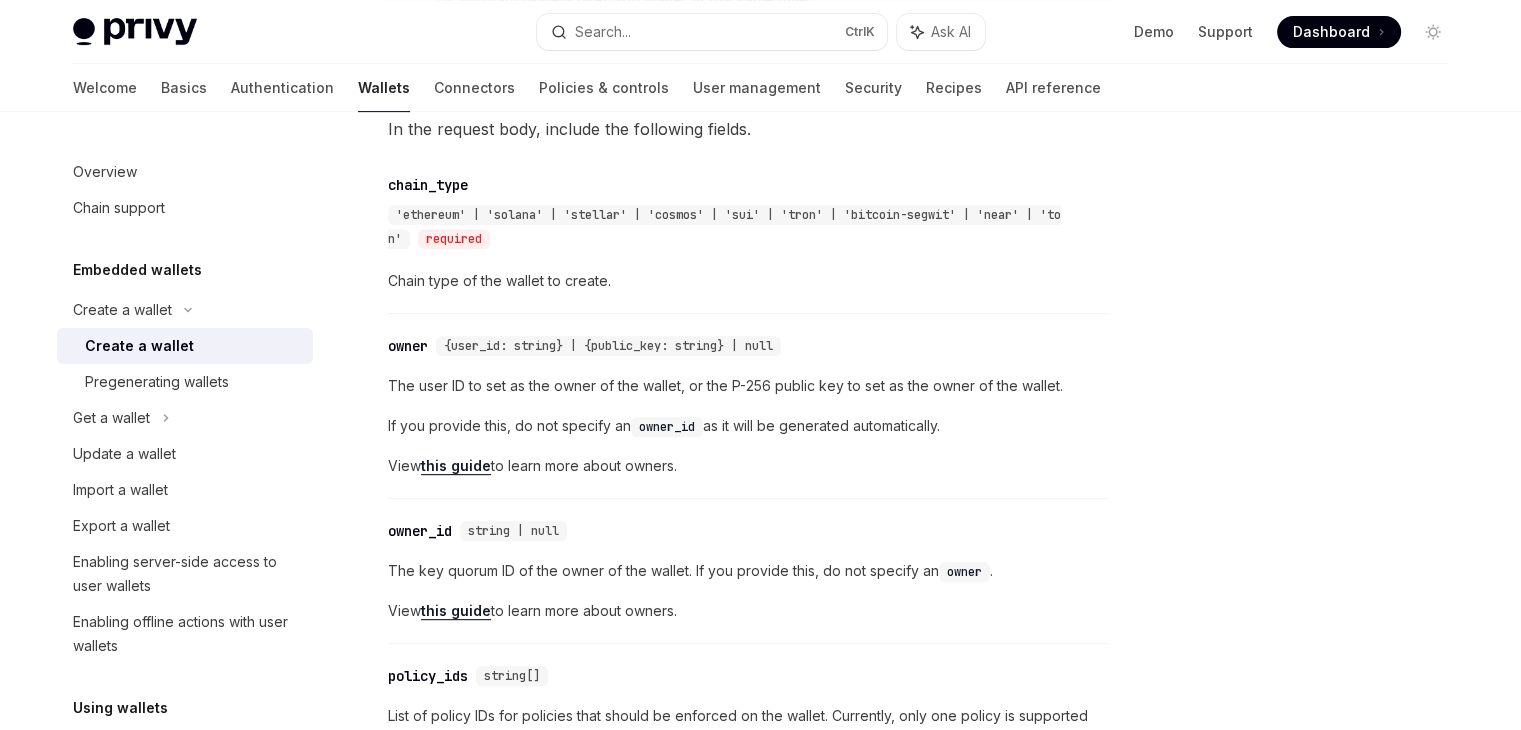 click on "The user ID to set as the owner of the wallet, or the P-256 public key to set as the owner of the wallet. If you provide this, do not specify an  owner_id  as it will be generated automatically. View  this guide  to learn more about owners." at bounding box center (748, 426) 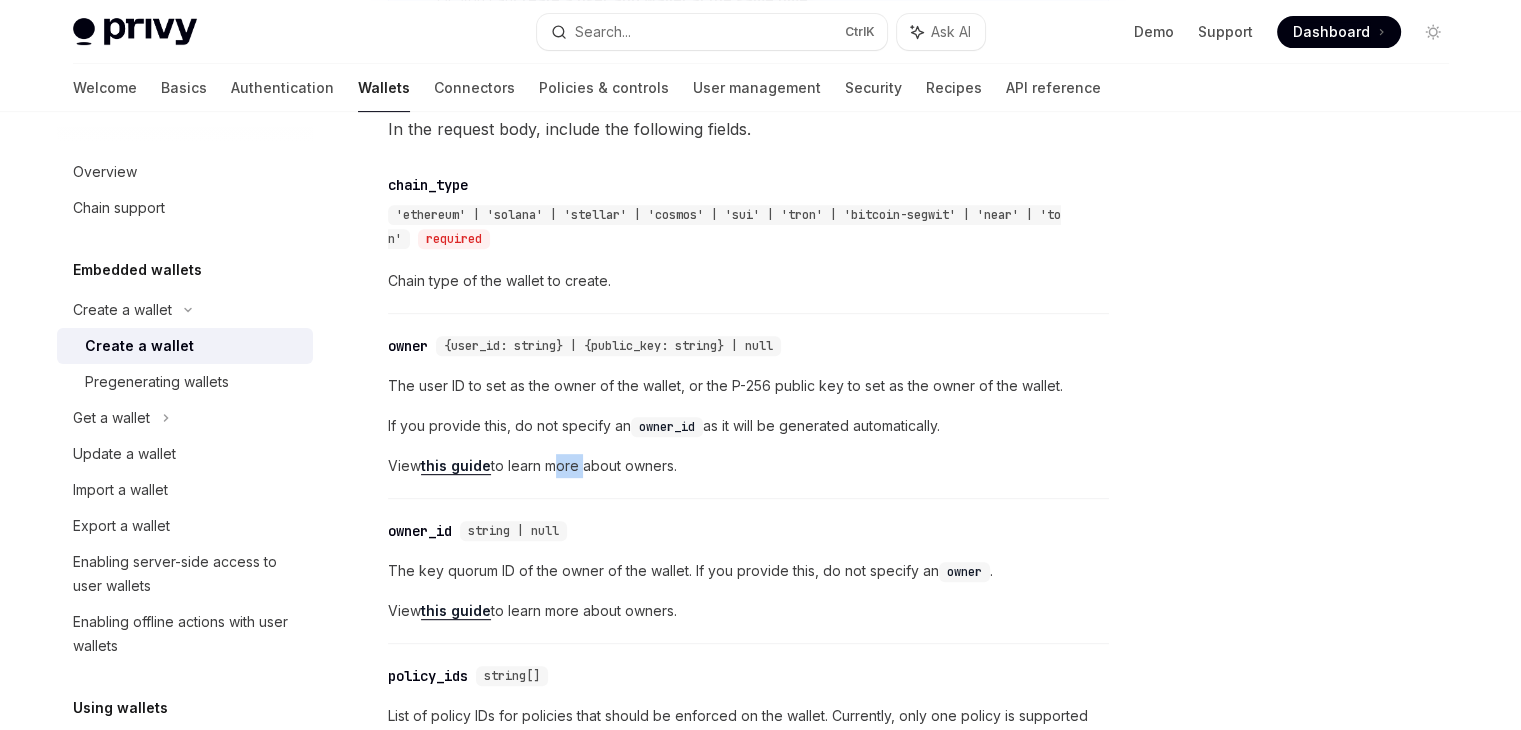 click on "The user ID to set as the owner of the wallet, or the P-256 public key to set as the owner of the wallet. If you provide this, do not specify an  owner_id  as it will be generated automatically. View  this guide  to learn more about owners." at bounding box center [748, 426] 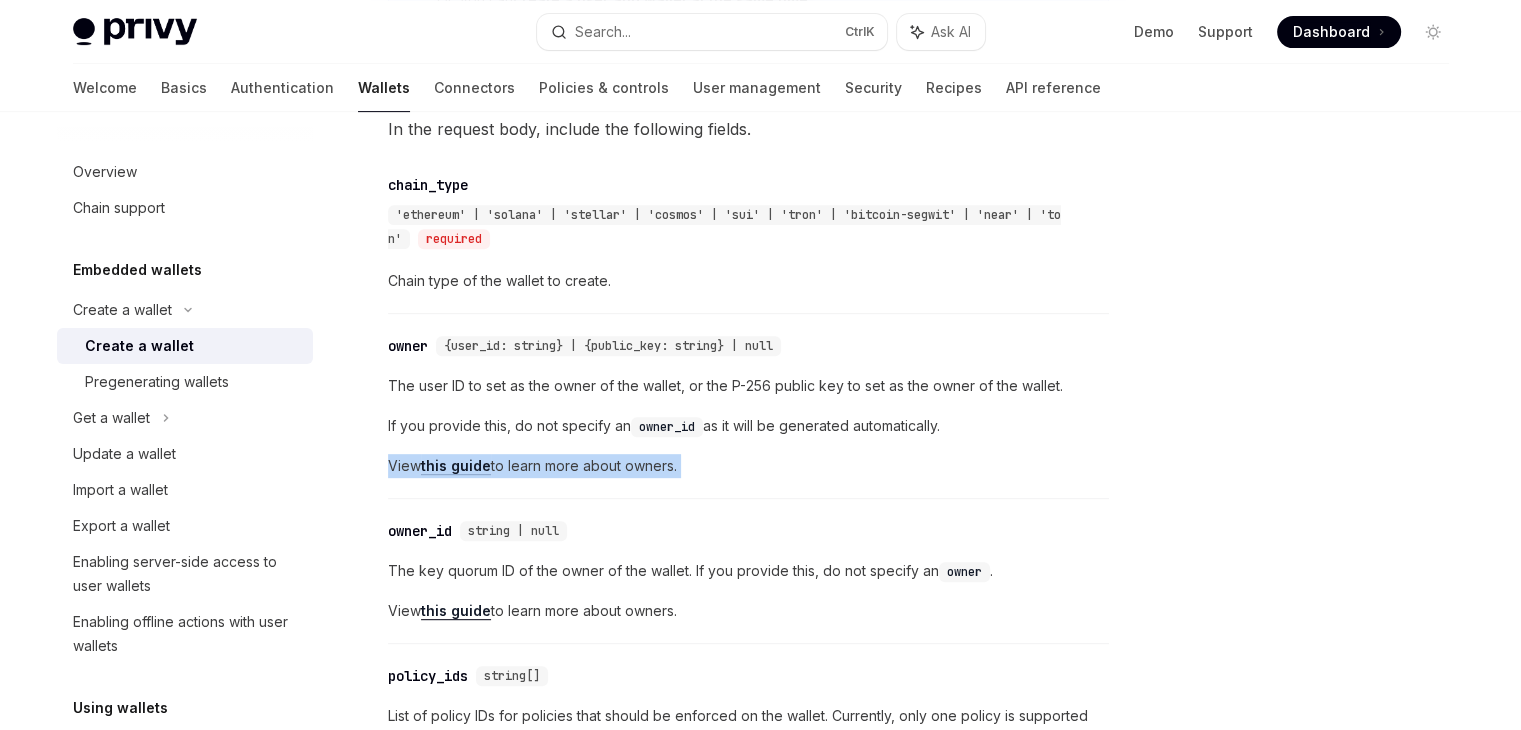 click on "The user ID to set as the owner of the wallet, or the P-256 public key to set as the owner of the wallet. If you provide this, do not specify an  owner_id  as it will be generated automatically. View  this guide  to learn more about owners." at bounding box center (748, 426) 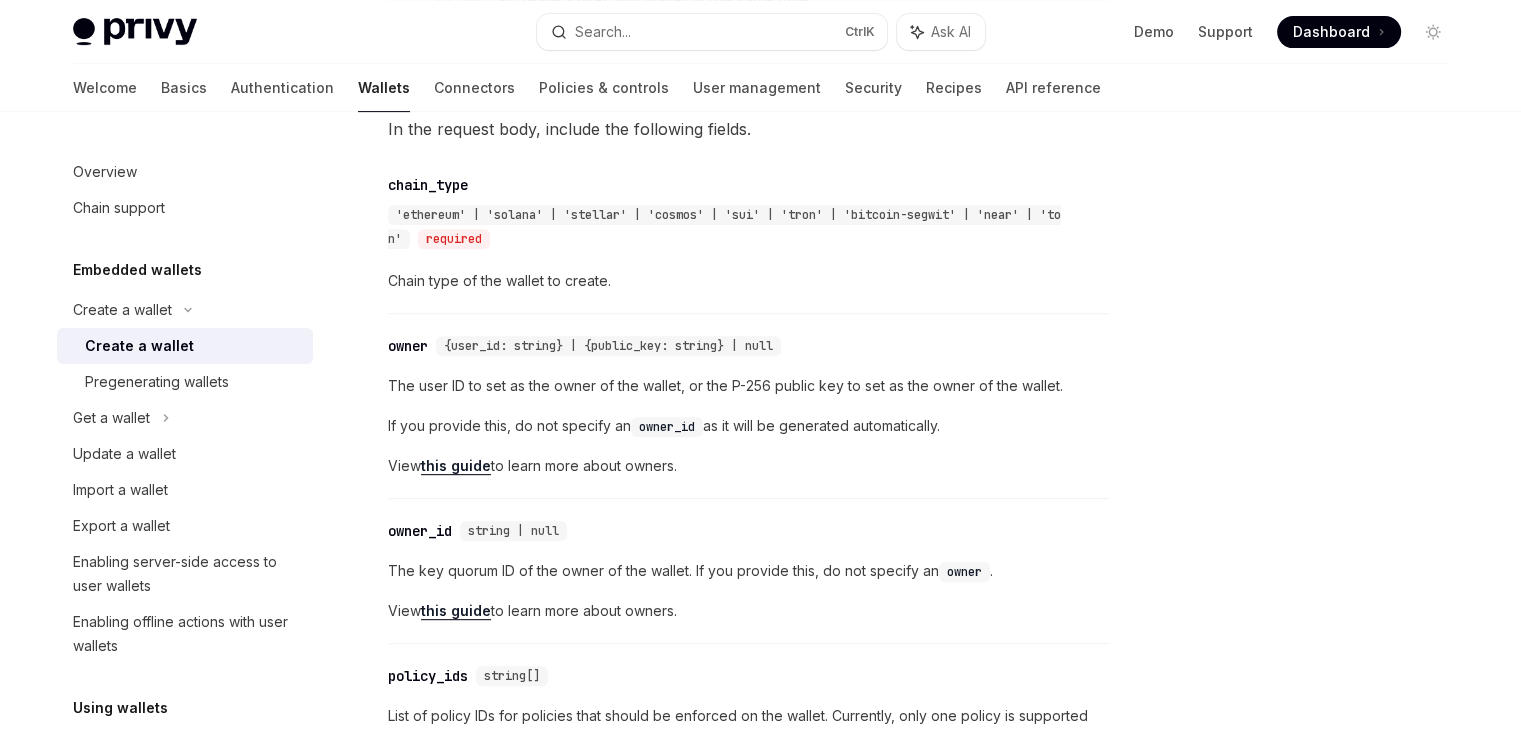 click on "If you provide this, do not specify an  owner_id  as it will be generated automatically." at bounding box center [748, 426] 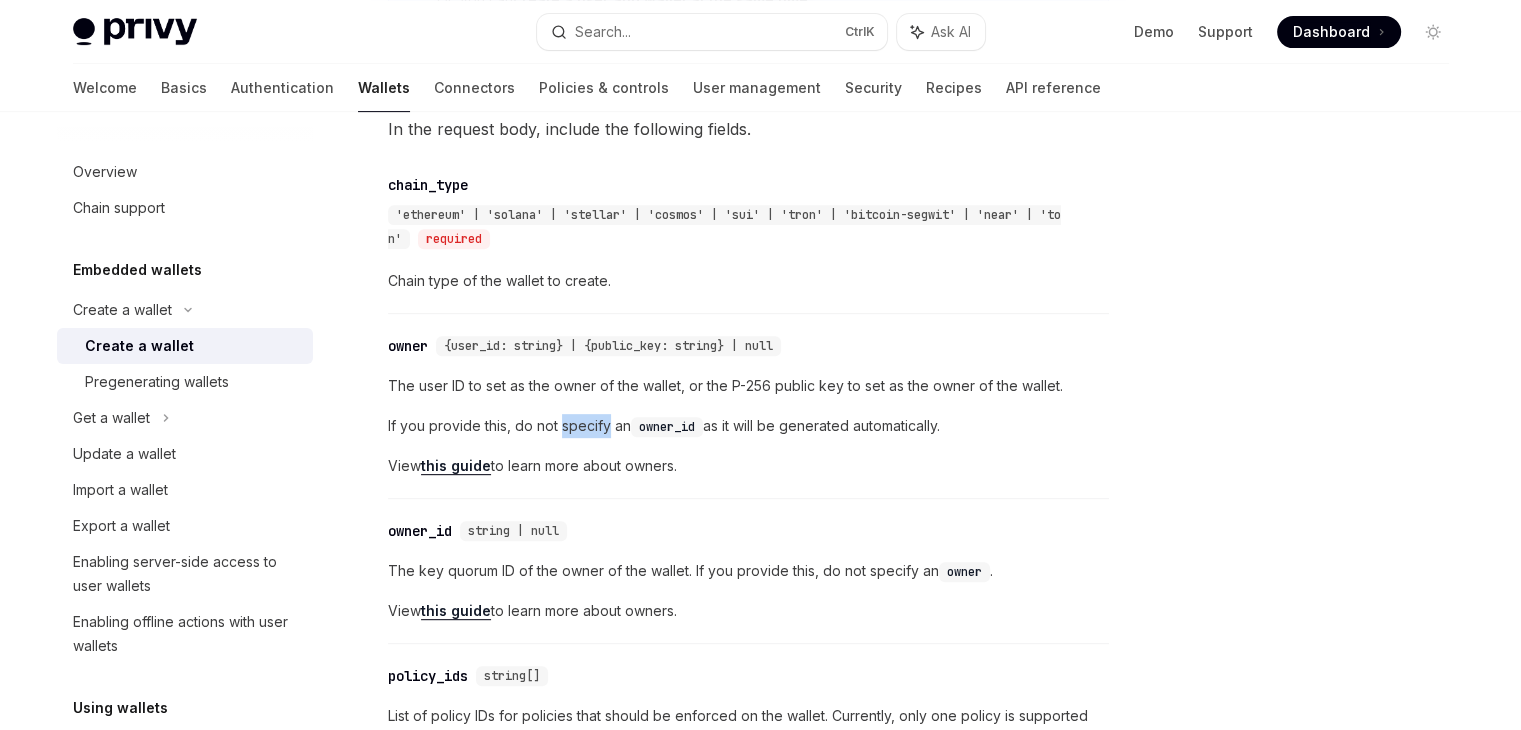 click on "If you provide this, do not specify an  owner_id  as it will be generated automatically." at bounding box center (748, 426) 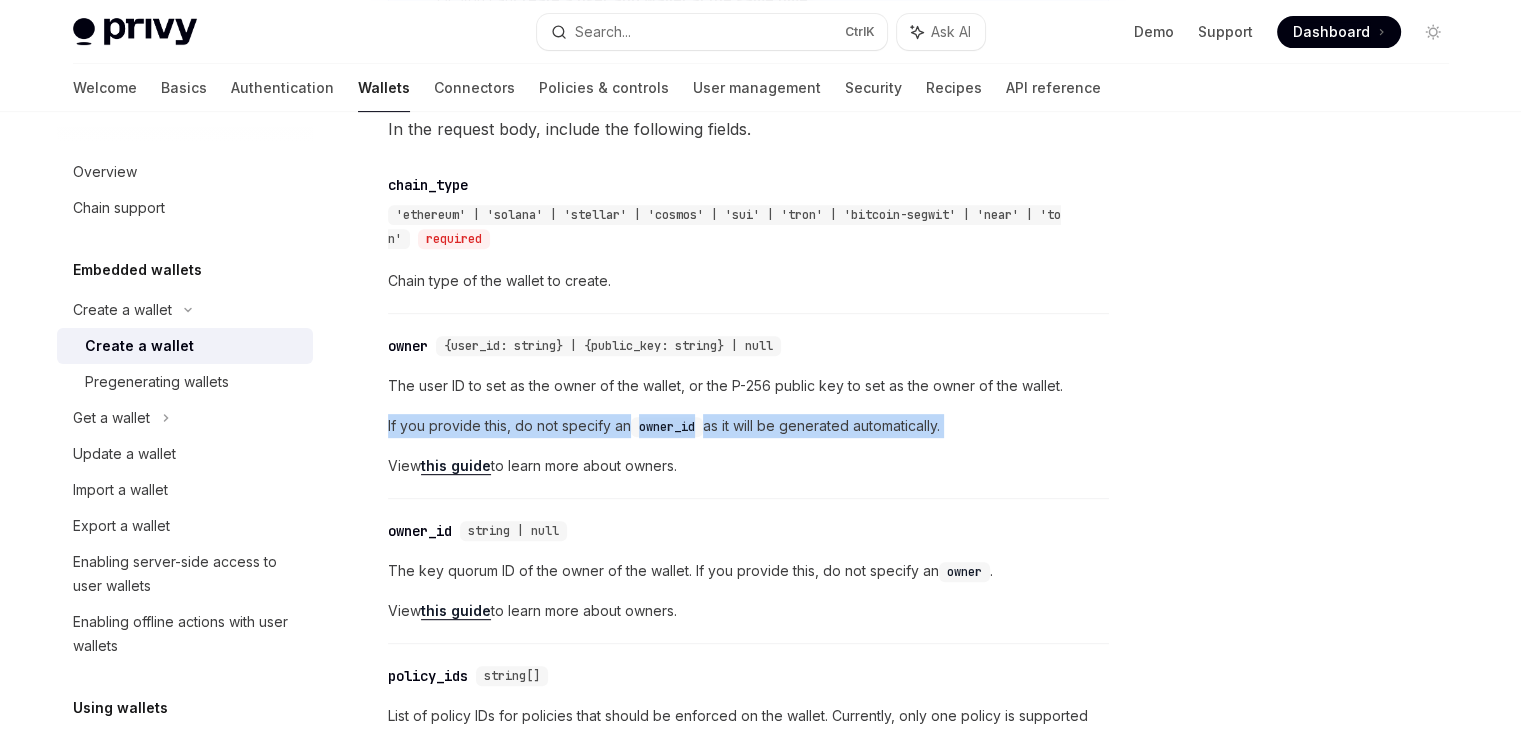click on "If you provide this, do not specify an  owner_id  as it will be generated automatically." at bounding box center (748, 426) 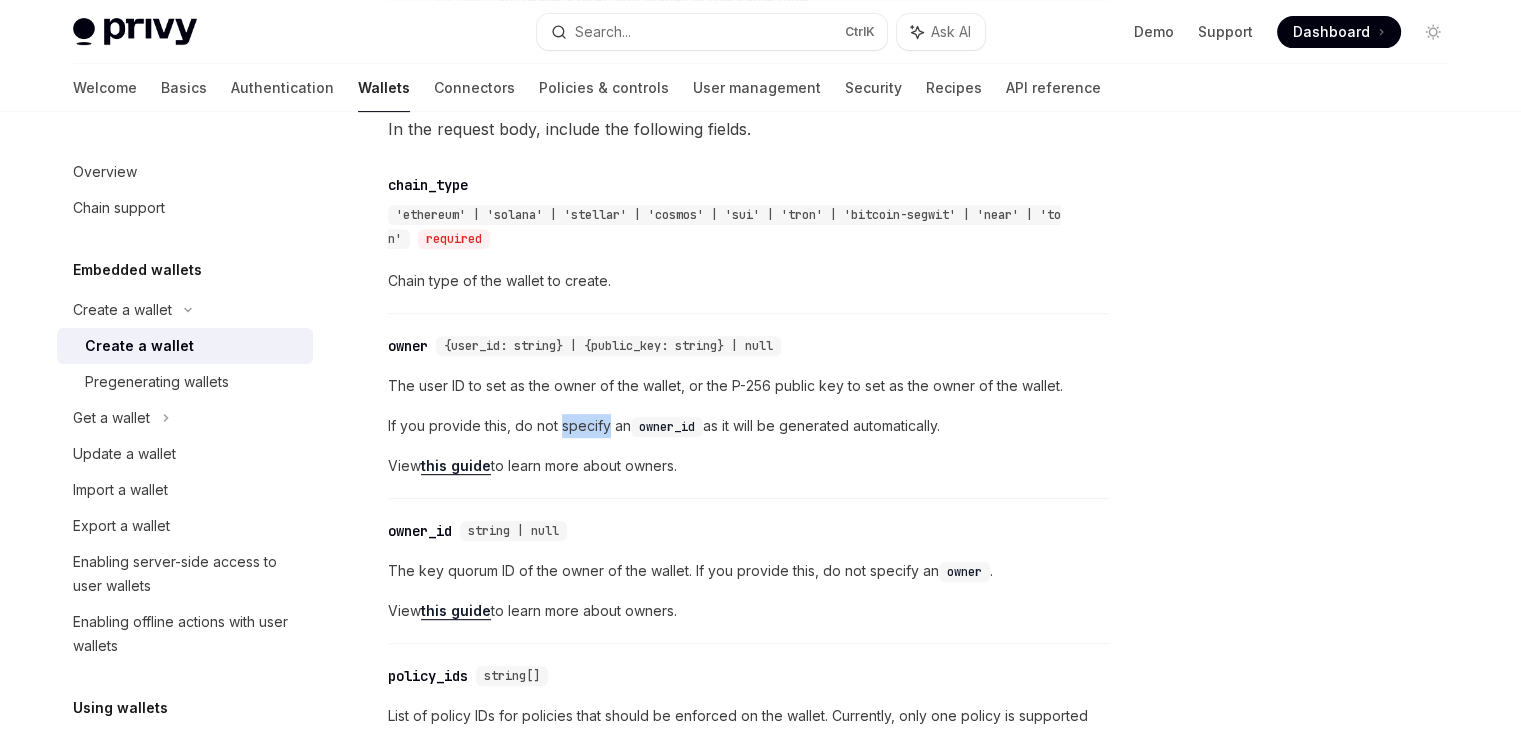 click on "If you provide this, do not specify an  owner_id  as it will be generated automatically." at bounding box center (748, 426) 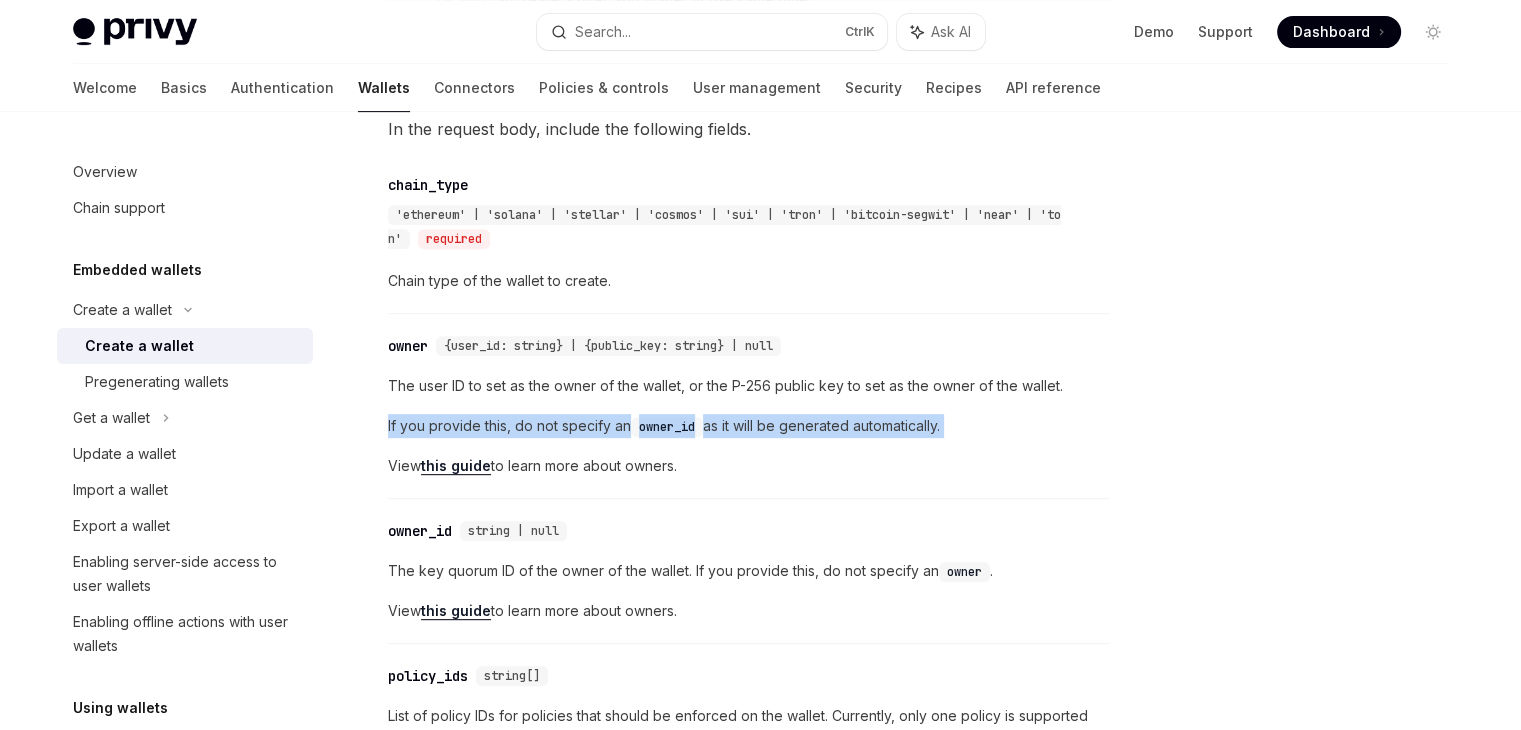 click on "If you provide this, do not specify an  owner_id  as it will be generated automatically." at bounding box center [748, 426] 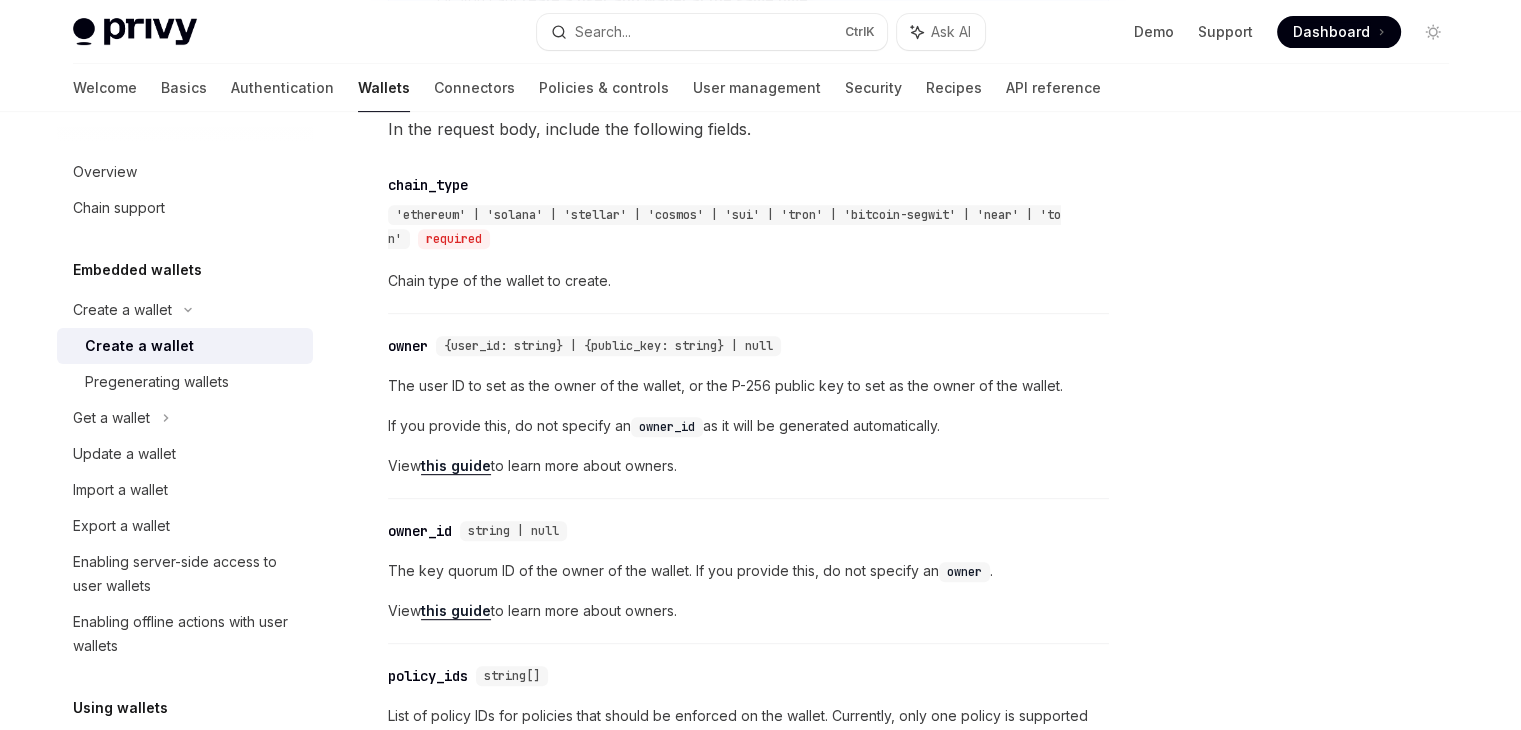 click on "View  this guide  to learn more about owners." at bounding box center (748, 466) 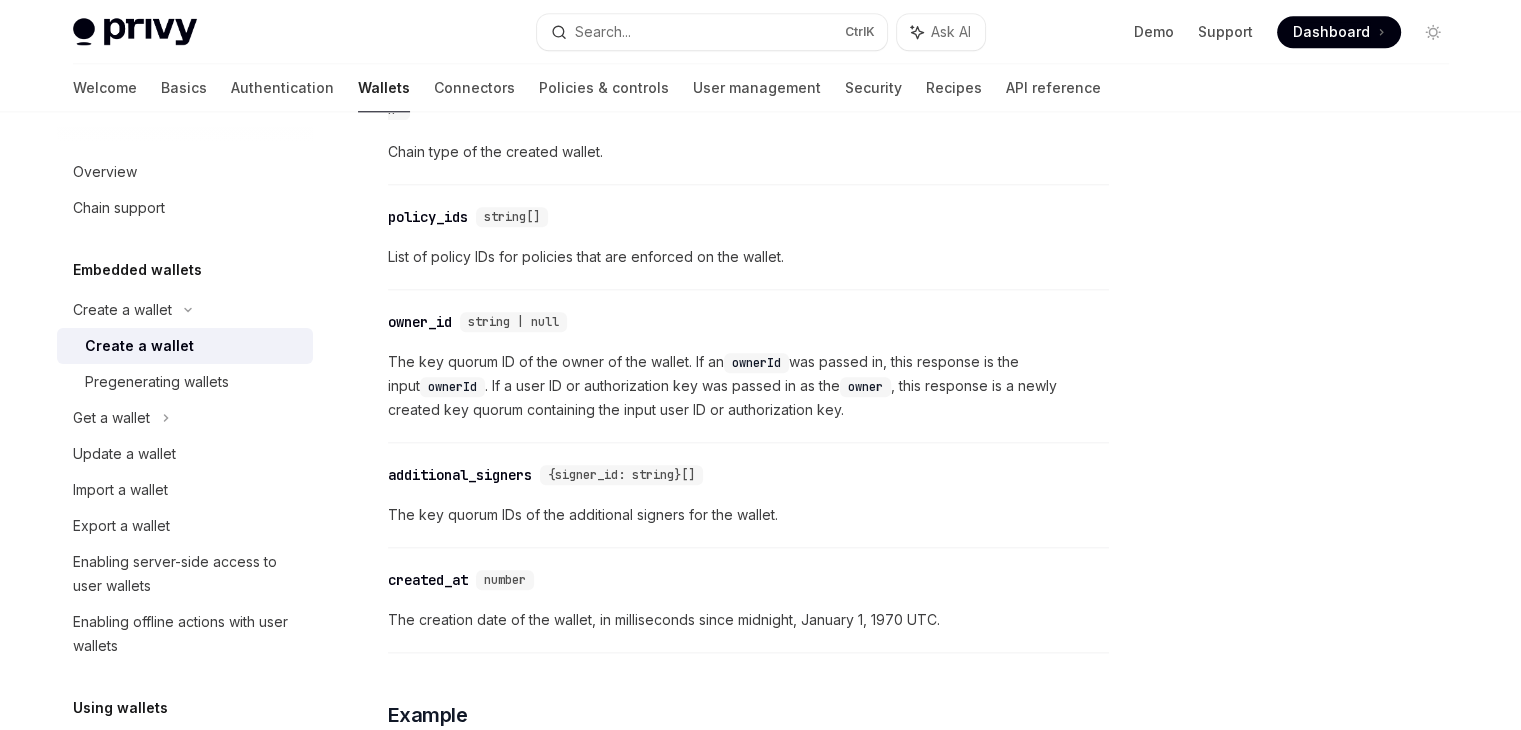 scroll, scrollTop: 2111, scrollLeft: 0, axis: vertical 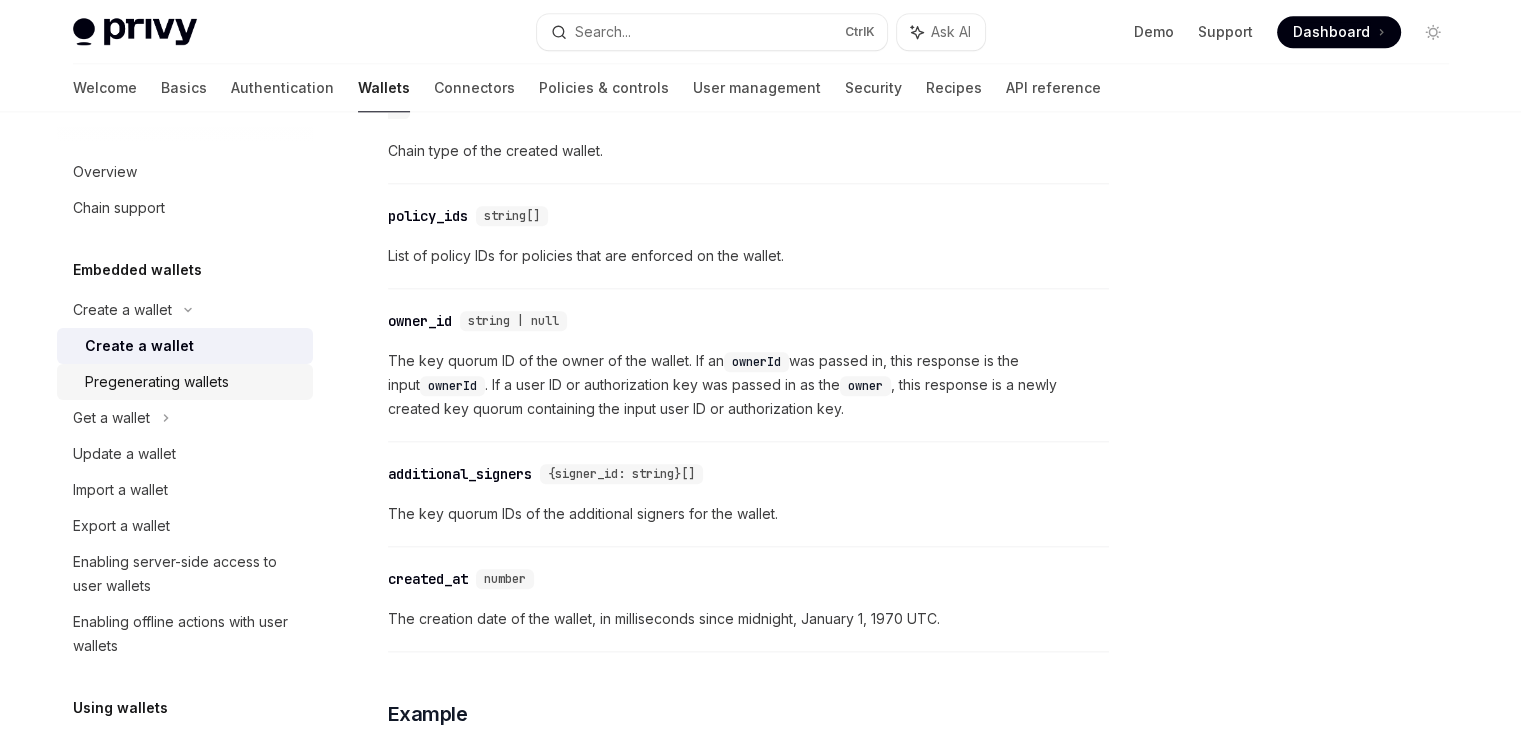 click on "Pregenerating wallets" at bounding box center [185, 382] 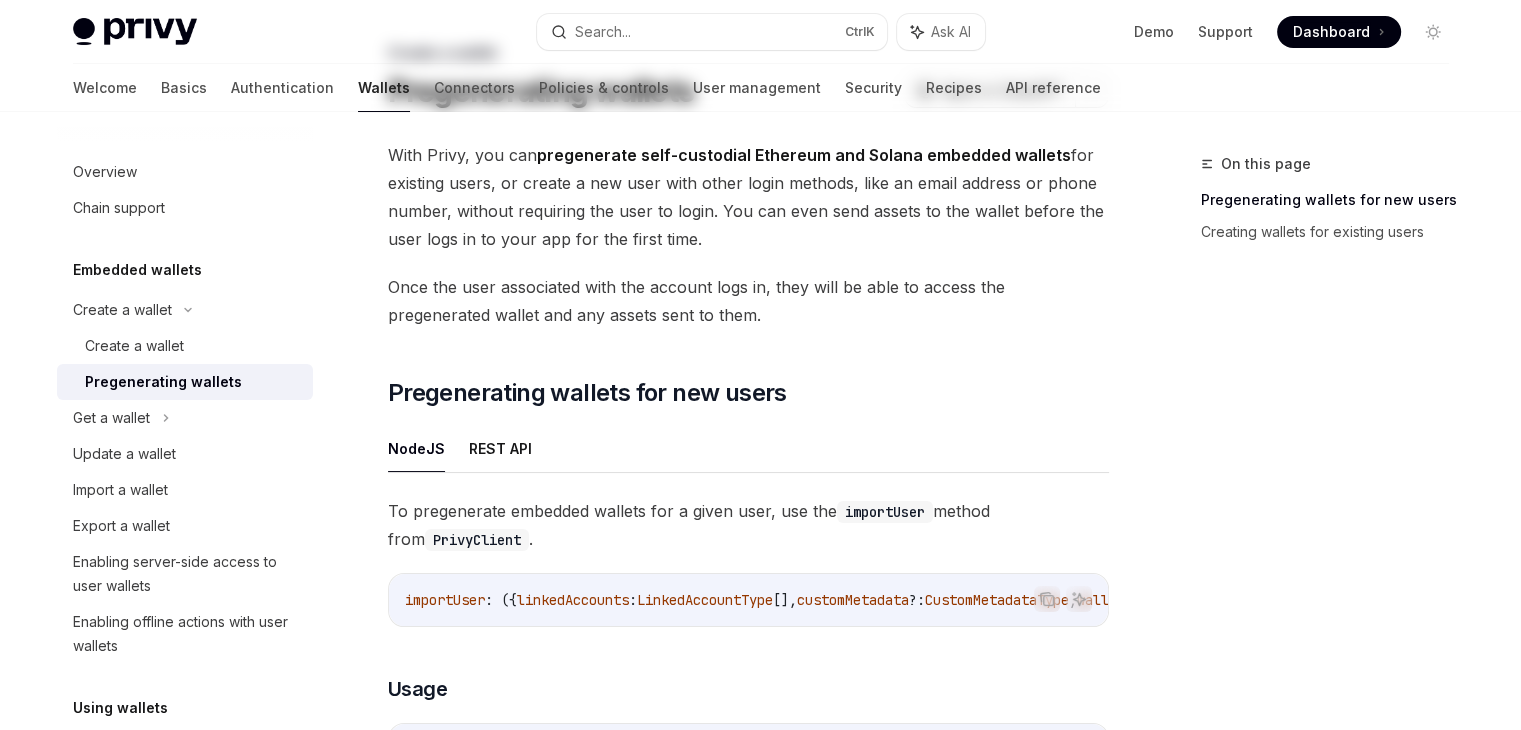 scroll, scrollTop: 123, scrollLeft: 0, axis: vertical 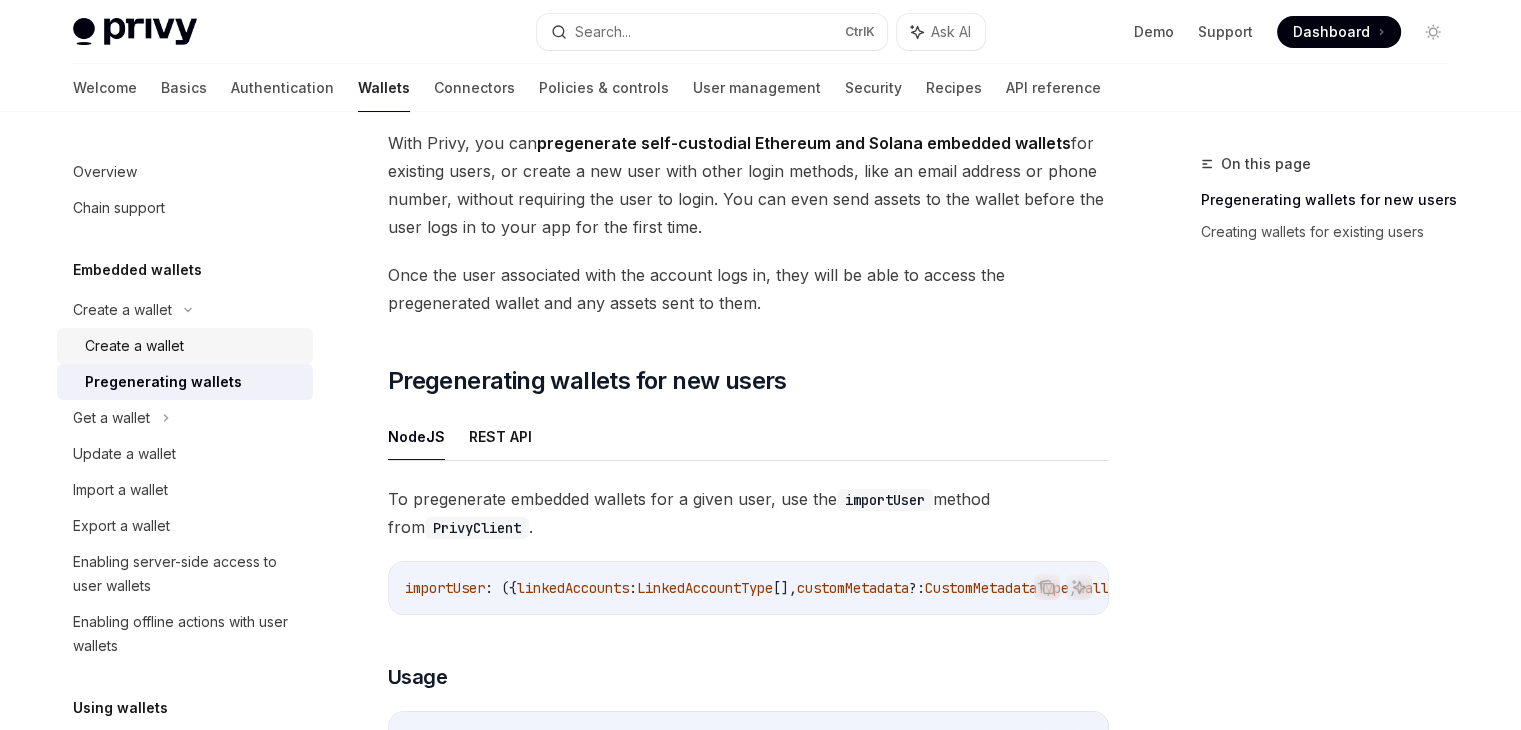 click on "Create a wallet" at bounding box center (134, 346) 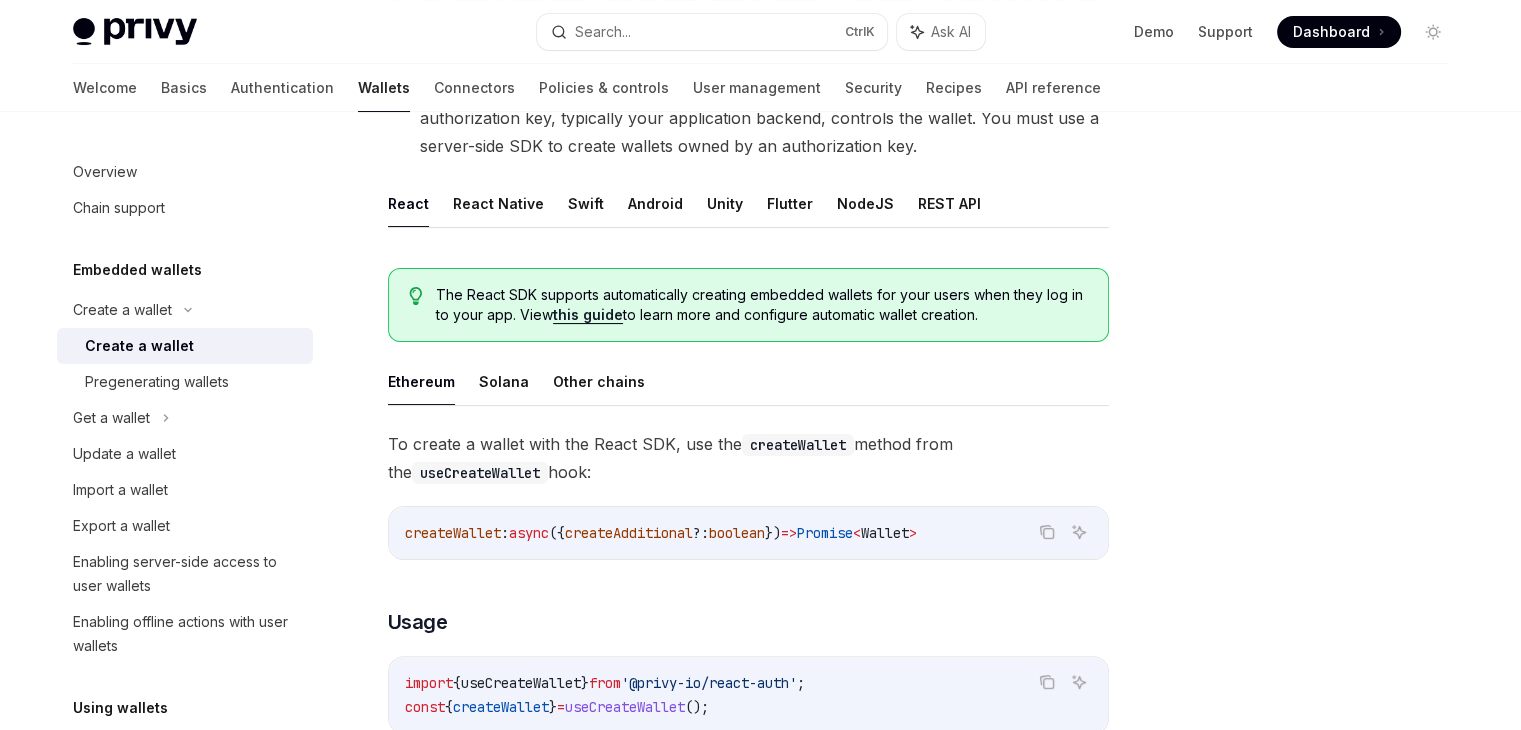scroll, scrollTop: 360, scrollLeft: 0, axis: vertical 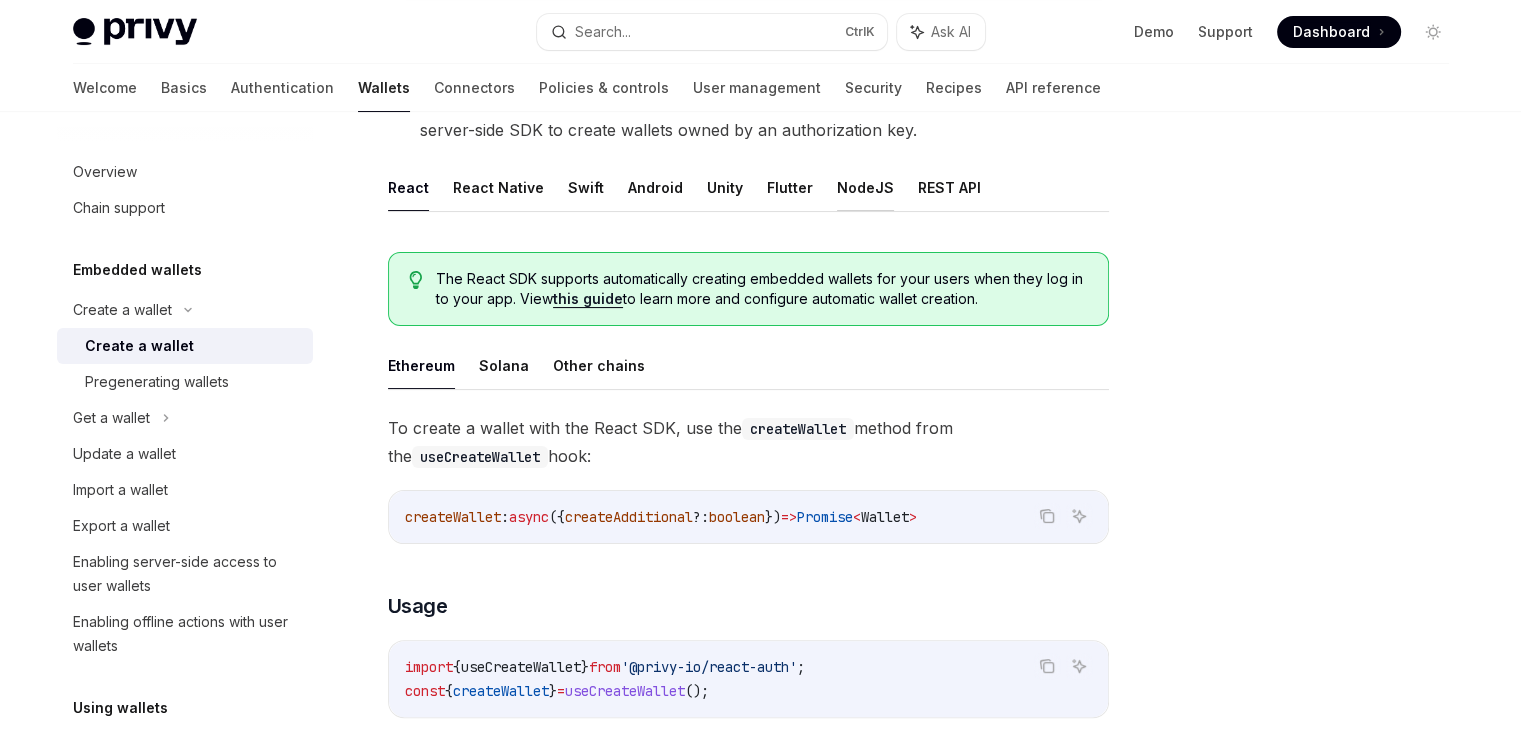 click on "NodeJS" at bounding box center (865, 187) 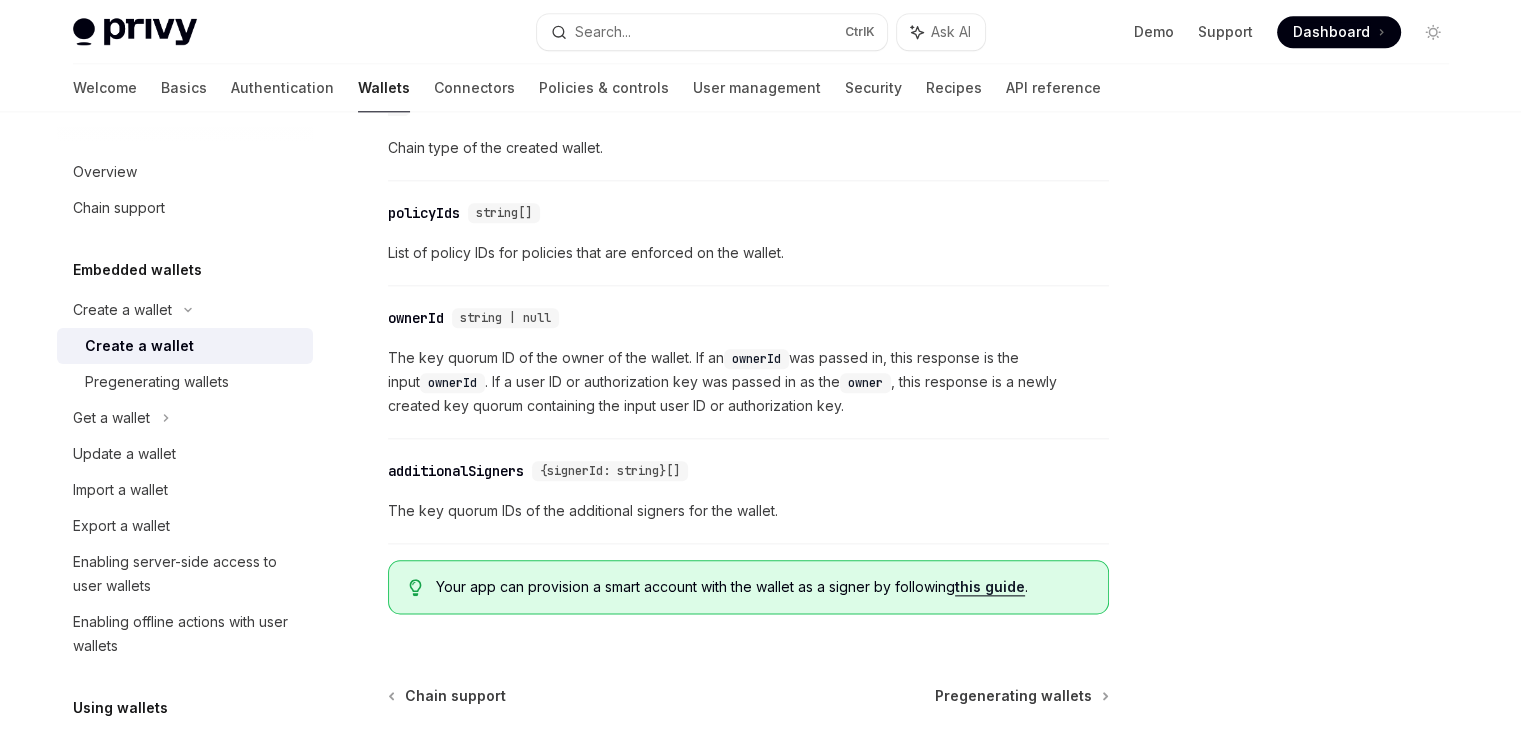 scroll, scrollTop: 2452, scrollLeft: 0, axis: vertical 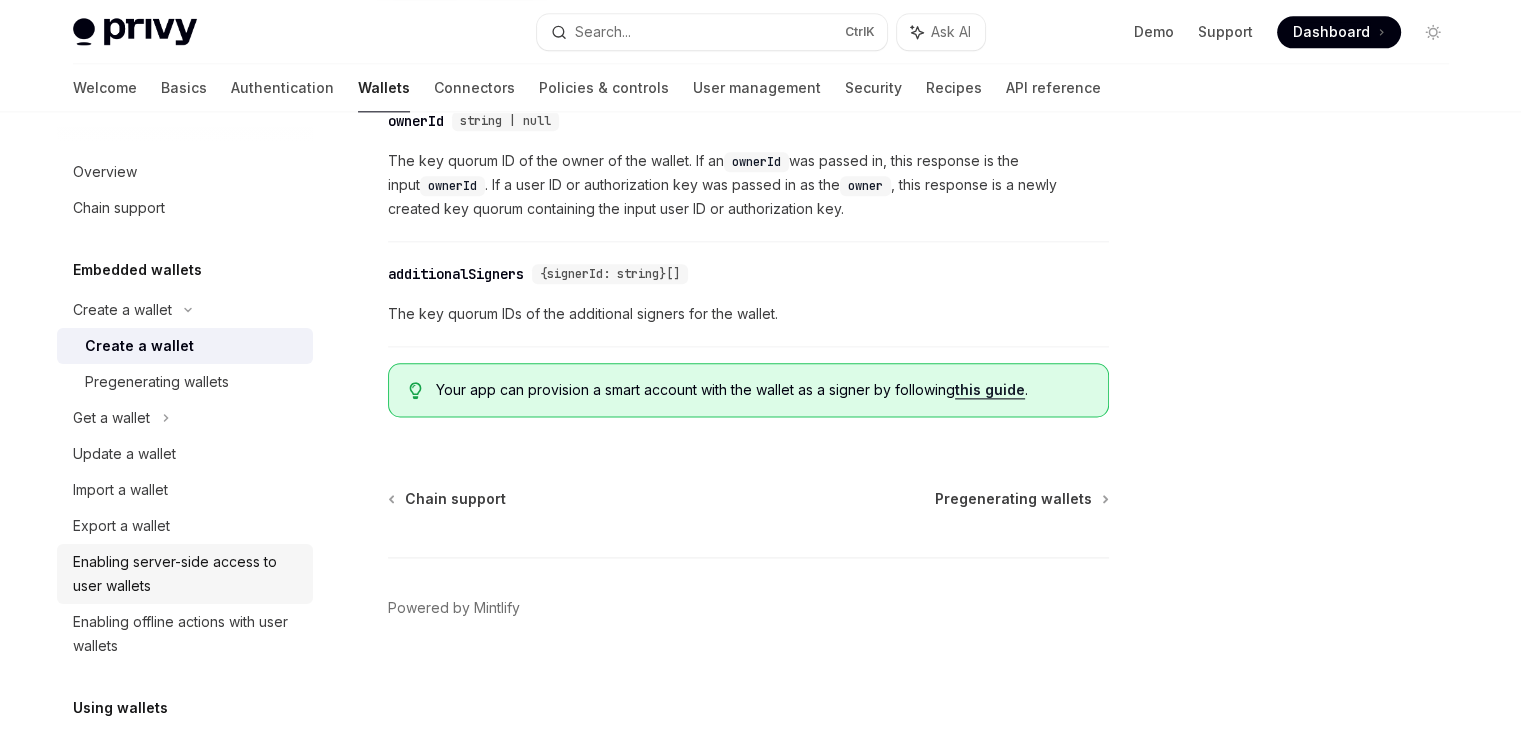 click on "Enabling server-side access to user wallets" at bounding box center [187, 574] 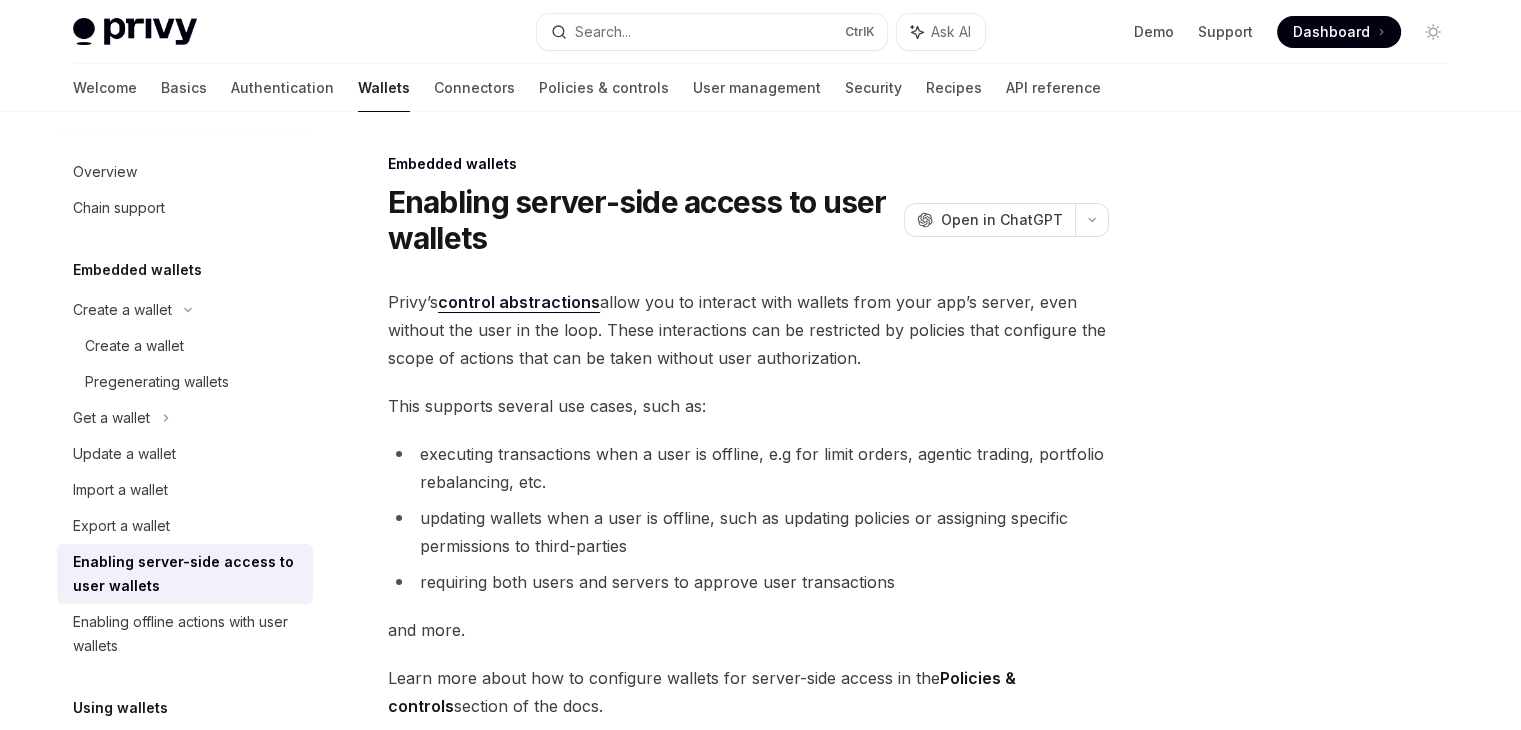 scroll, scrollTop: 70, scrollLeft: 0, axis: vertical 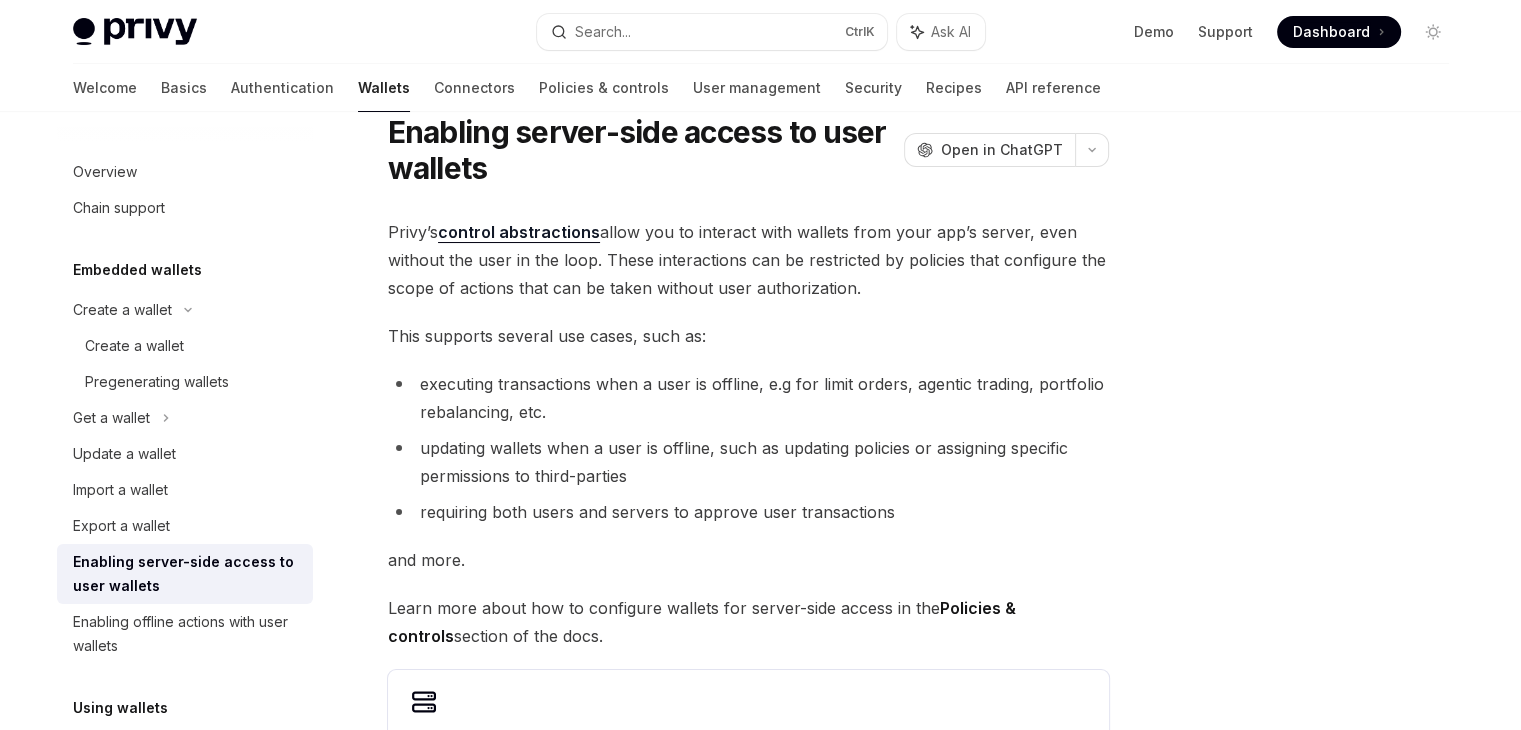 click on "updating wallets when a user is offline, such as updating policies or assigning specific permissions to third-parties" at bounding box center (748, 462) 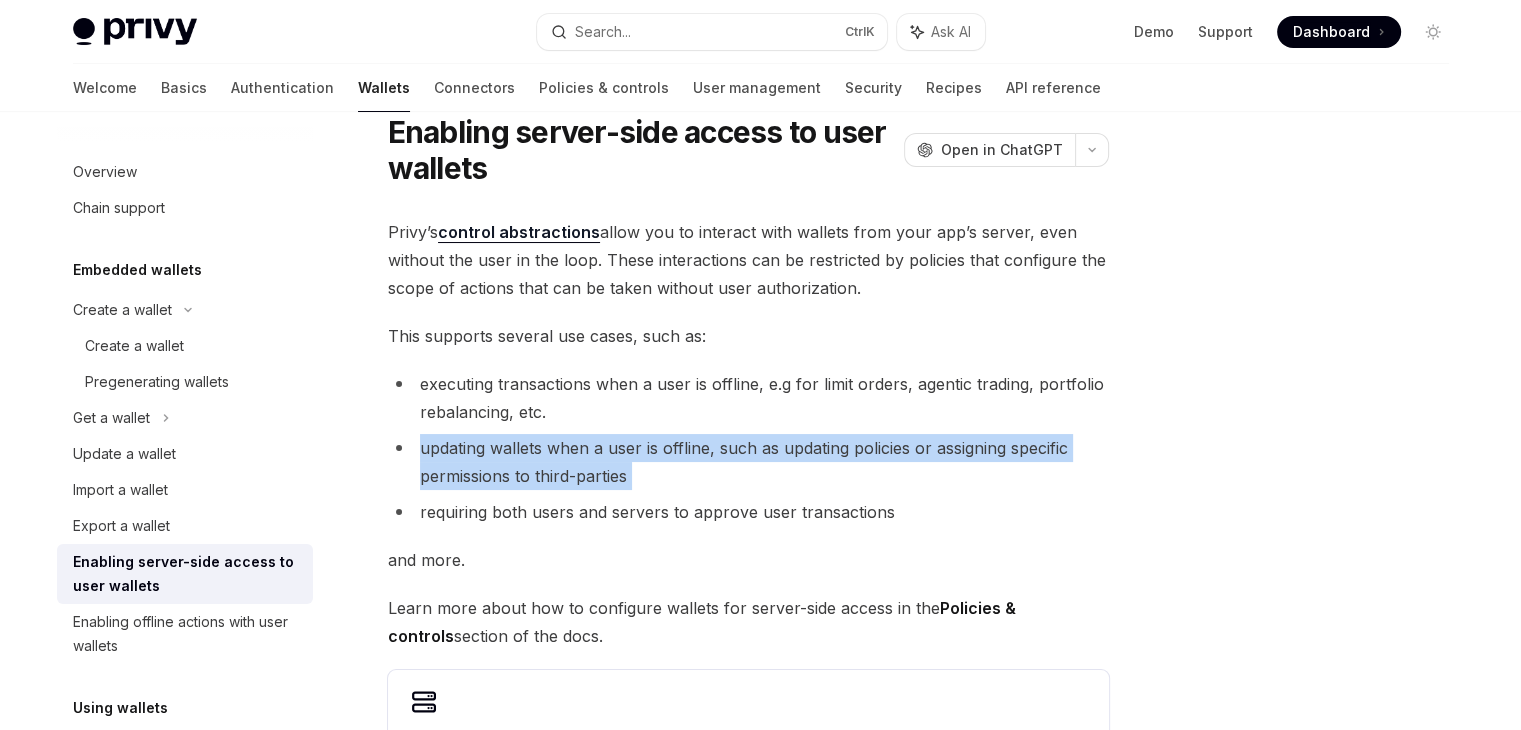 click on "updating wallets when a user is offline, such as updating policies or assigning specific permissions to third-parties" at bounding box center (748, 462) 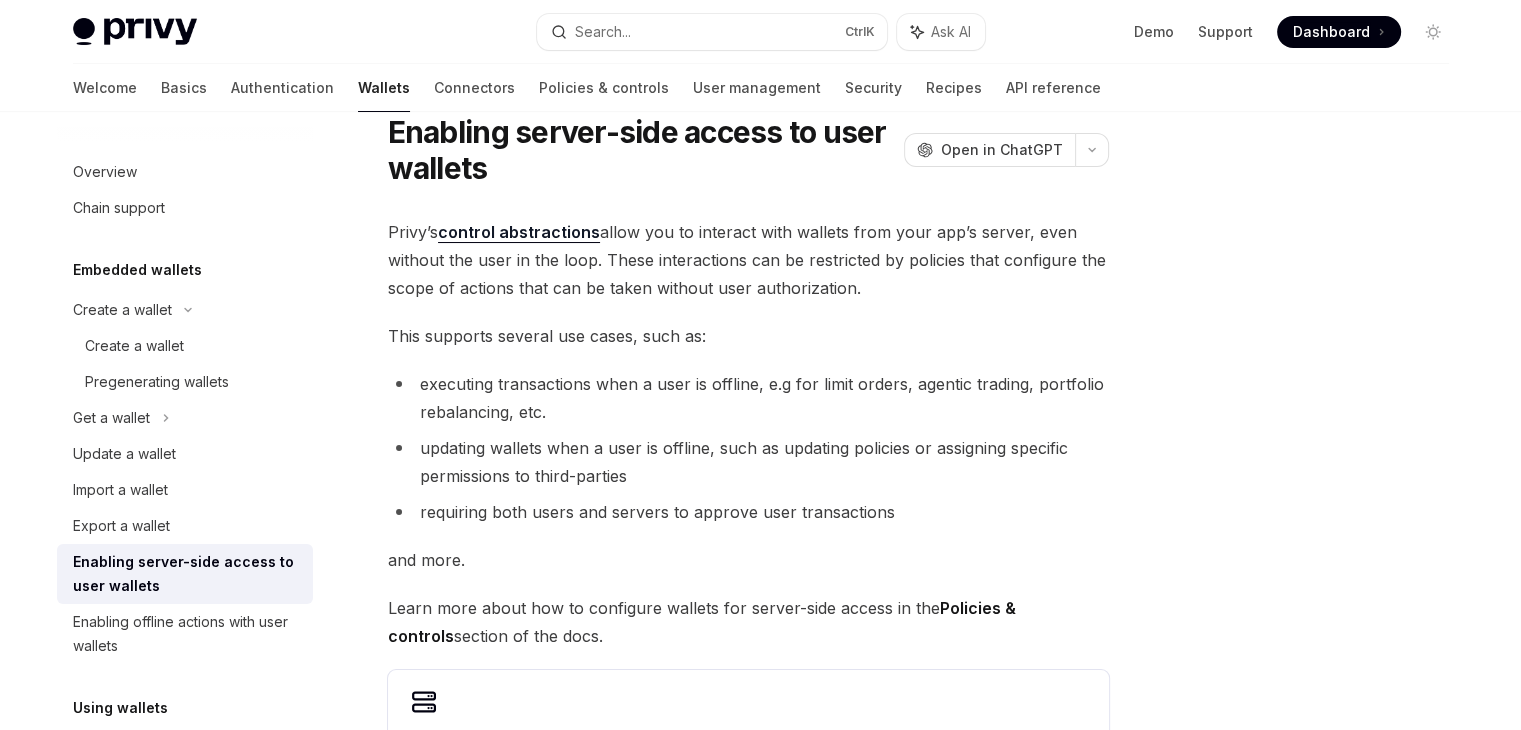 click on "requiring both users and servers to approve user transactions" at bounding box center [748, 512] 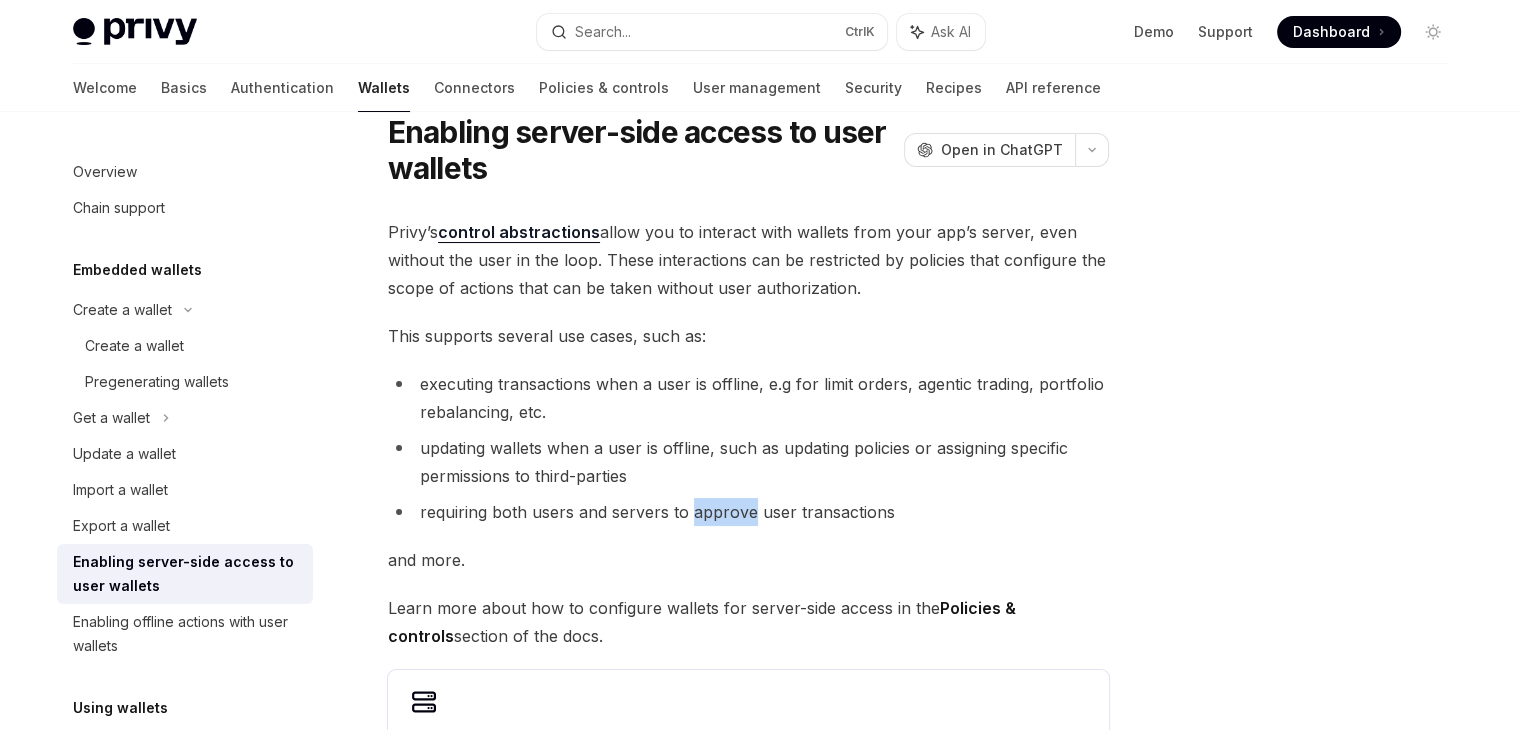 click on "requiring both users and servers to approve user transactions" at bounding box center [748, 512] 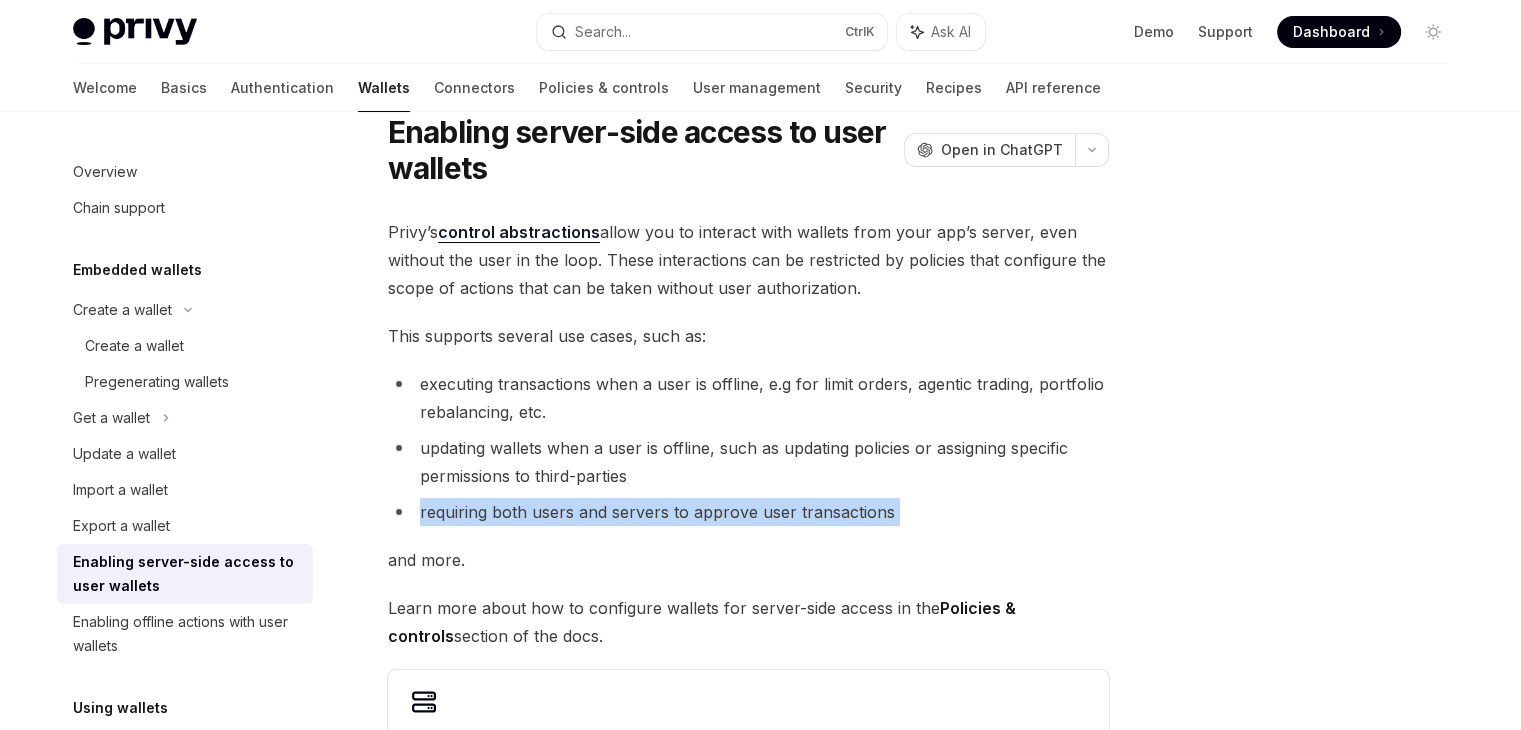 click on "requiring both users and servers to approve user transactions" at bounding box center [748, 512] 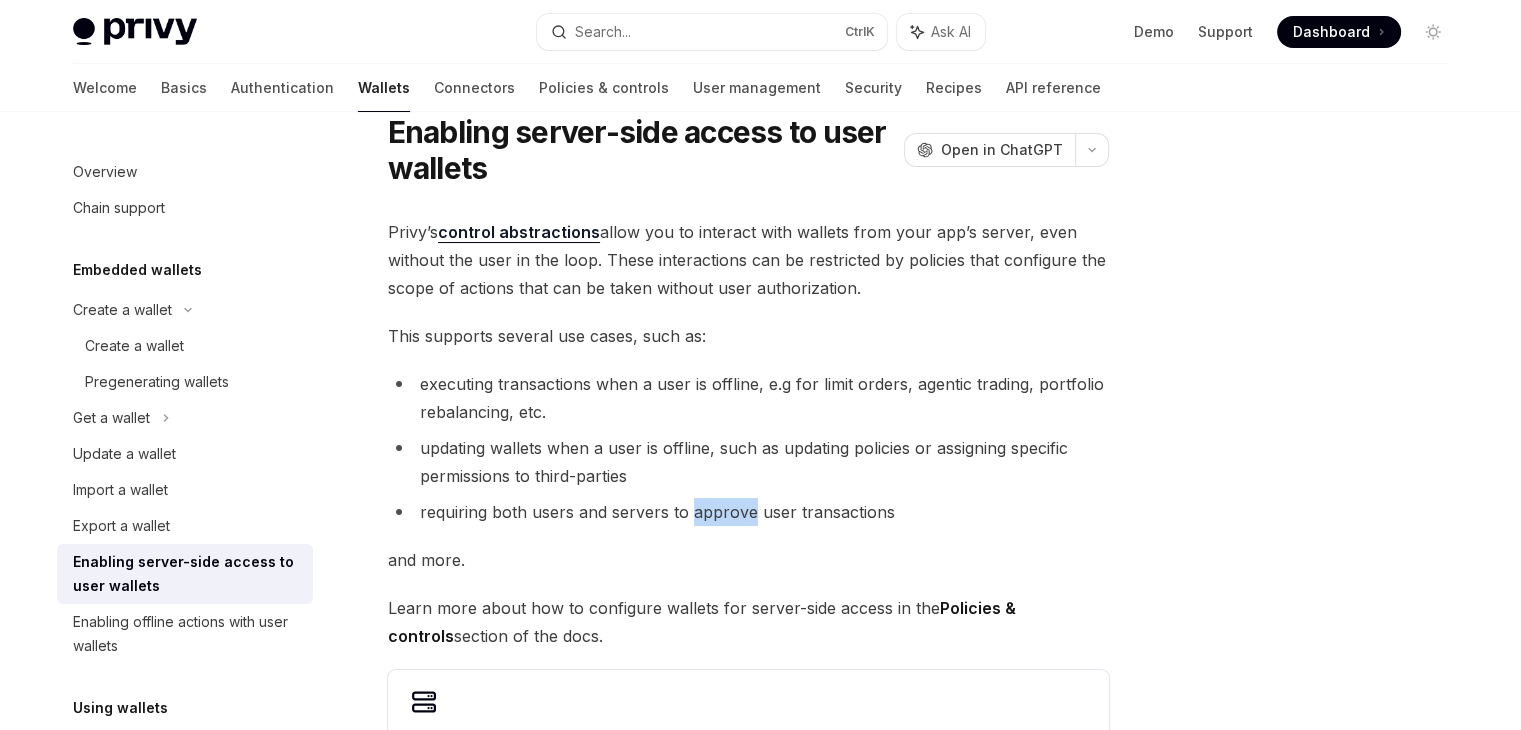 click on "requiring both users and servers to approve user transactions" at bounding box center [748, 512] 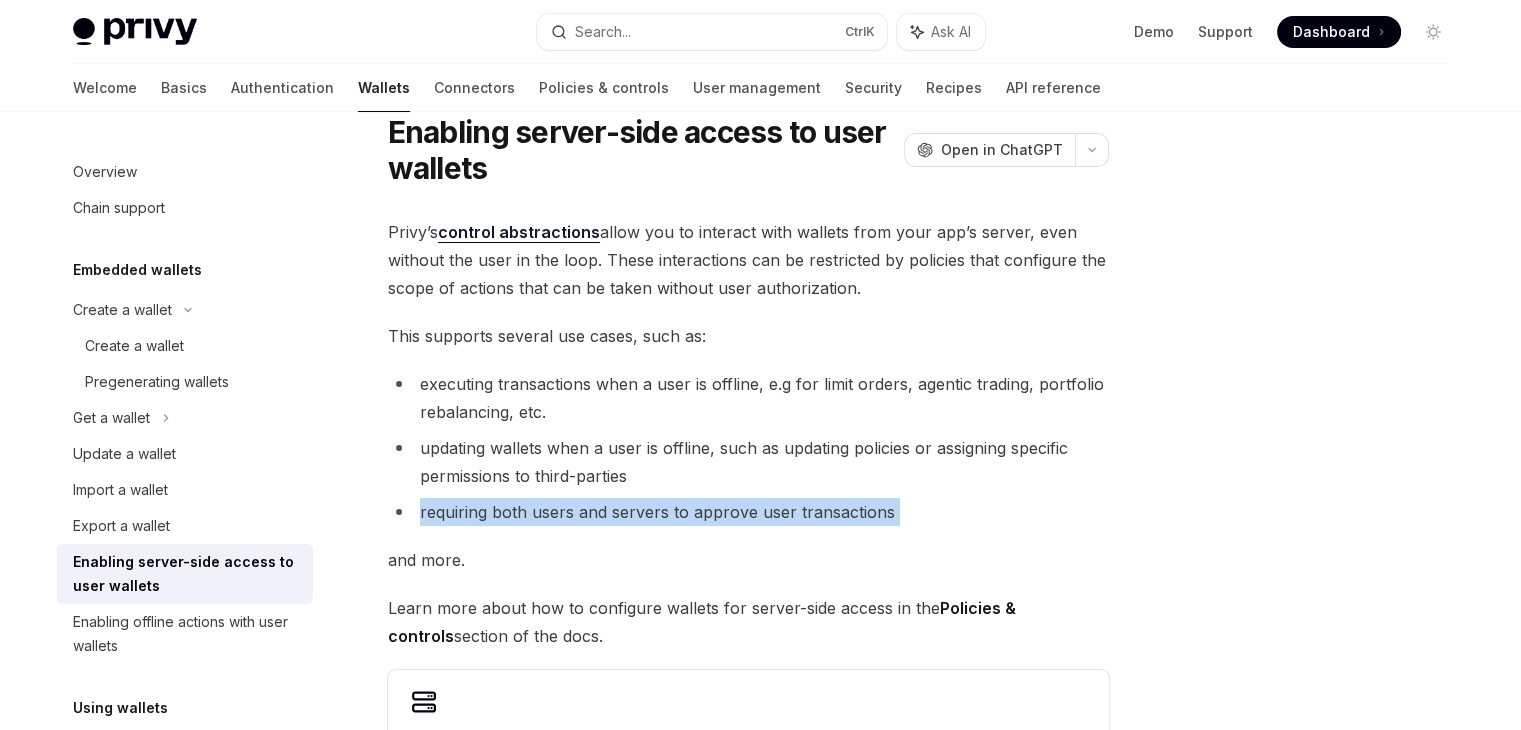 click on "requiring both users and servers to approve user transactions" at bounding box center (748, 512) 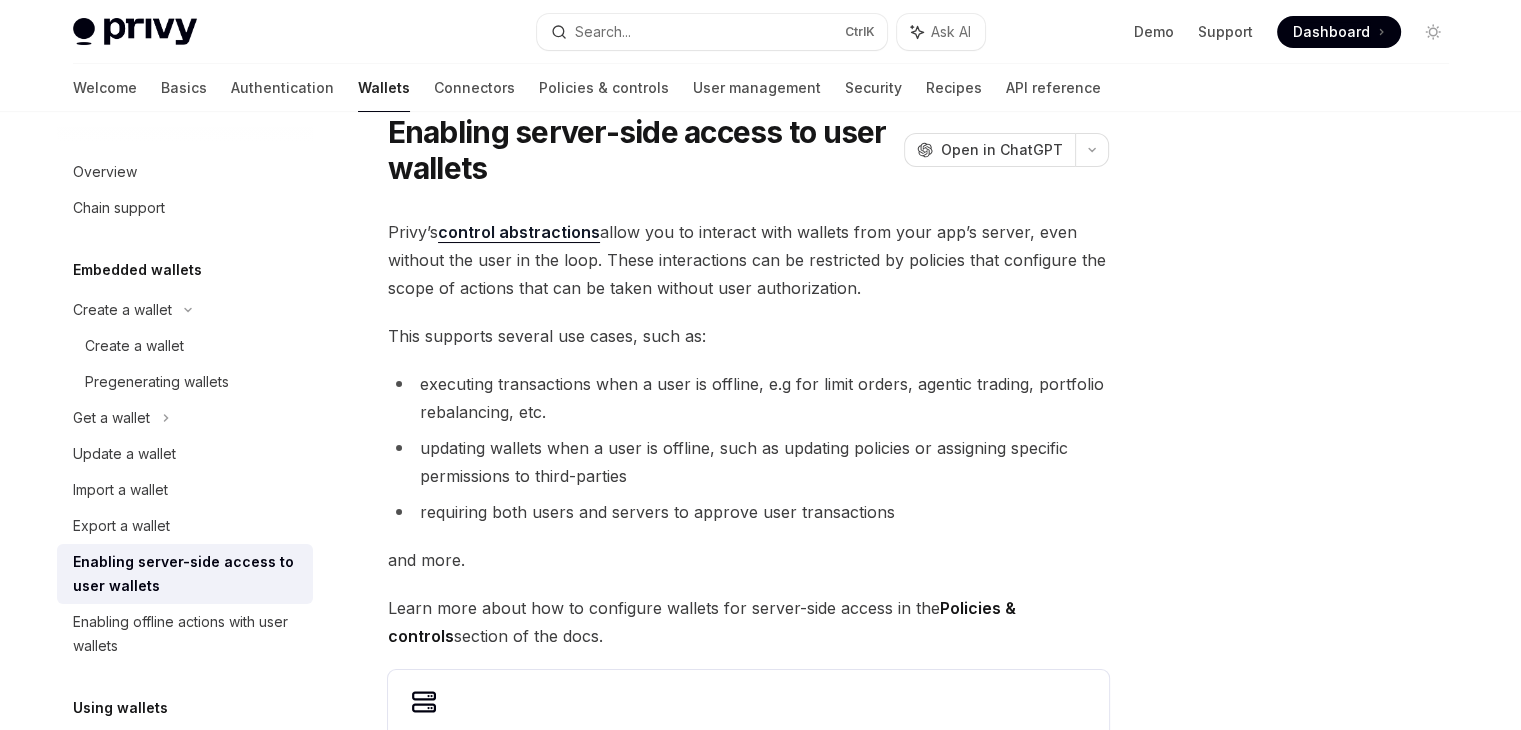 click on "updating wallets when a user is offline, such as updating policies or assigning specific permissions to third-parties" at bounding box center (748, 462) 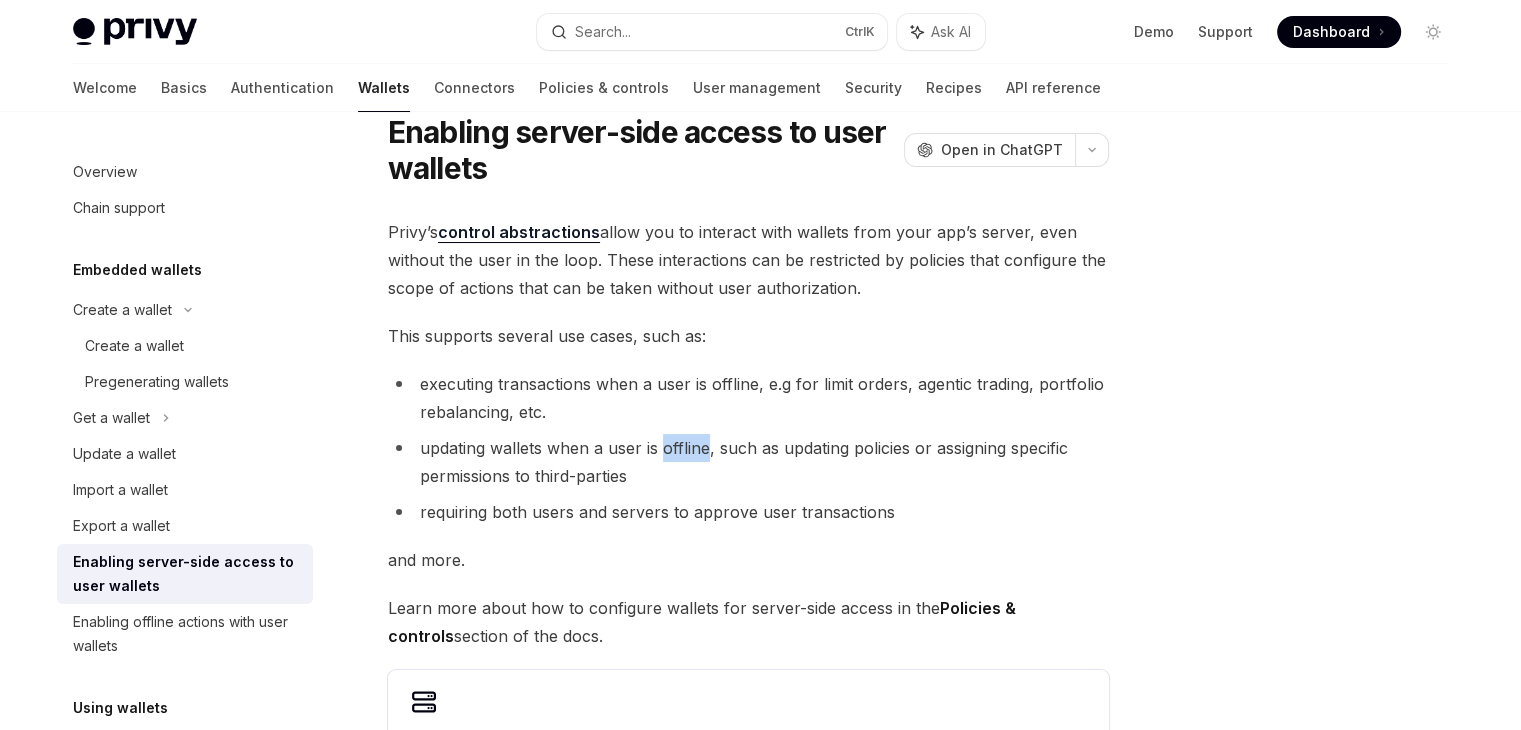 click on "updating wallets when a user is offline, such as updating policies or assigning specific permissions to third-parties" at bounding box center [748, 462] 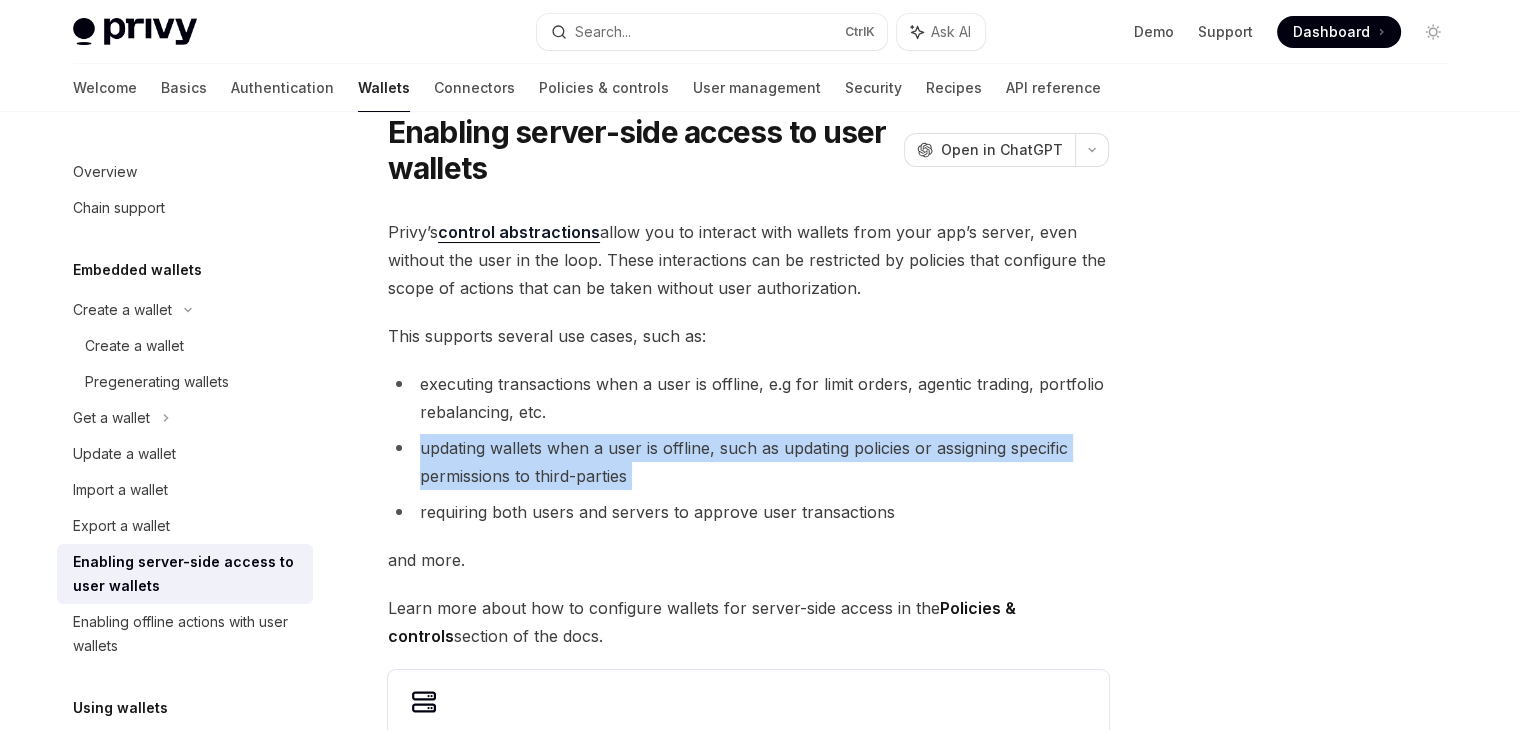 click on "updating wallets when a user is offline, such as updating policies or assigning specific permissions to third-parties" at bounding box center [748, 462] 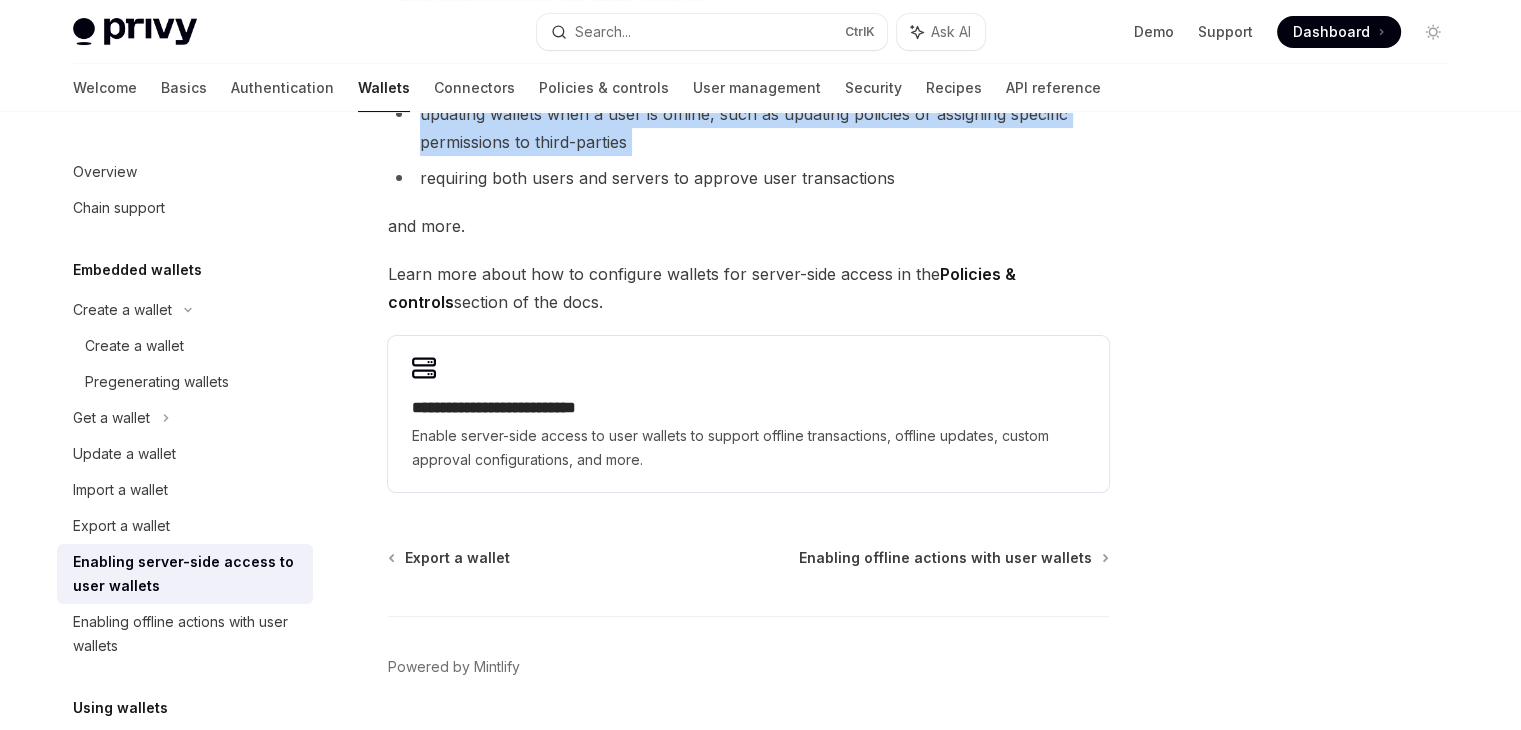 scroll, scrollTop: 406, scrollLeft: 0, axis: vertical 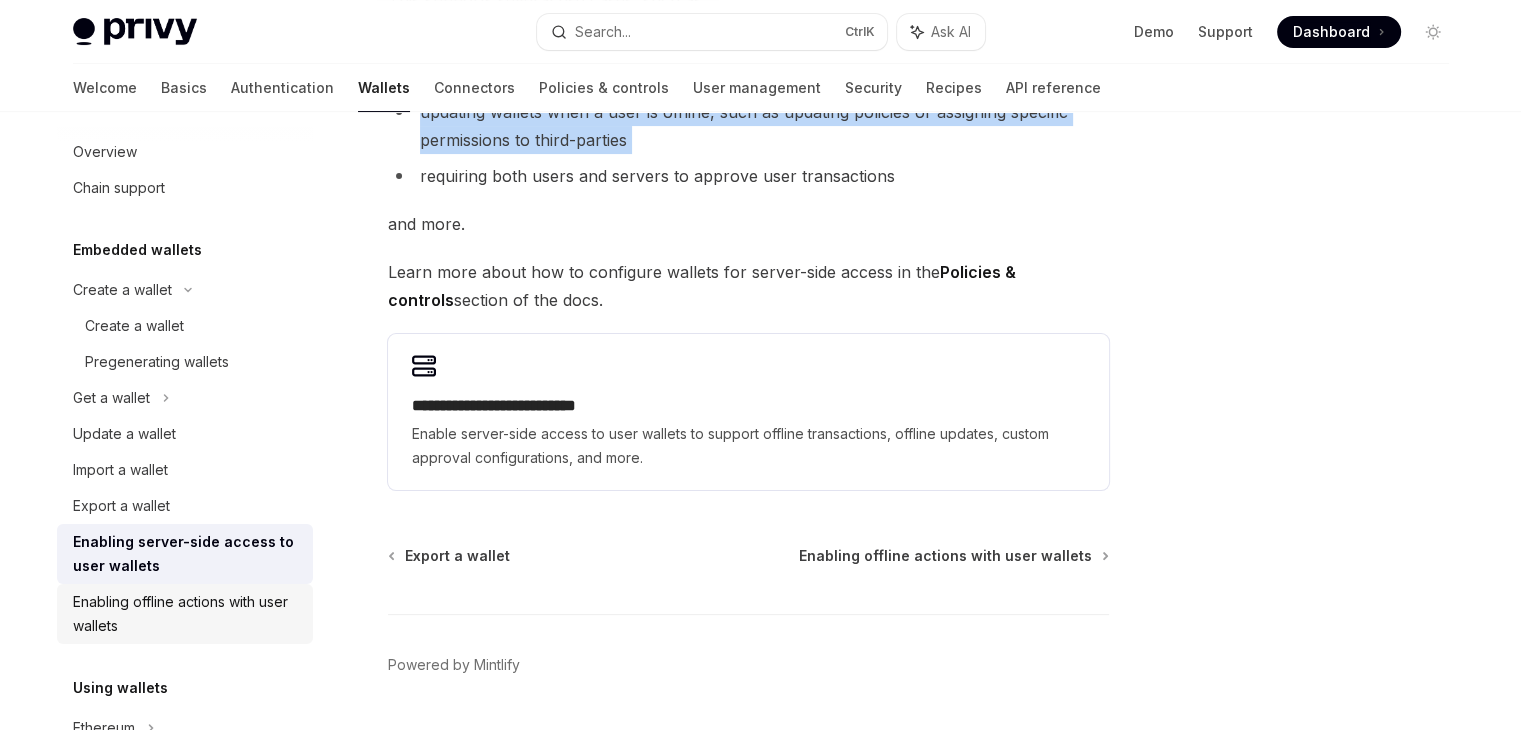 click on "Enabling offline actions with user wallets" at bounding box center [187, 614] 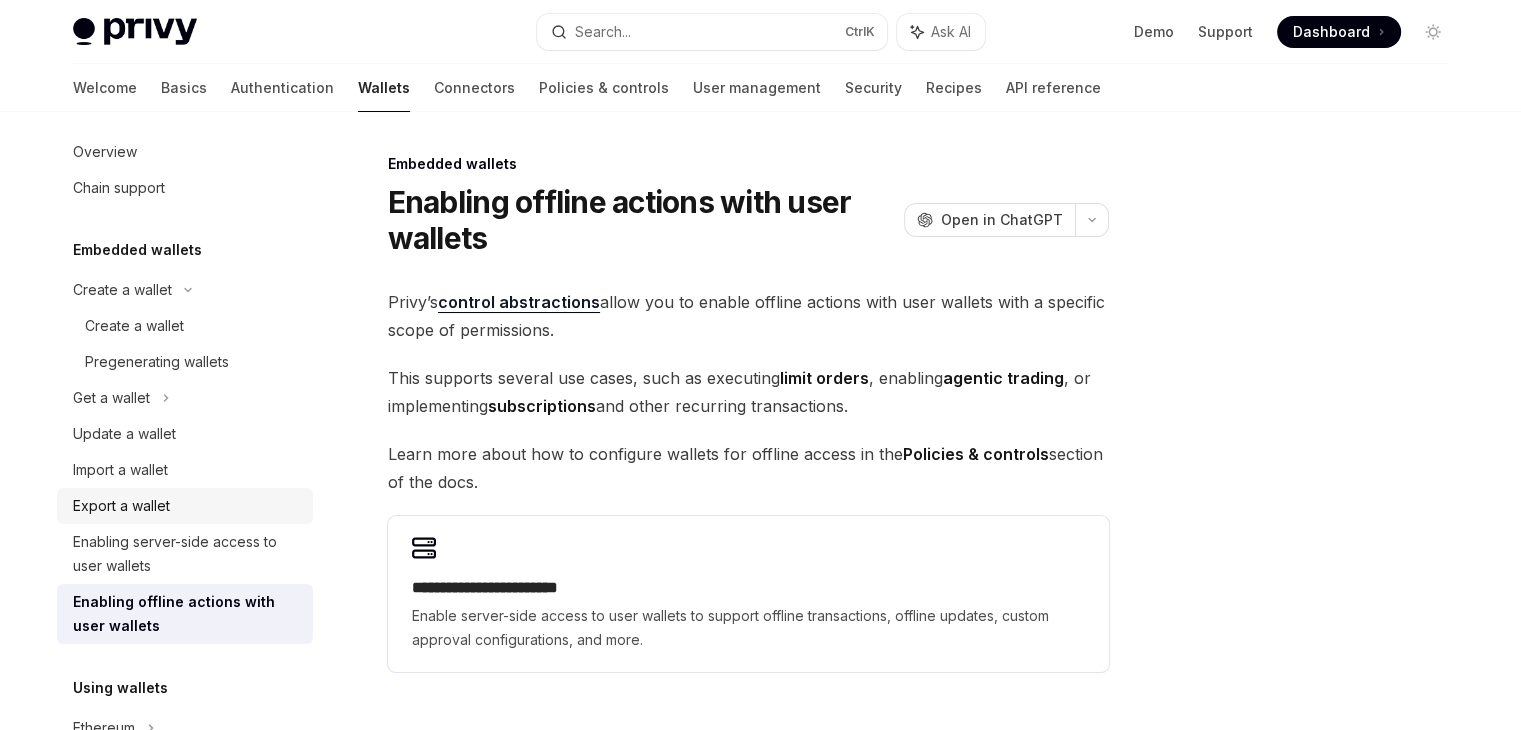 click on "Export a wallet" at bounding box center (121, 506) 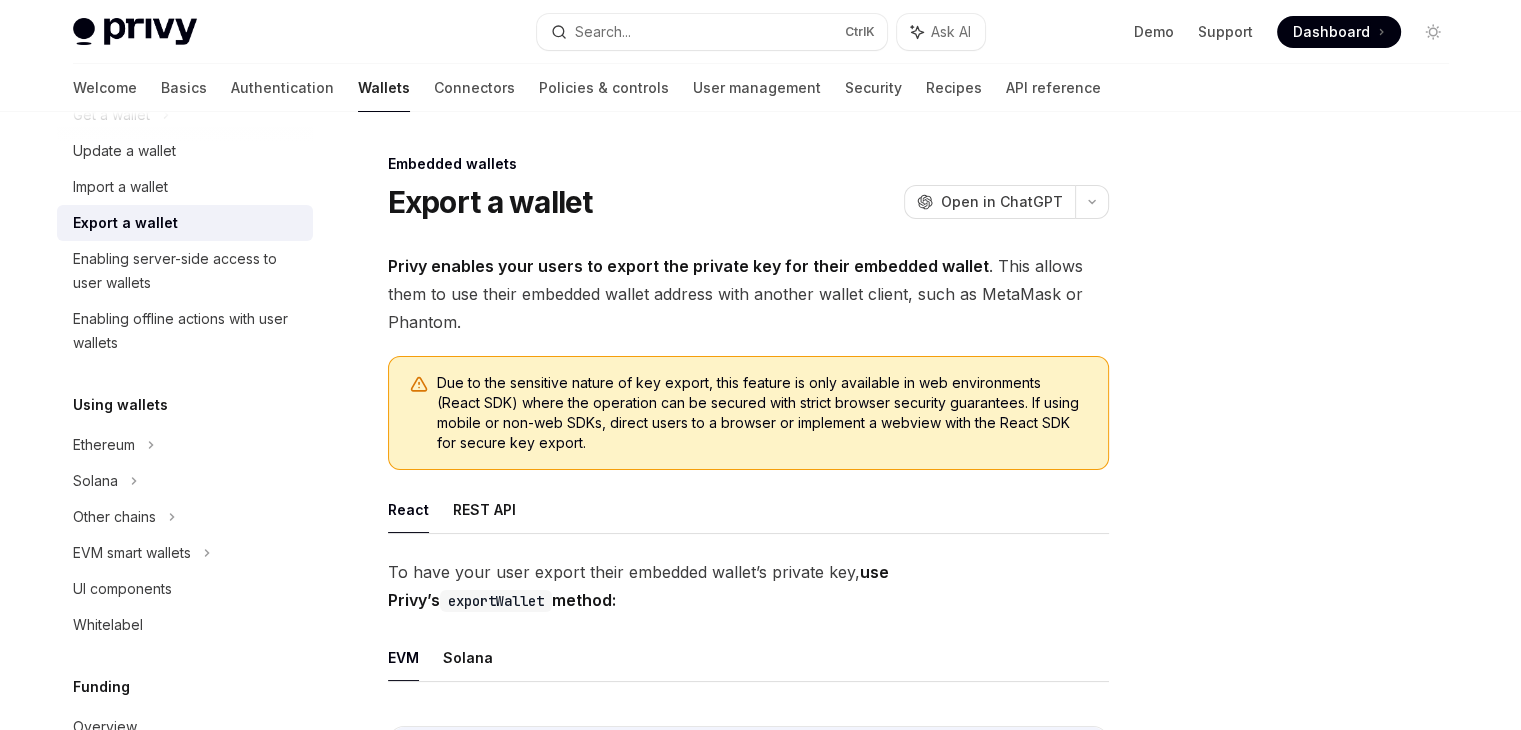 scroll, scrollTop: 302, scrollLeft: 0, axis: vertical 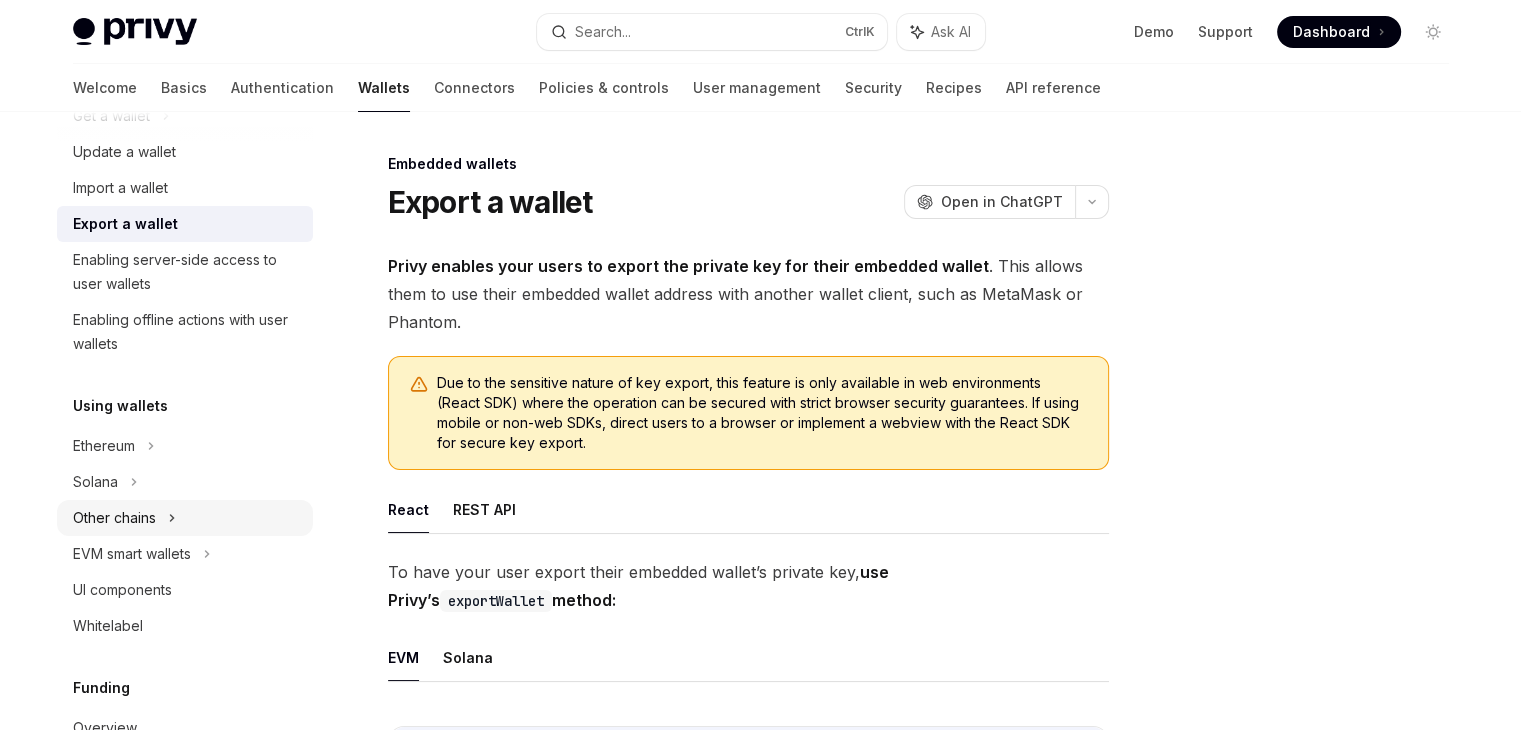 click 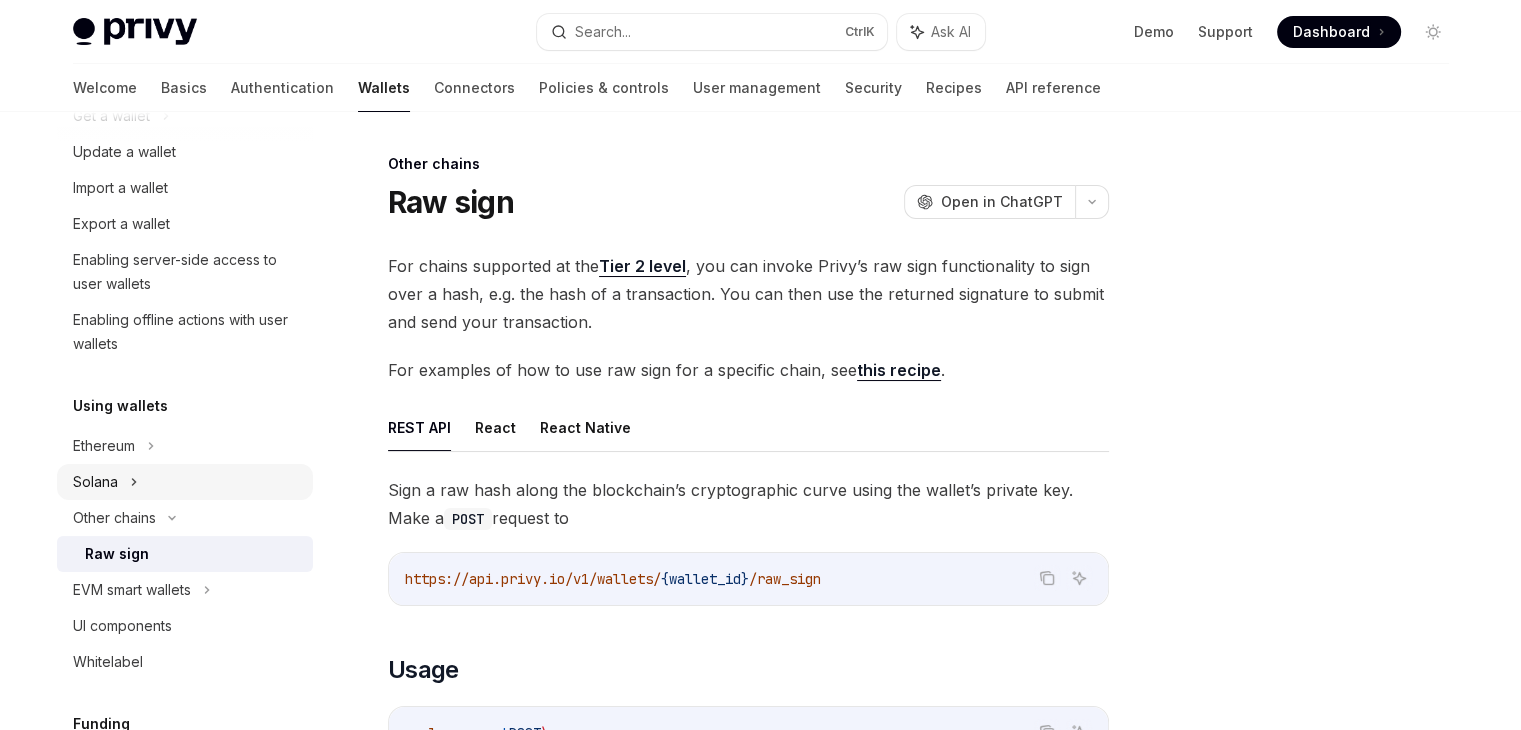 click on "Solana" at bounding box center [185, 116] 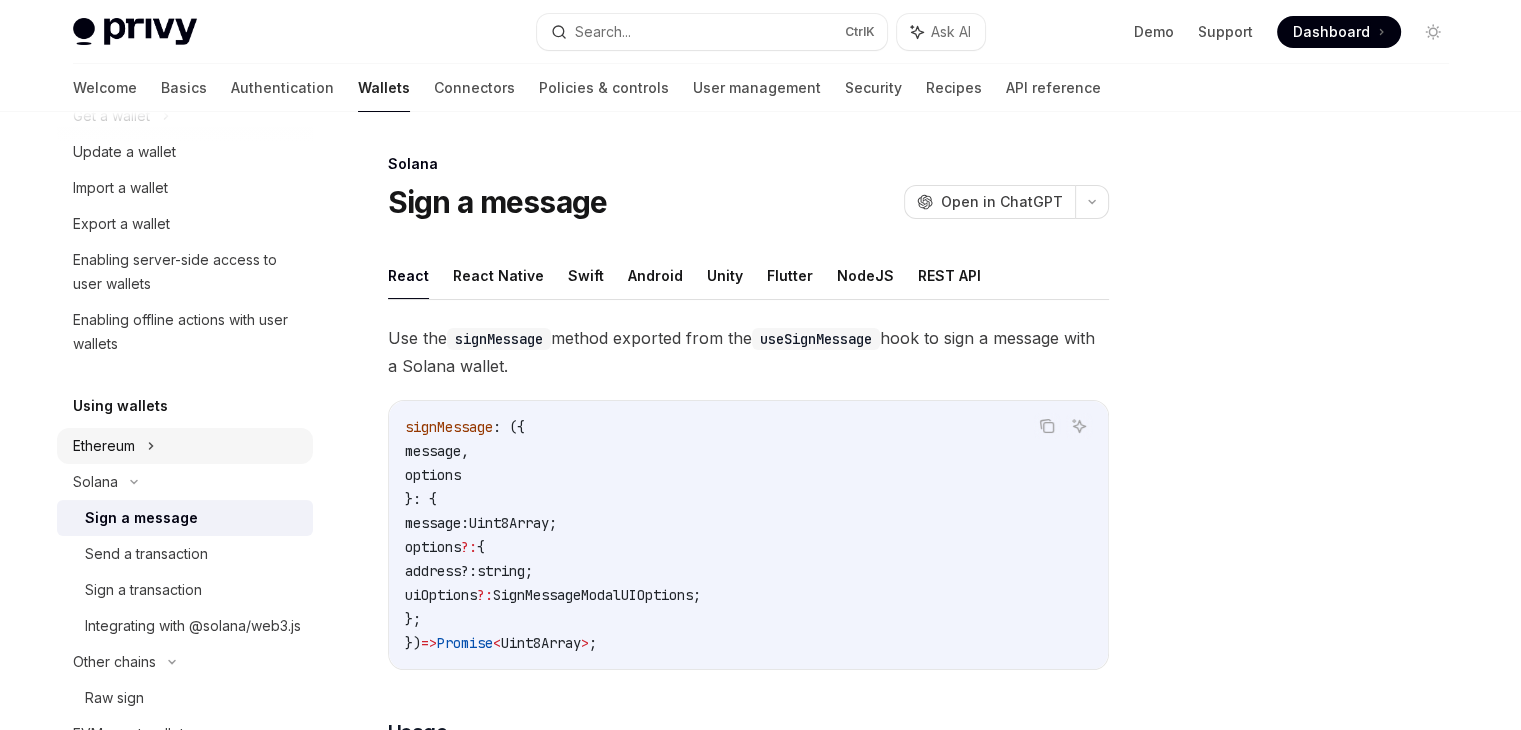 click 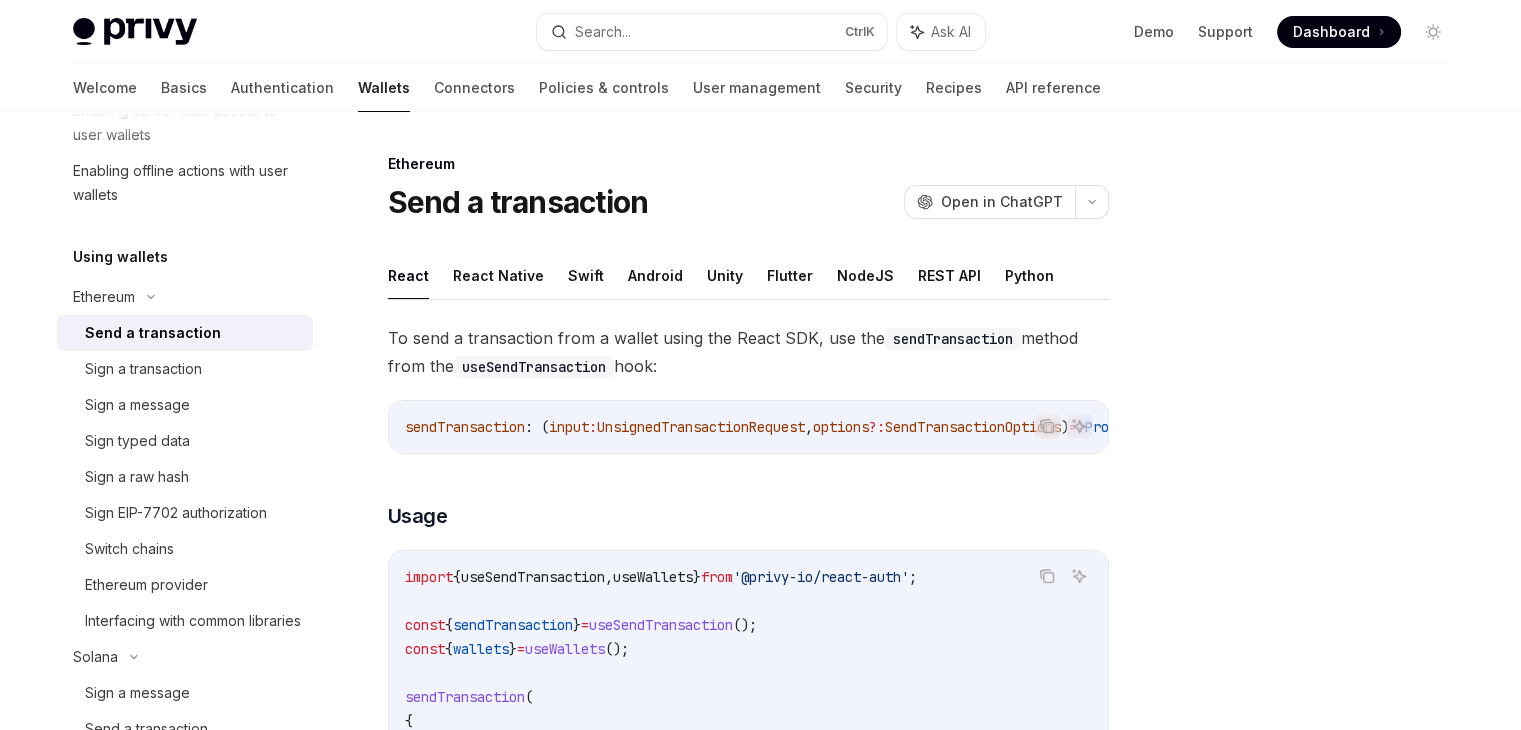 scroll, scrollTop: 450, scrollLeft: 0, axis: vertical 